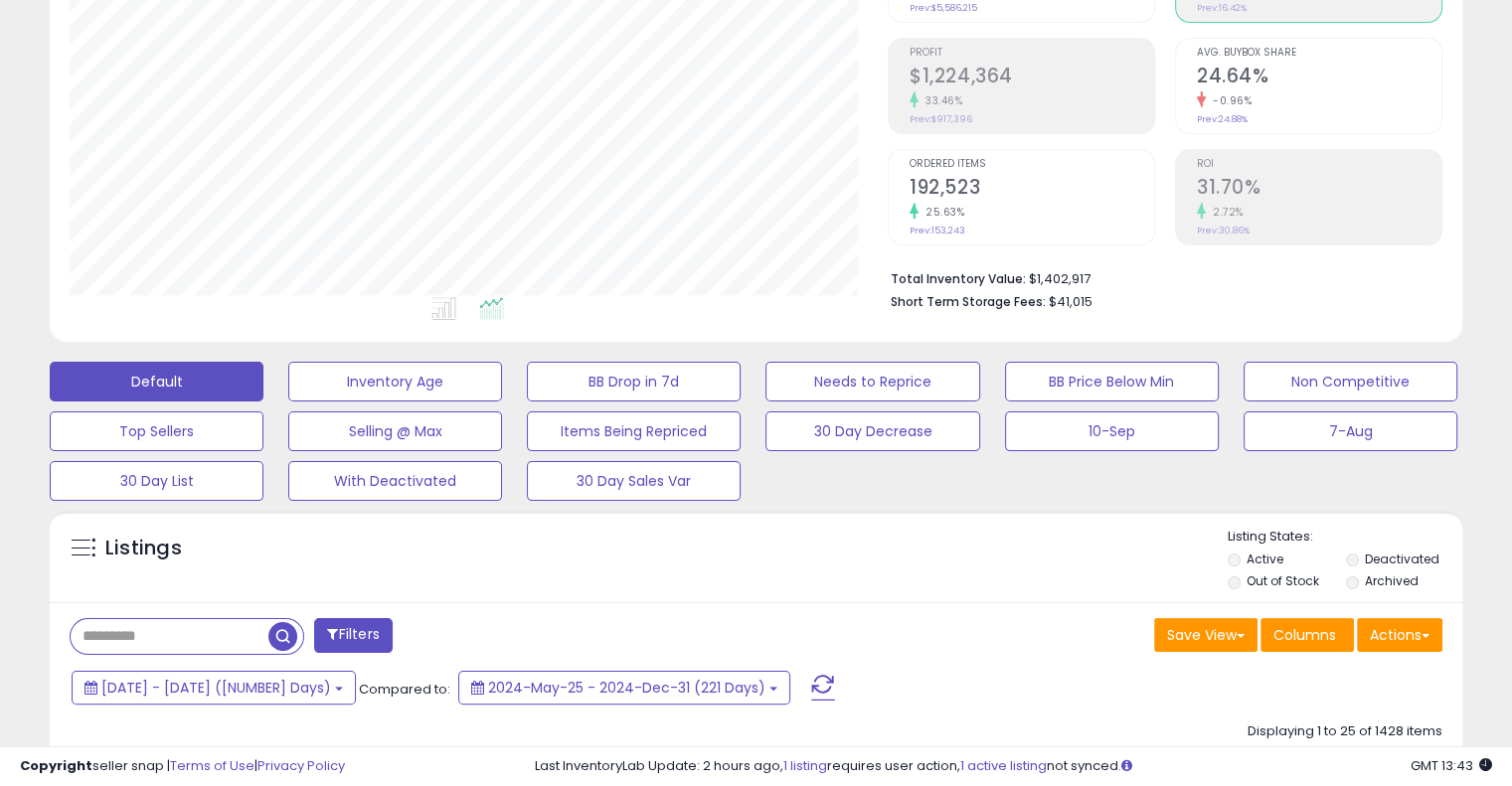 scroll, scrollTop: 264, scrollLeft: 0, axis: vertical 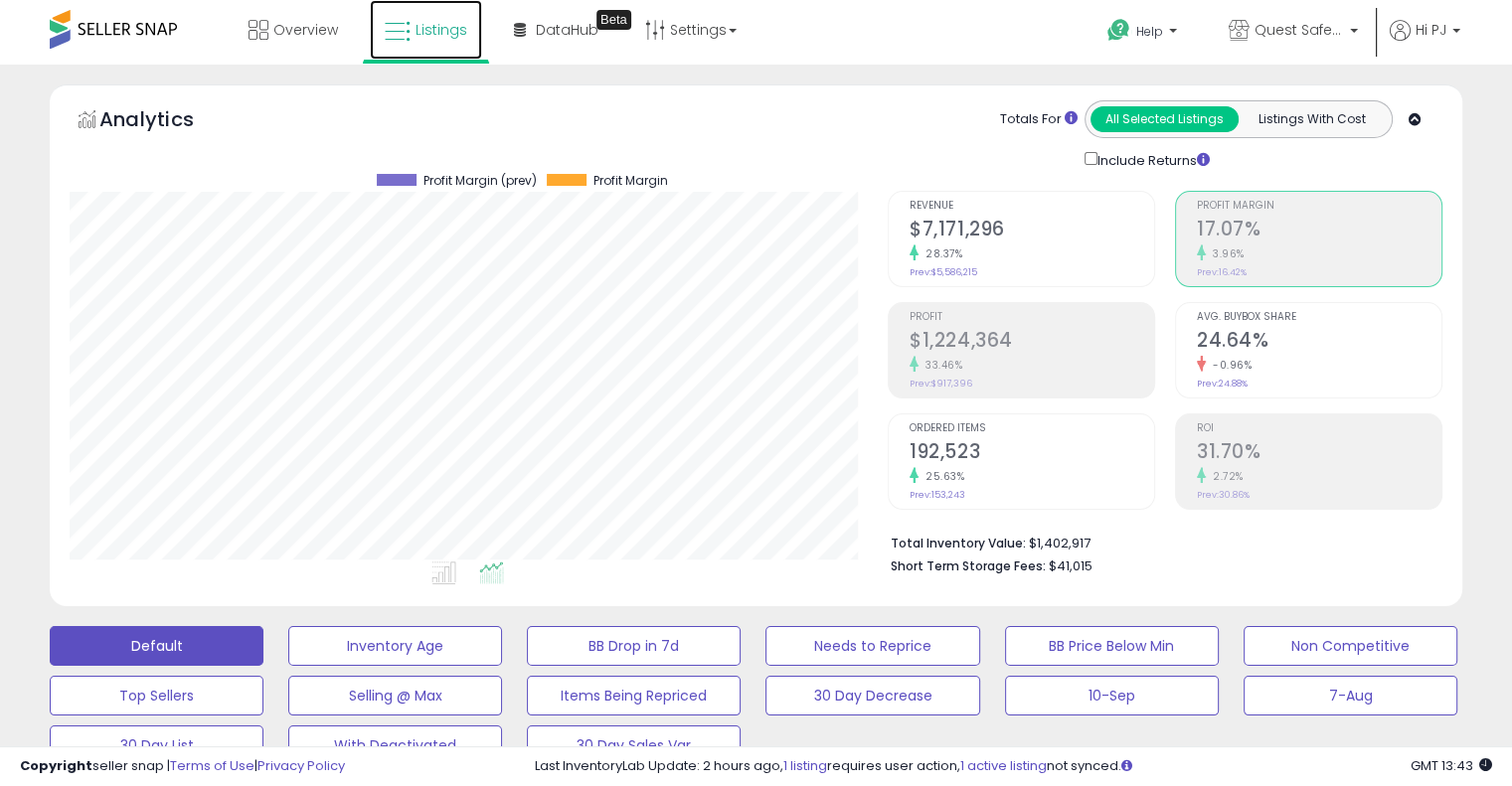 click on "Listings" at bounding box center [425, 30] 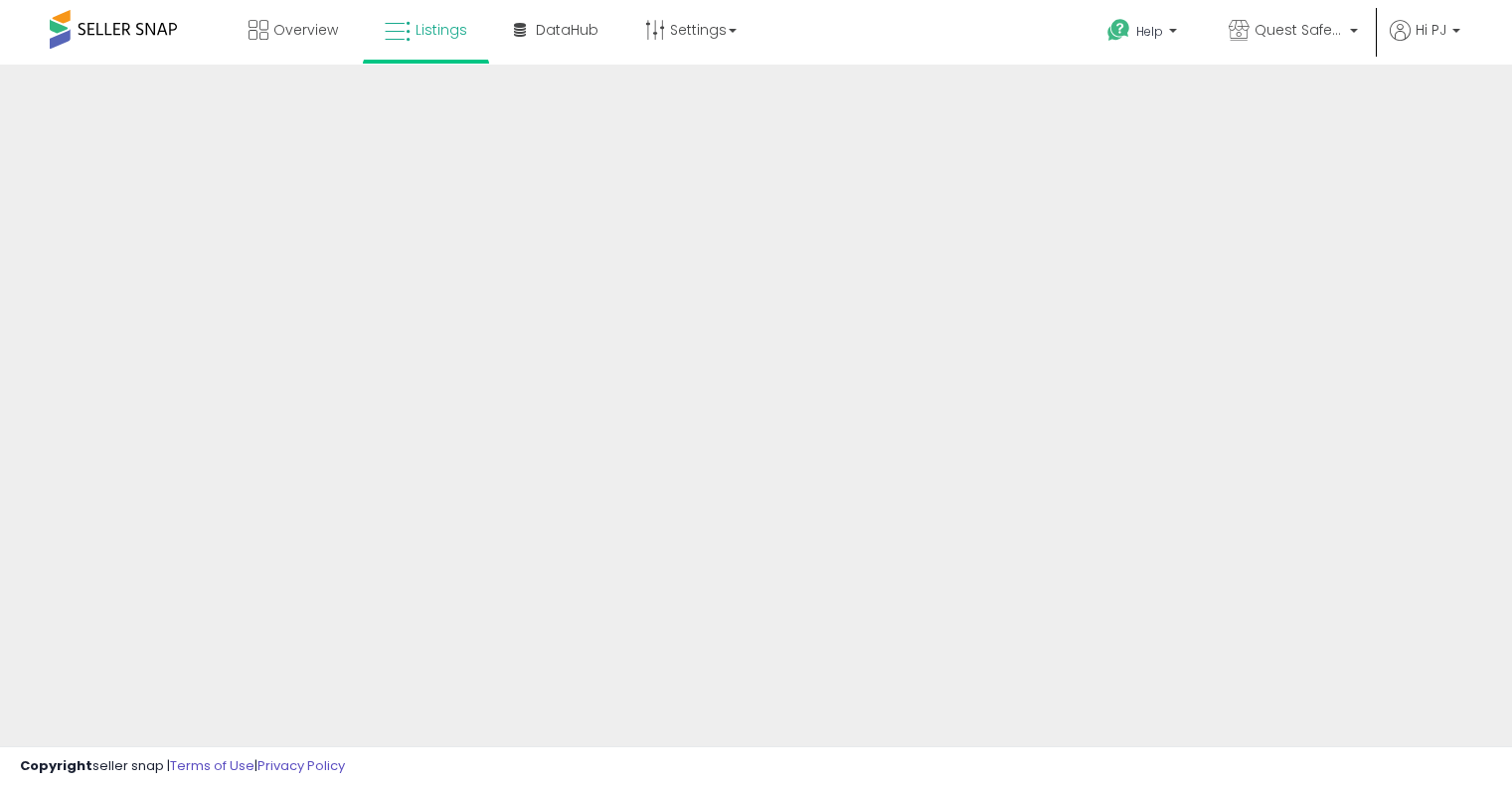 scroll, scrollTop: 0, scrollLeft: 0, axis: both 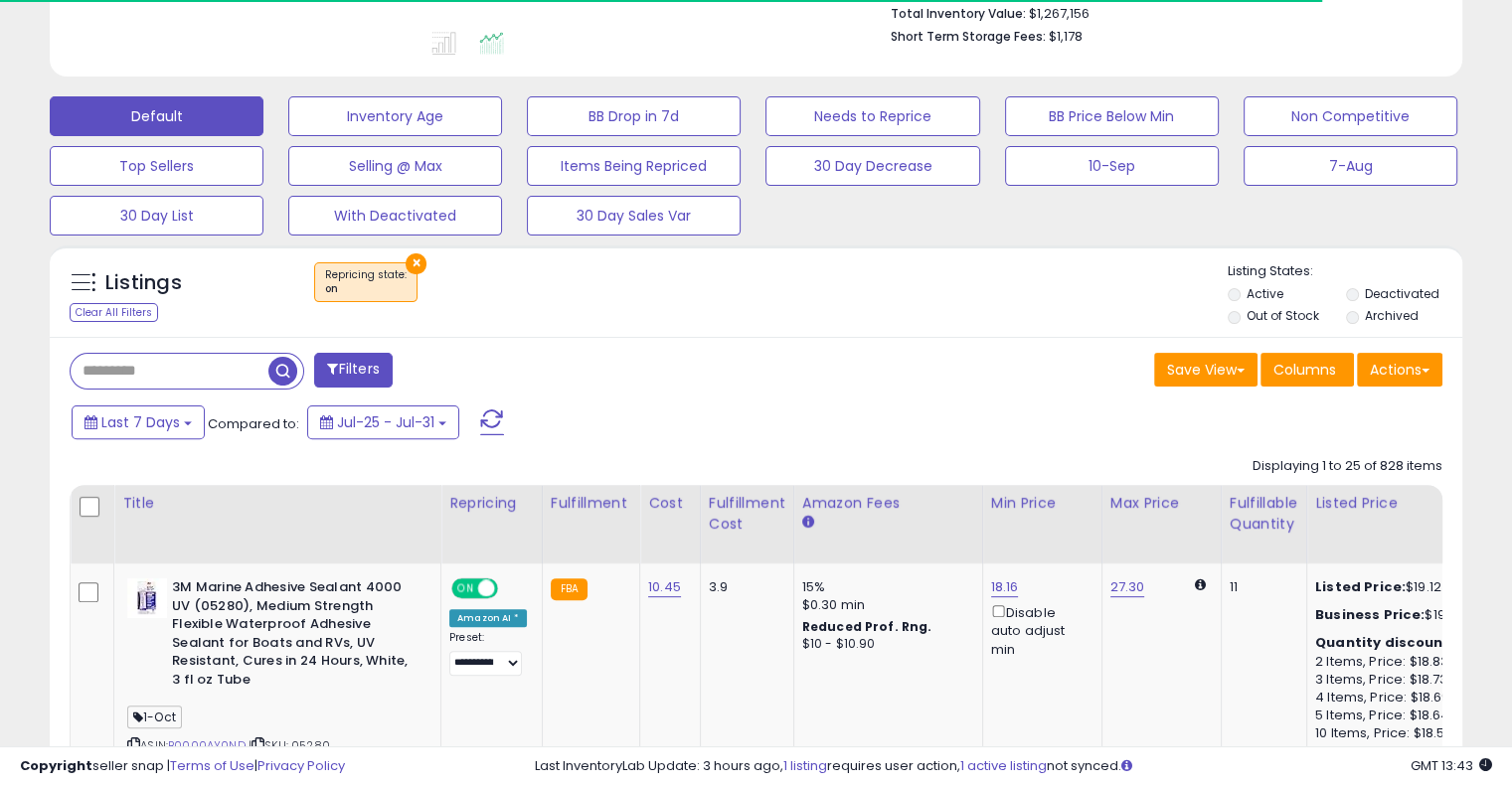 click at bounding box center [169, 371] 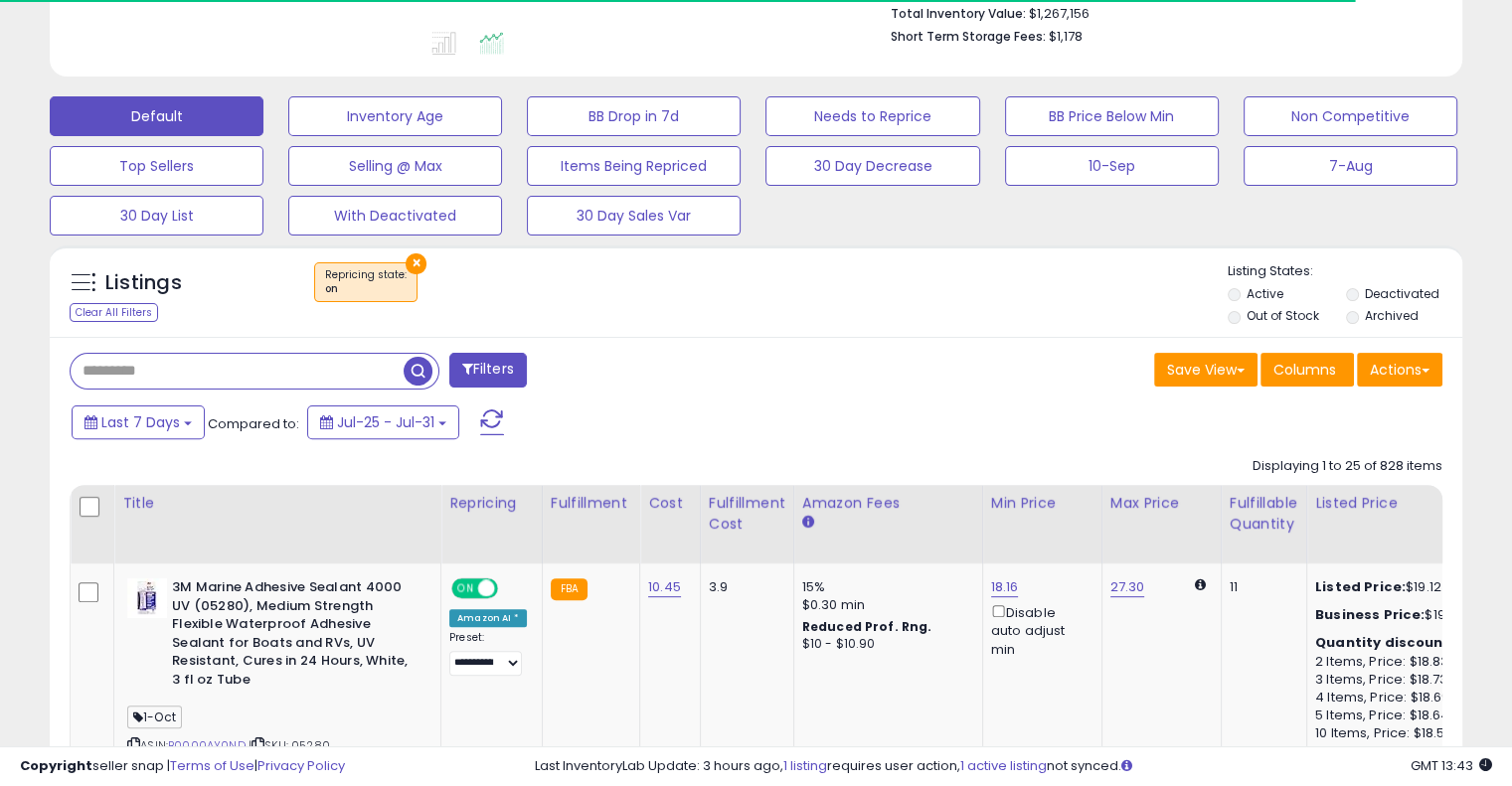 paste on "**********" 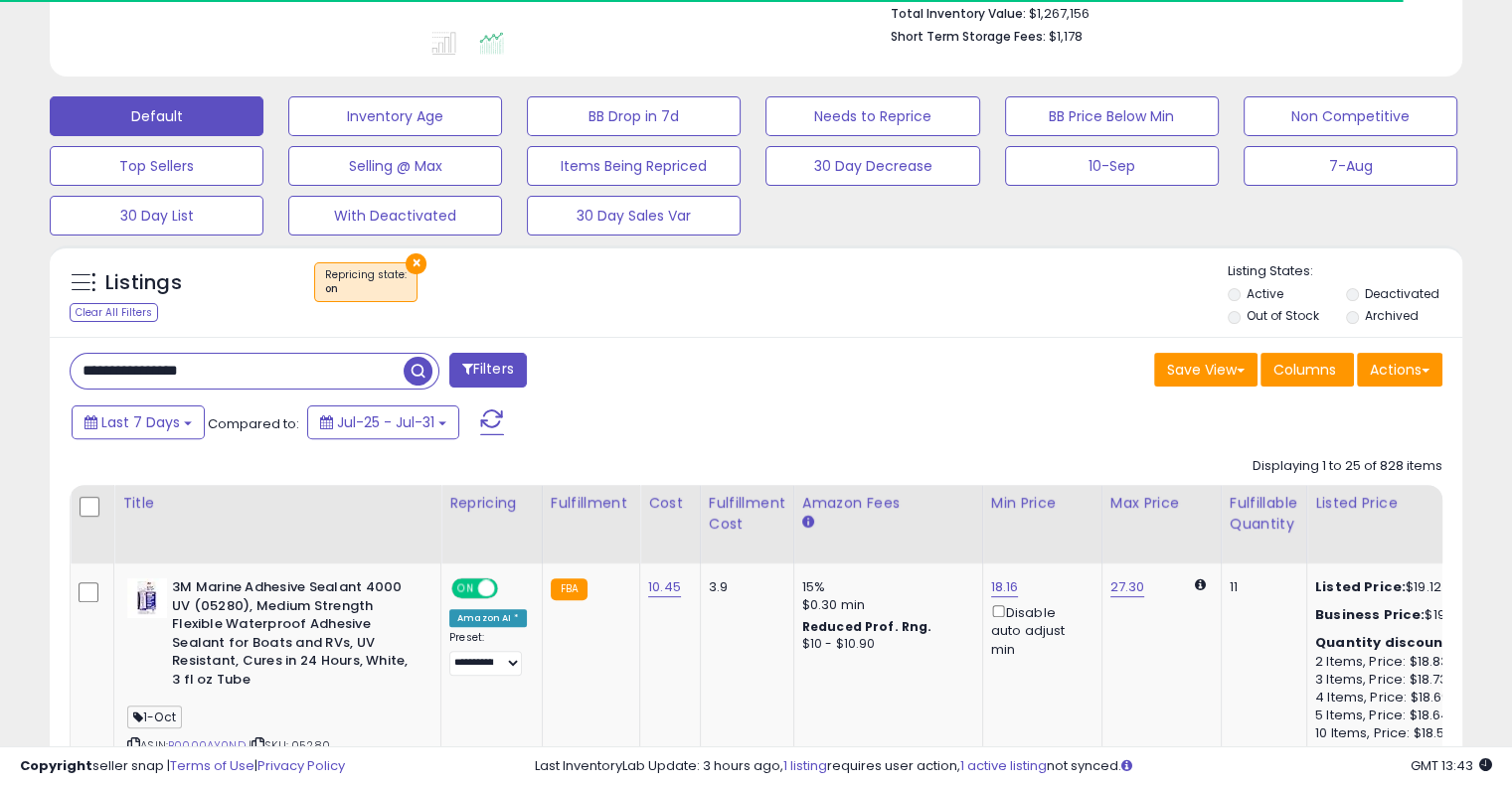 type on "**********" 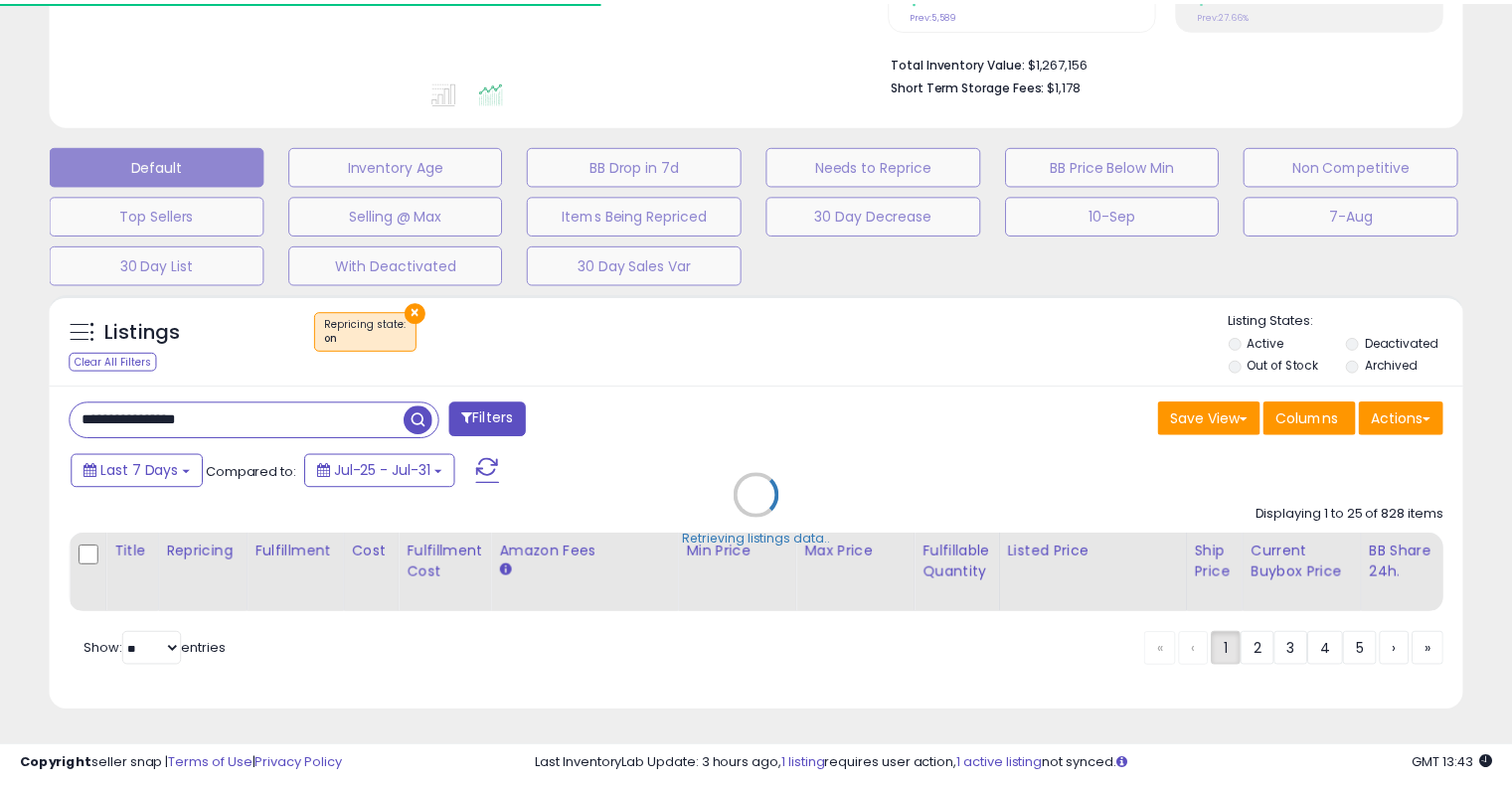 scroll, scrollTop: 530, scrollLeft: 0, axis: vertical 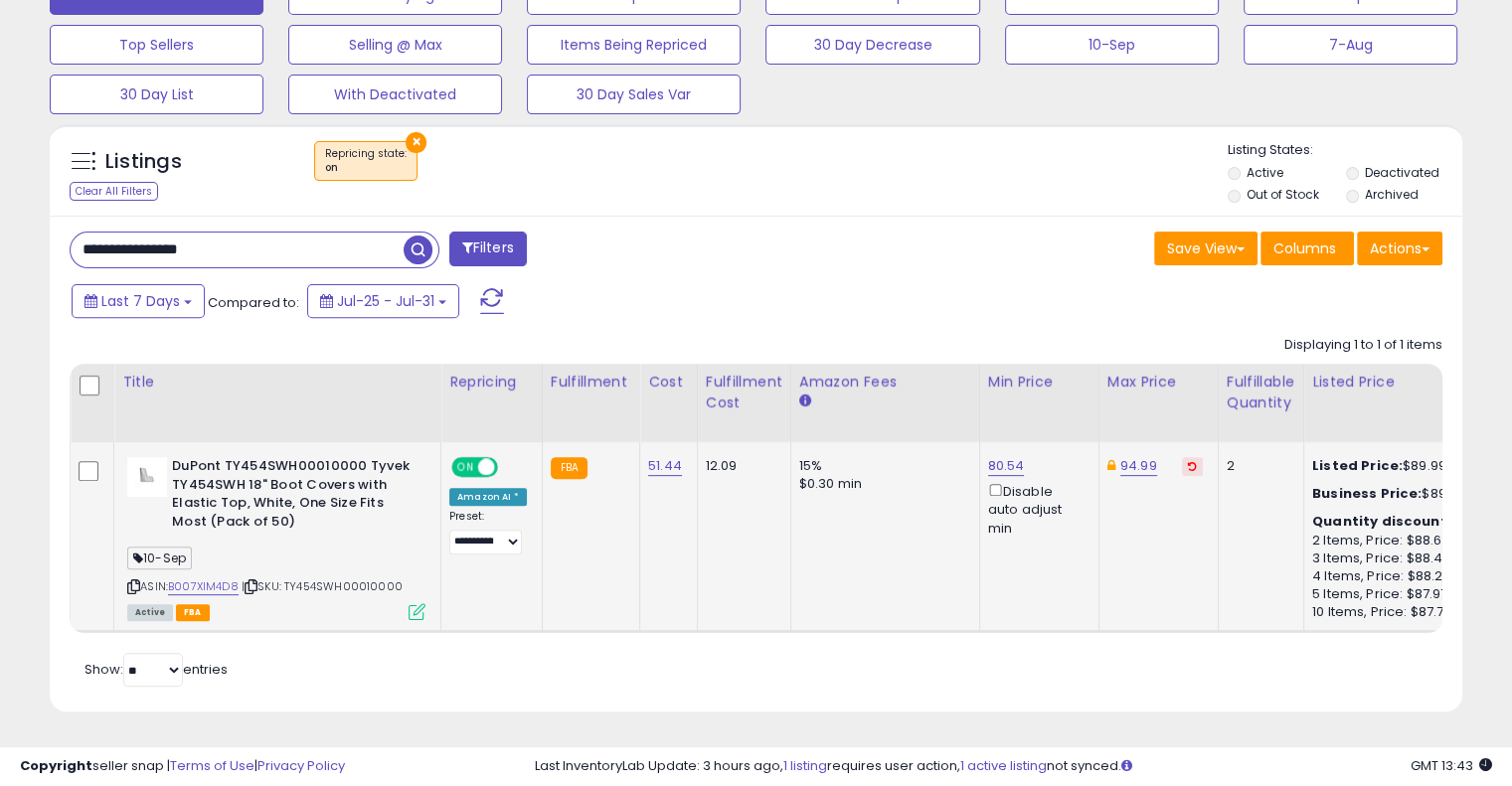 click at bounding box center (417, 611) 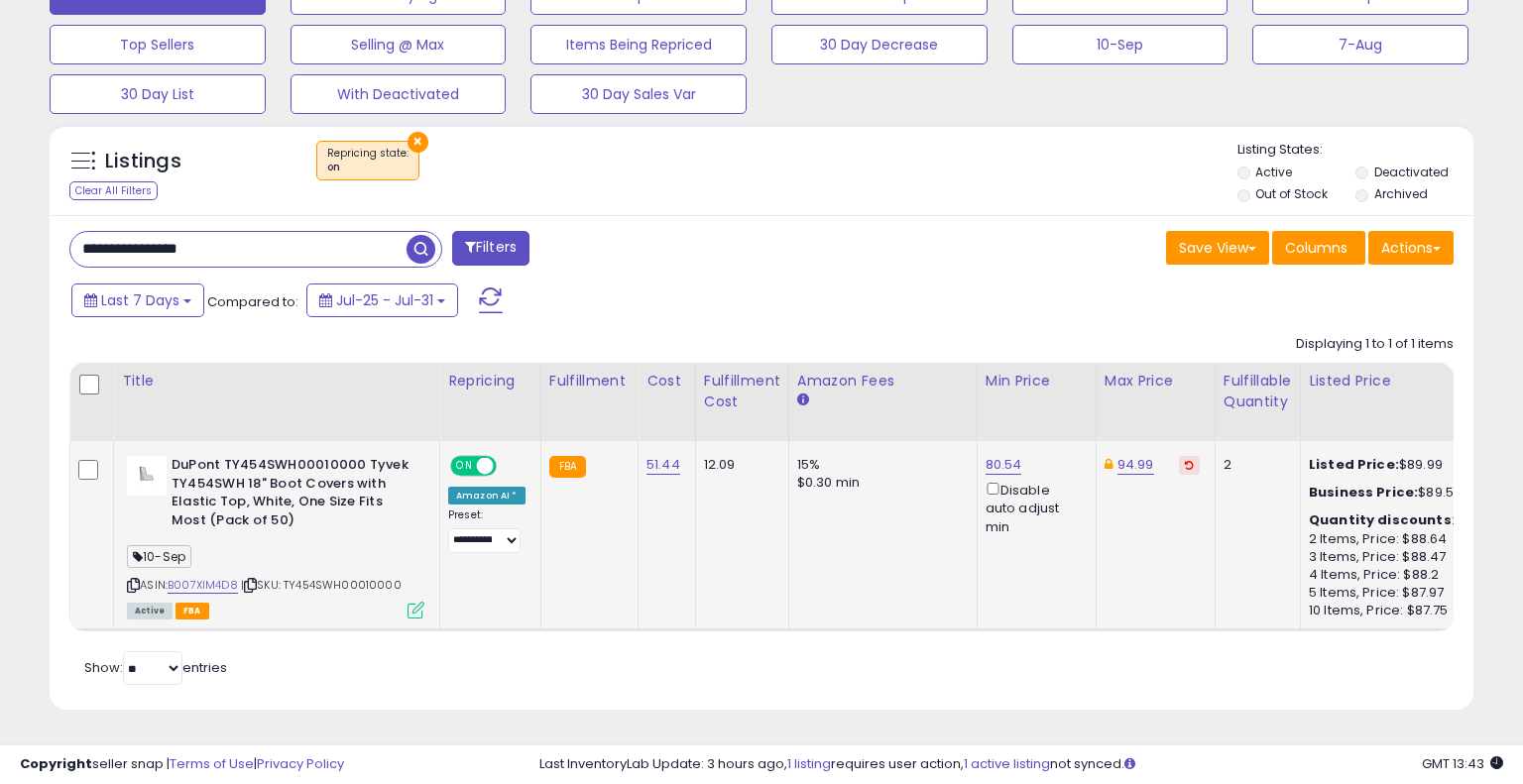 scroll, scrollTop: 990743, scrollLeft: 990712, axis: both 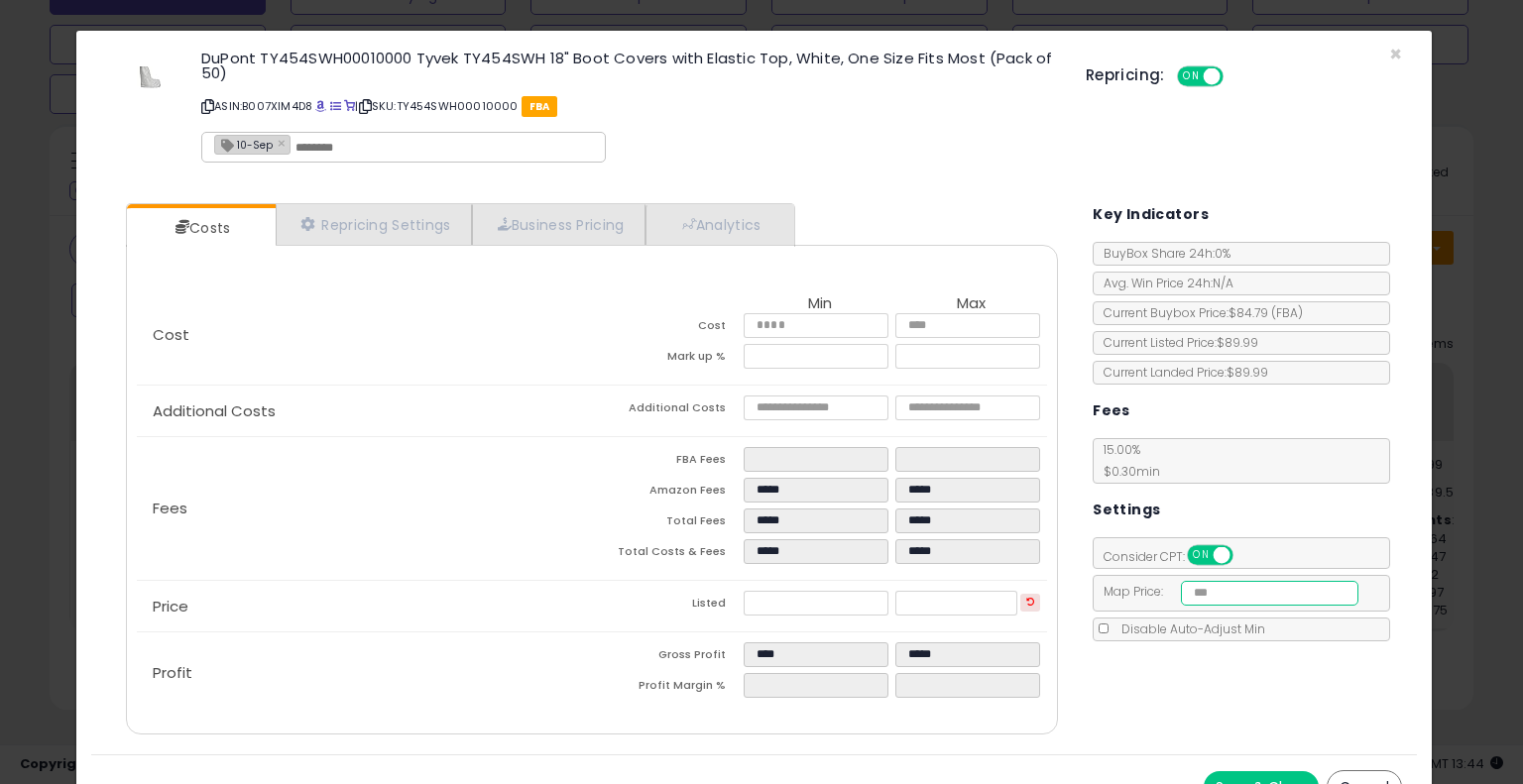 drag, startPoint x: 1253, startPoint y: 588, endPoint x: 1103, endPoint y: 583, distance: 150.08331 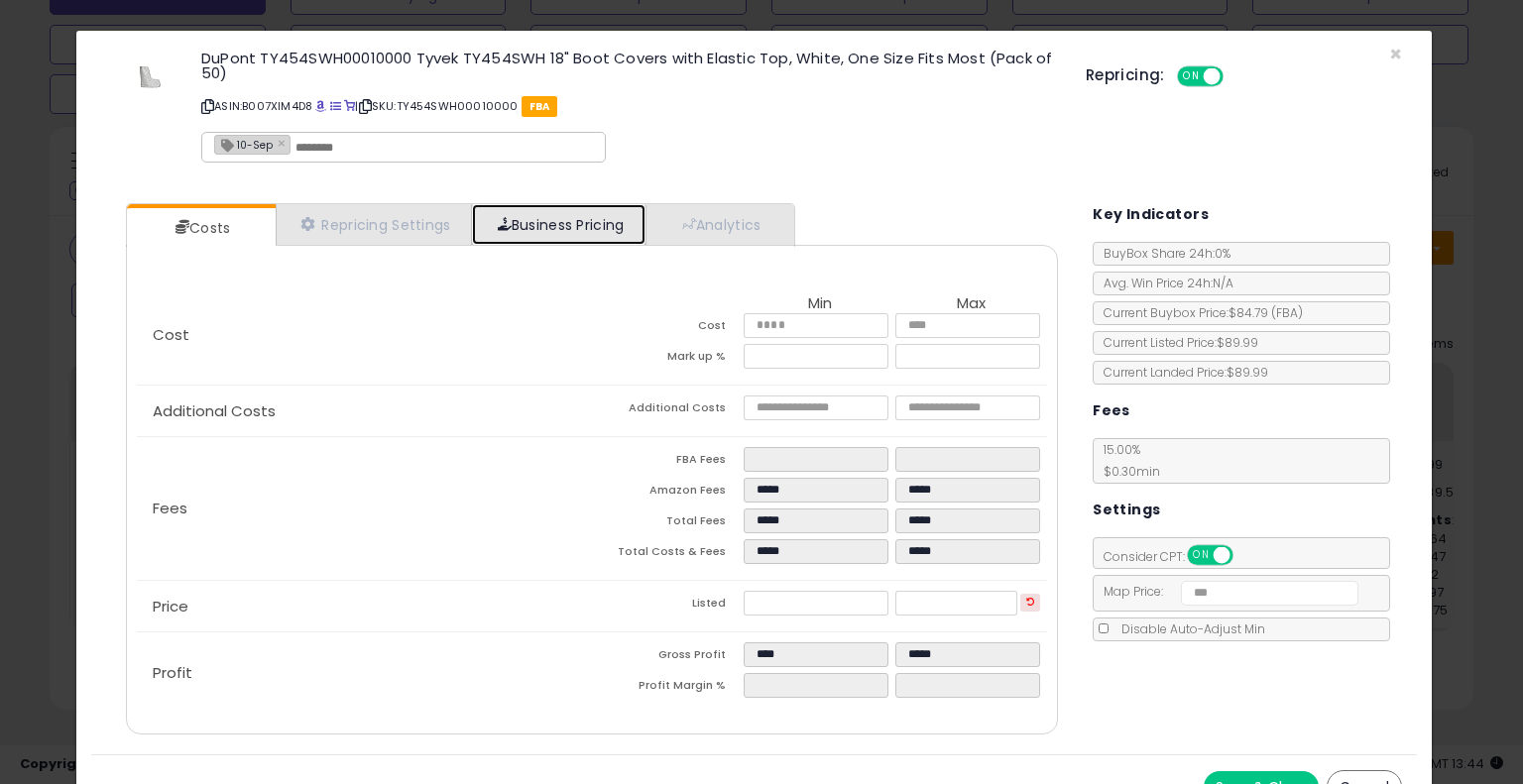 click on "Business Pricing" at bounding box center (558, 224) 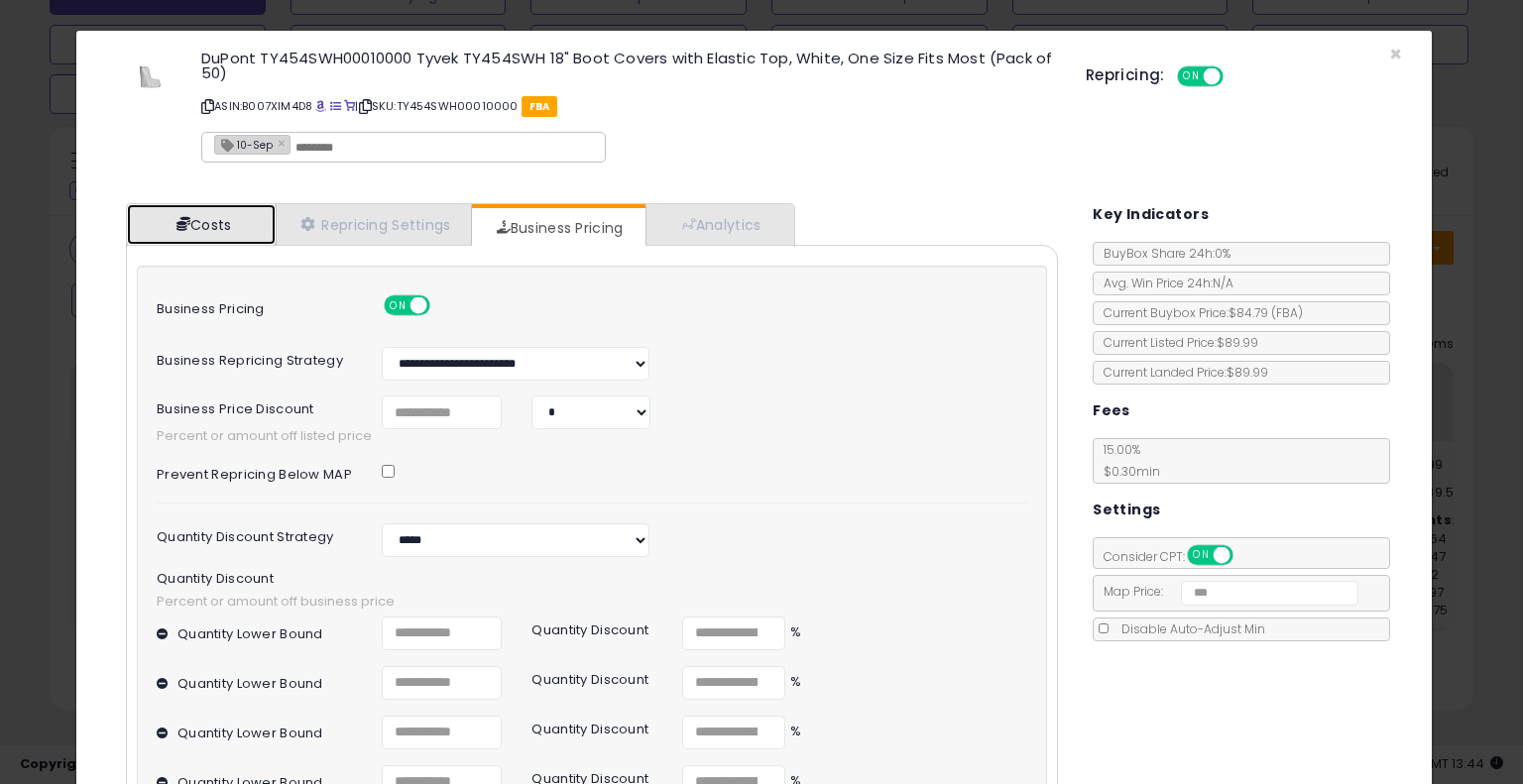 click on "Costs" at bounding box center (201, 224) 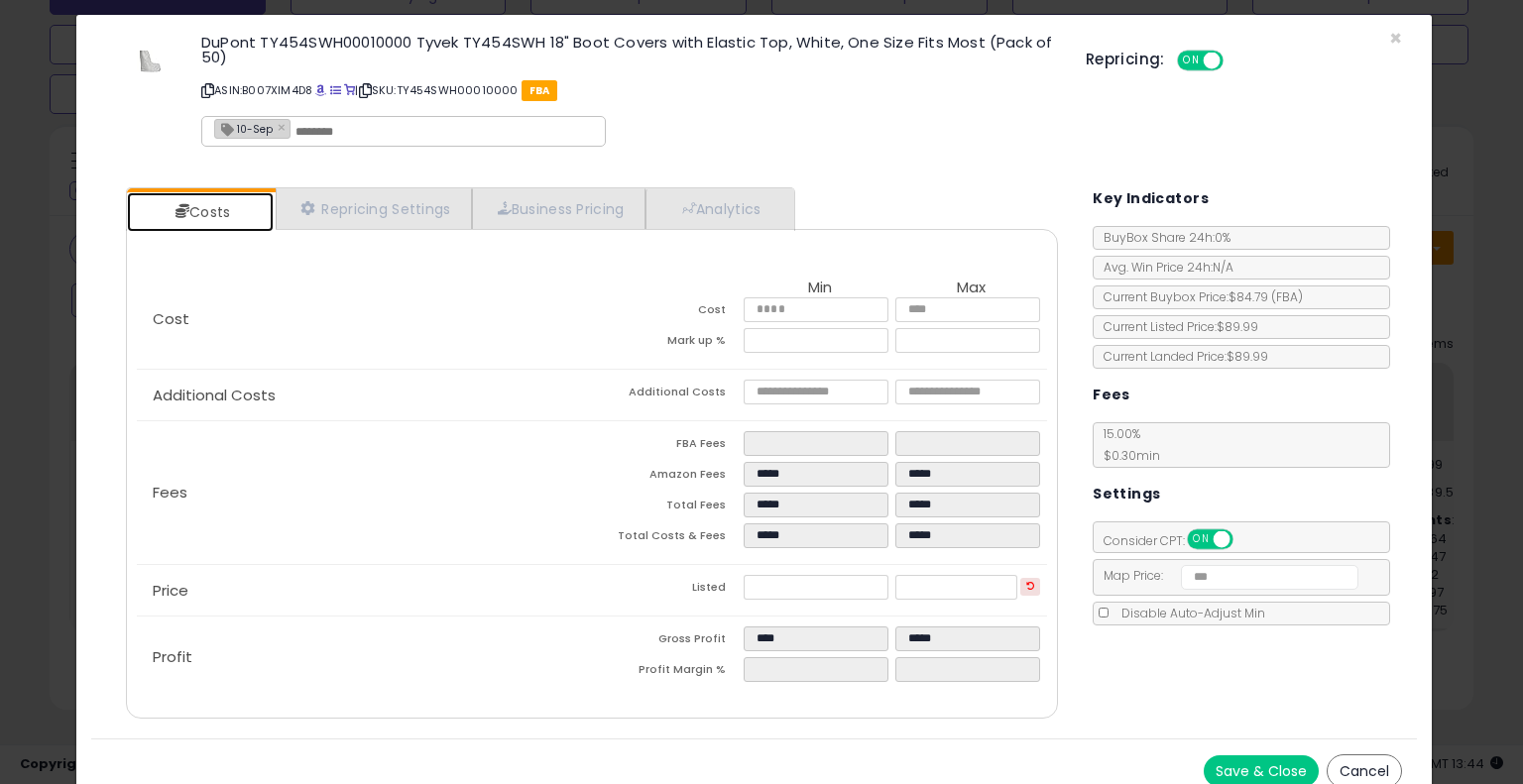 scroll, scrollTop: 32, scrollLeft: 0, axis: vertical 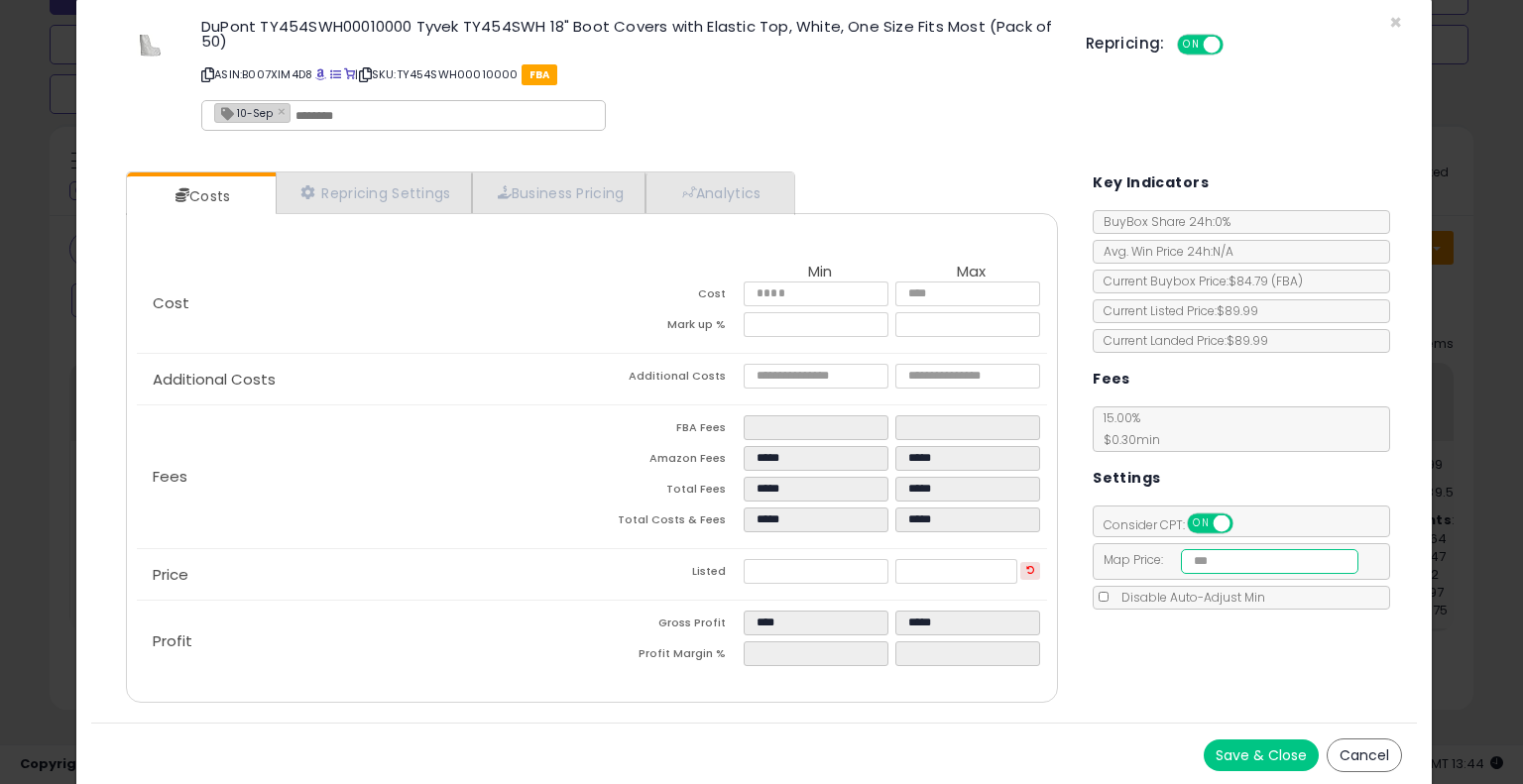 type on "*****" 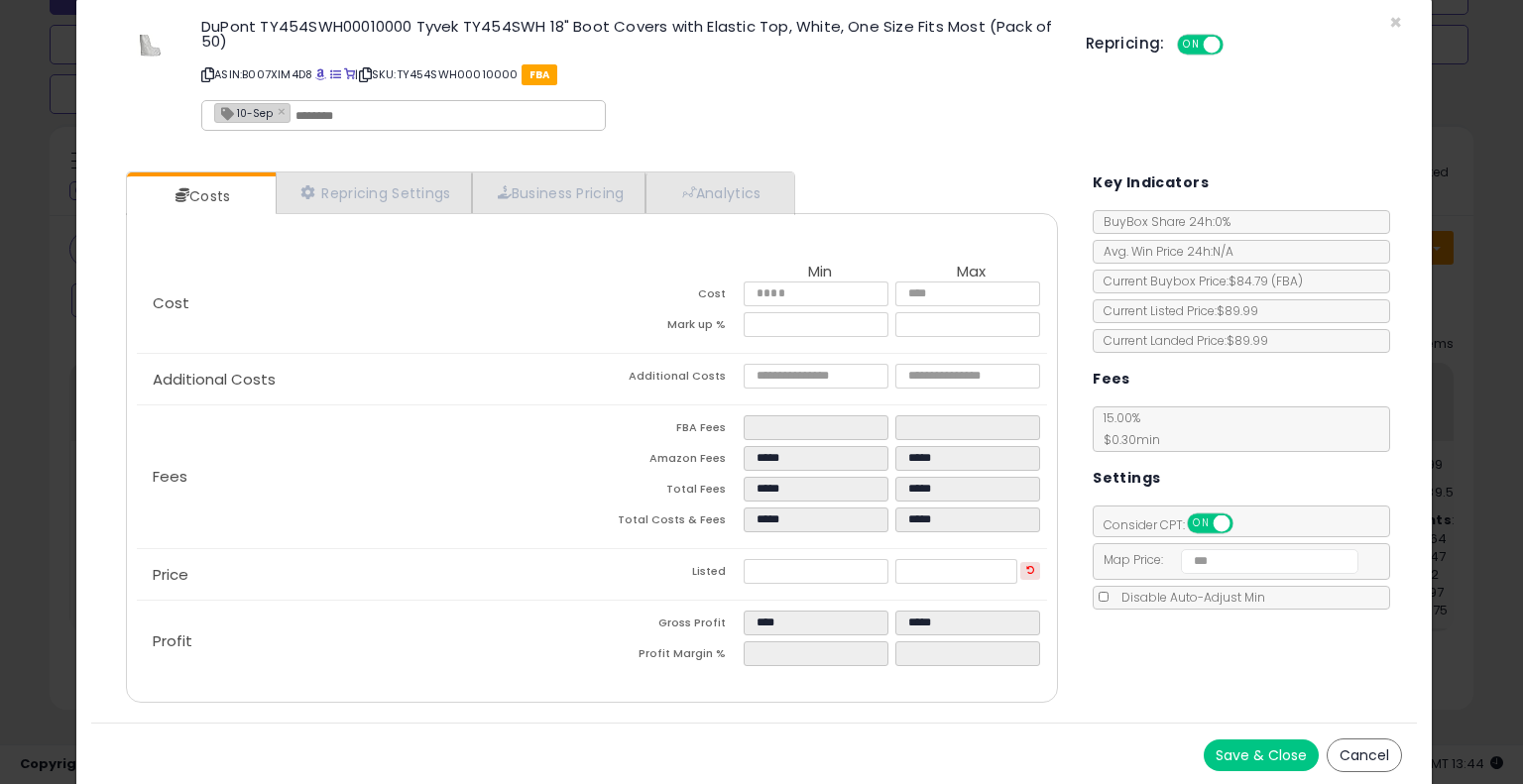 click on "Cost
Min
Max
Cost
*****
*****
Mark up %
****
*****
Additional Costs
Additional Costs" at bounding box center [592, 453] 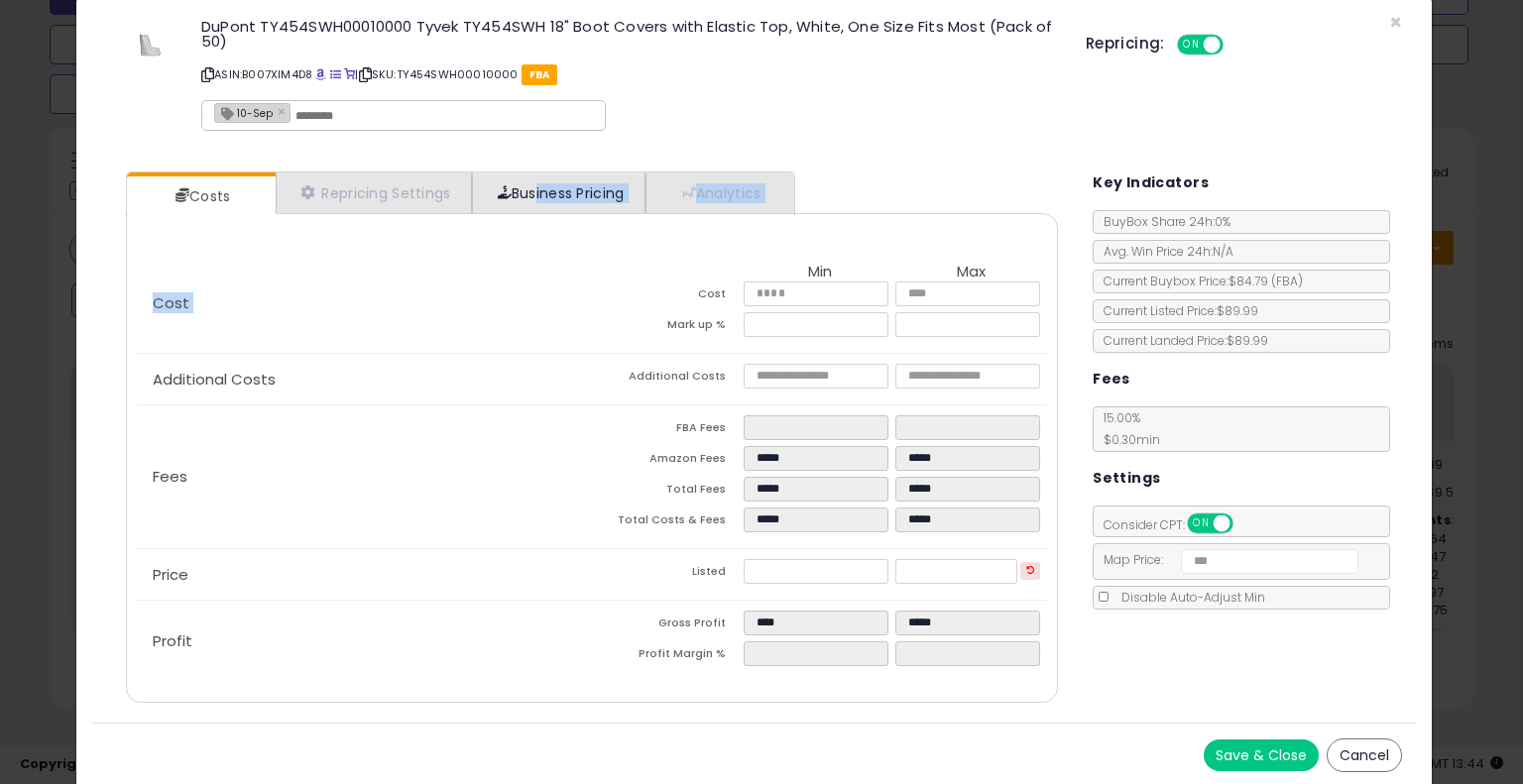 click on "Costs
Repricing Settings
Business Pricing
Analytics" at bounding box center [592, 437] 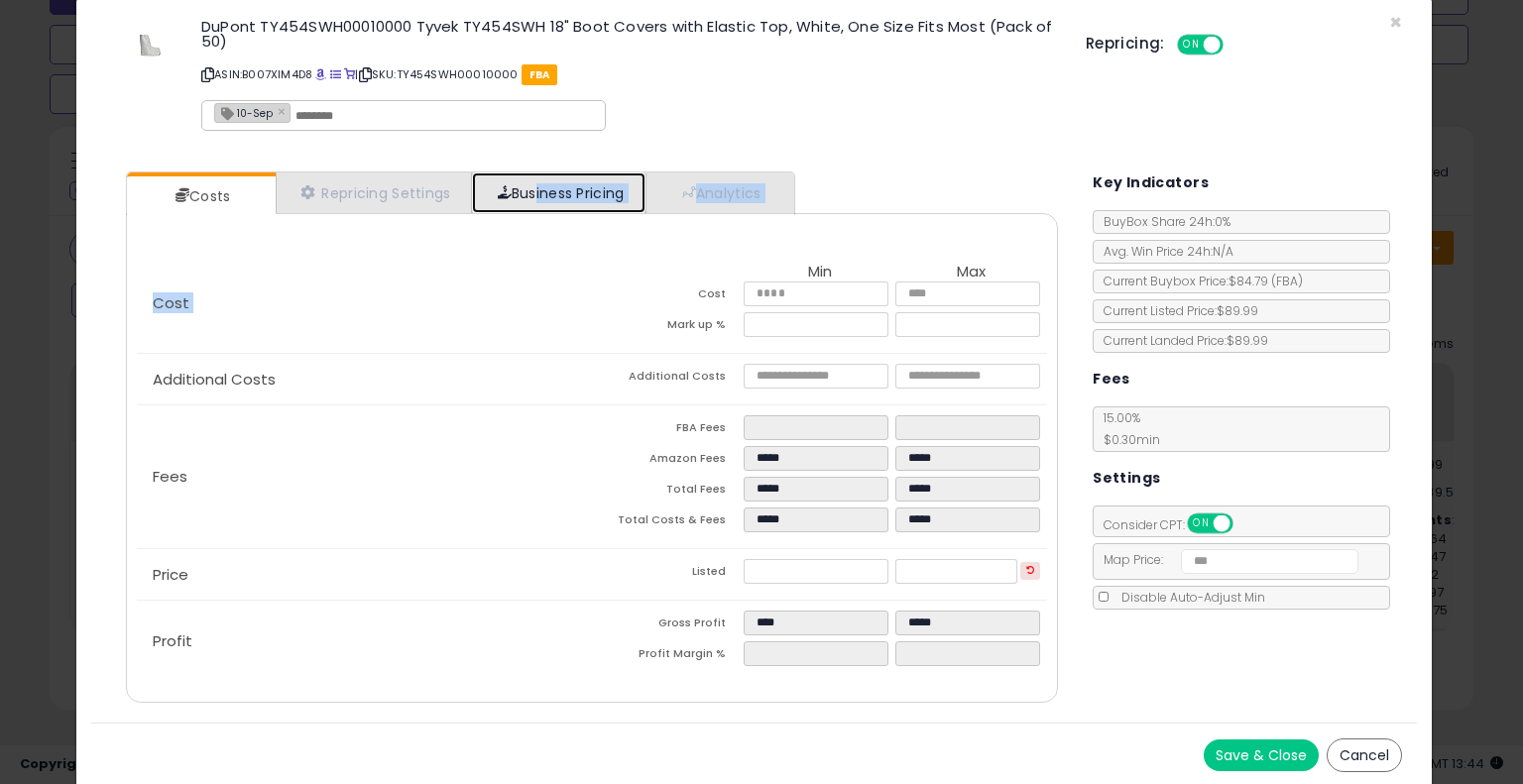 click on "Business Pricing" at bounding box center [558, 192] 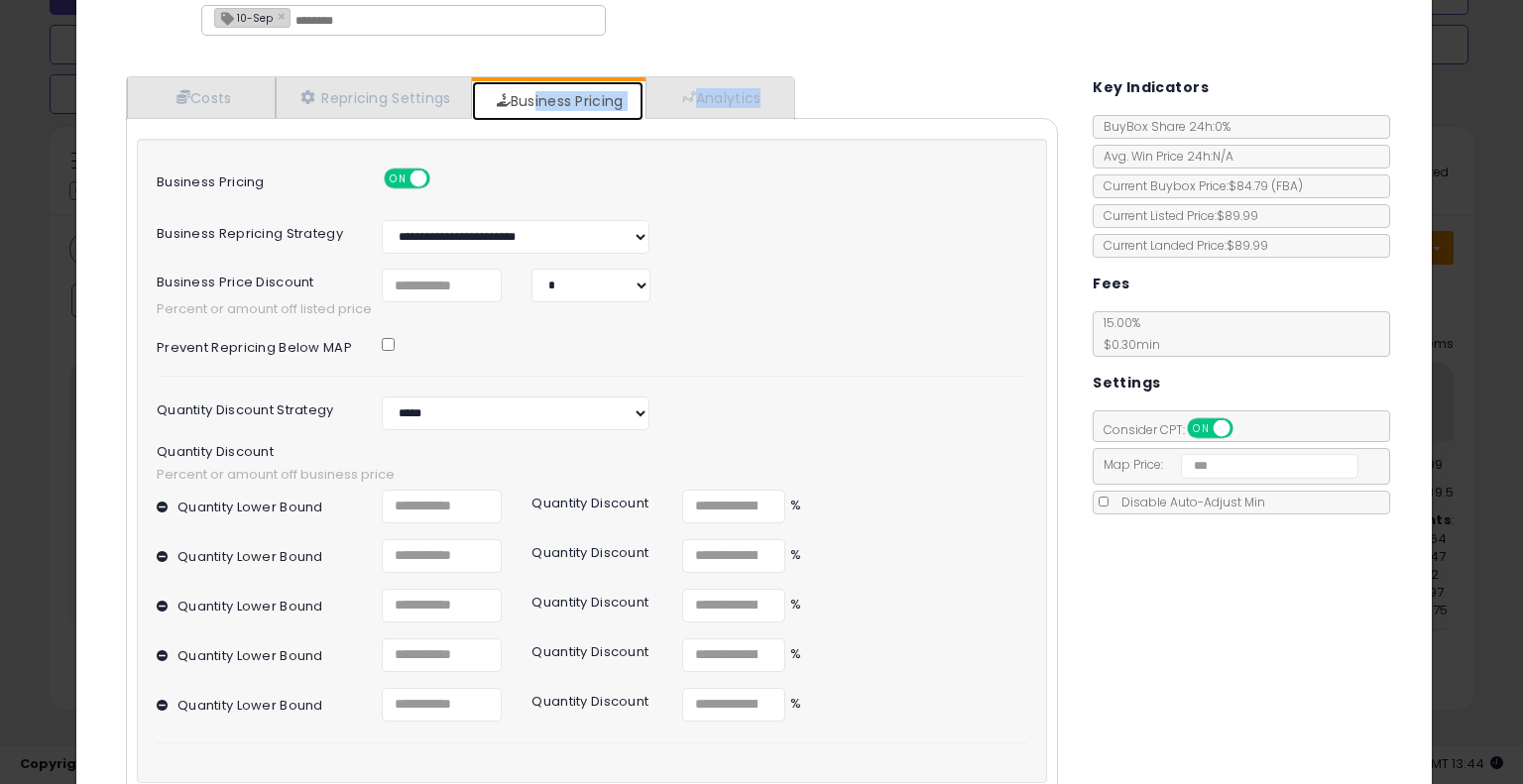 scroll, scrollTop: 165, scrollLeft: 0, axis: vertical 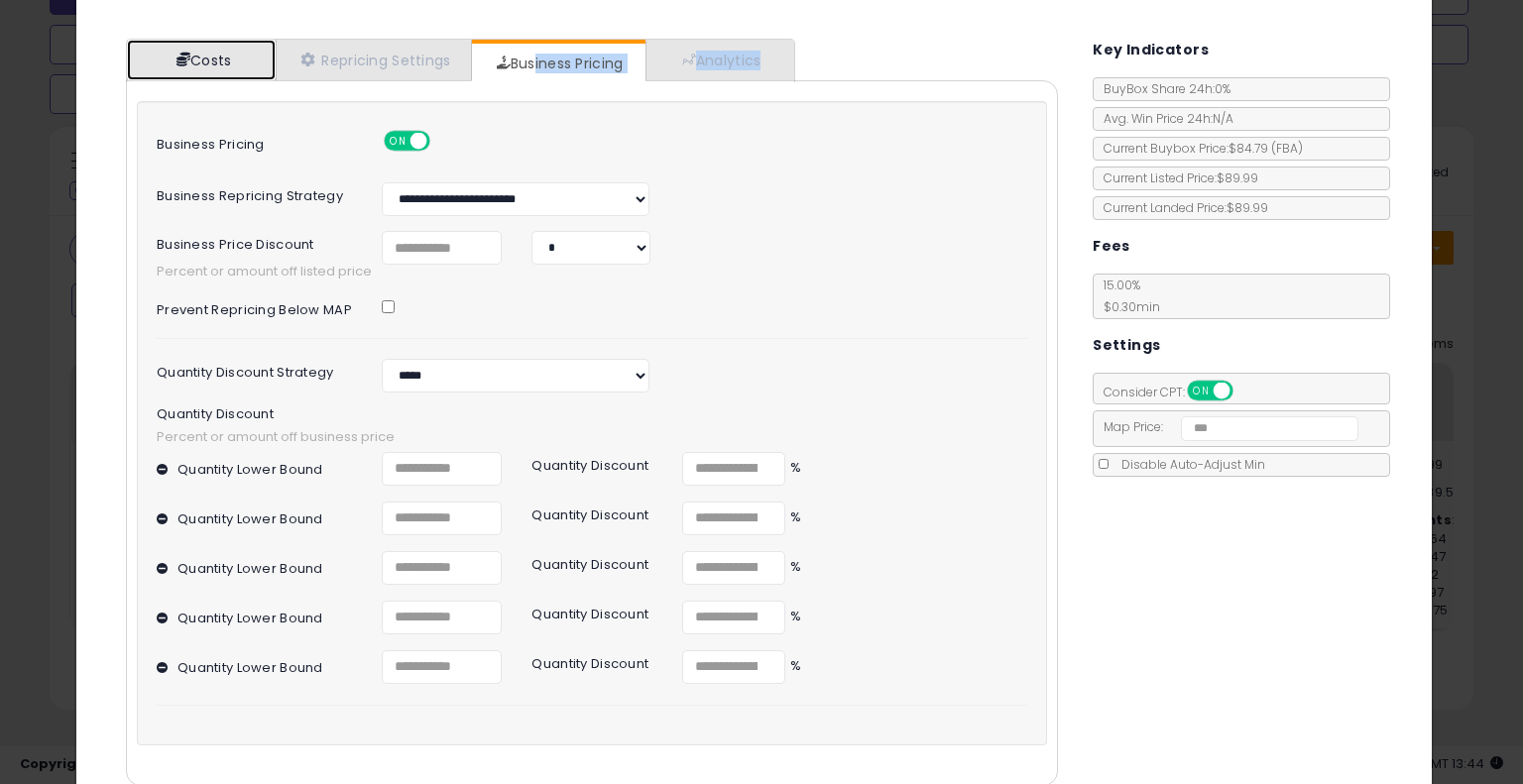 click on "Costs" at bounding box center [201, 59] 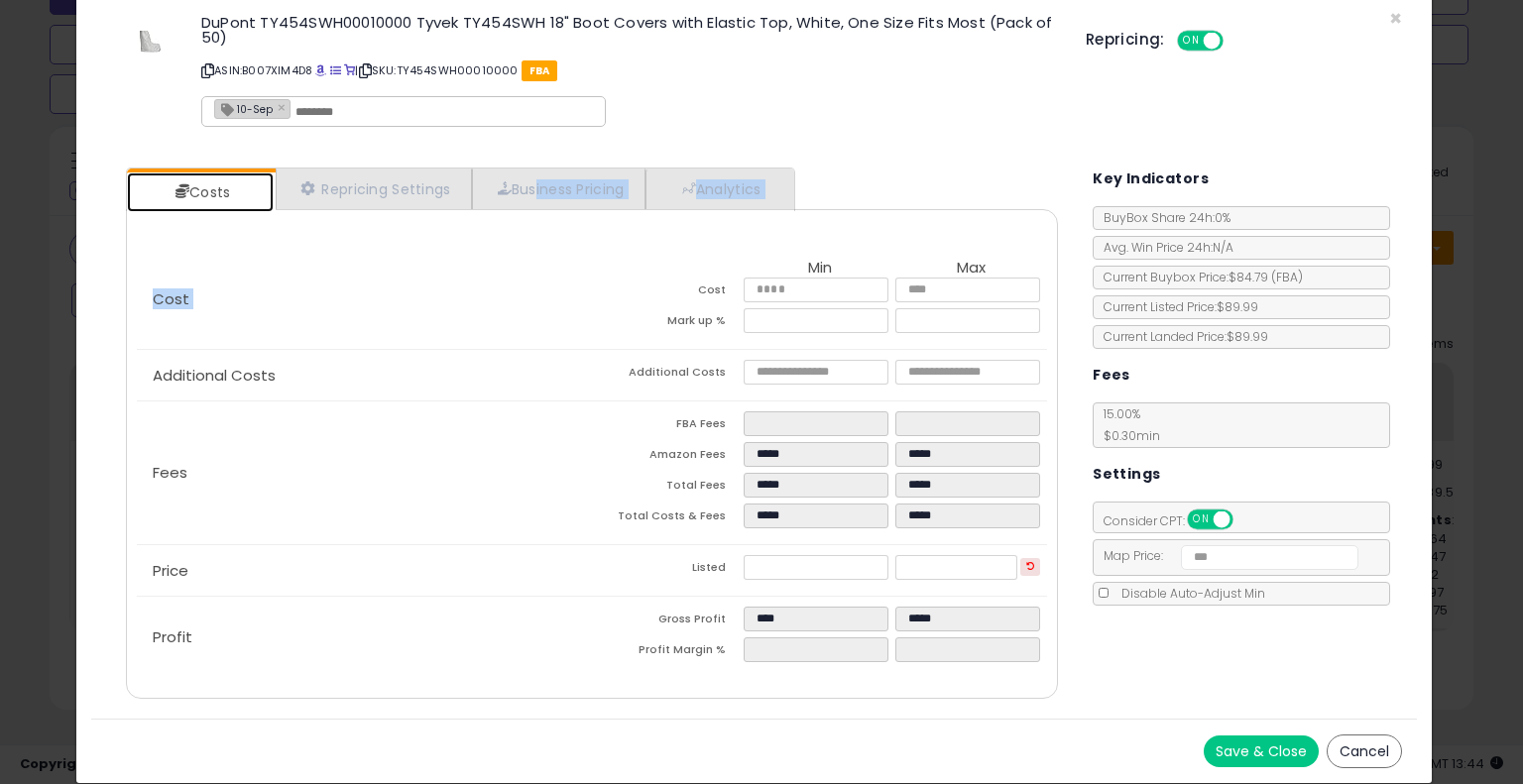 scroll, scrollTop: 32, scrollLeft: 0, axis: vertical 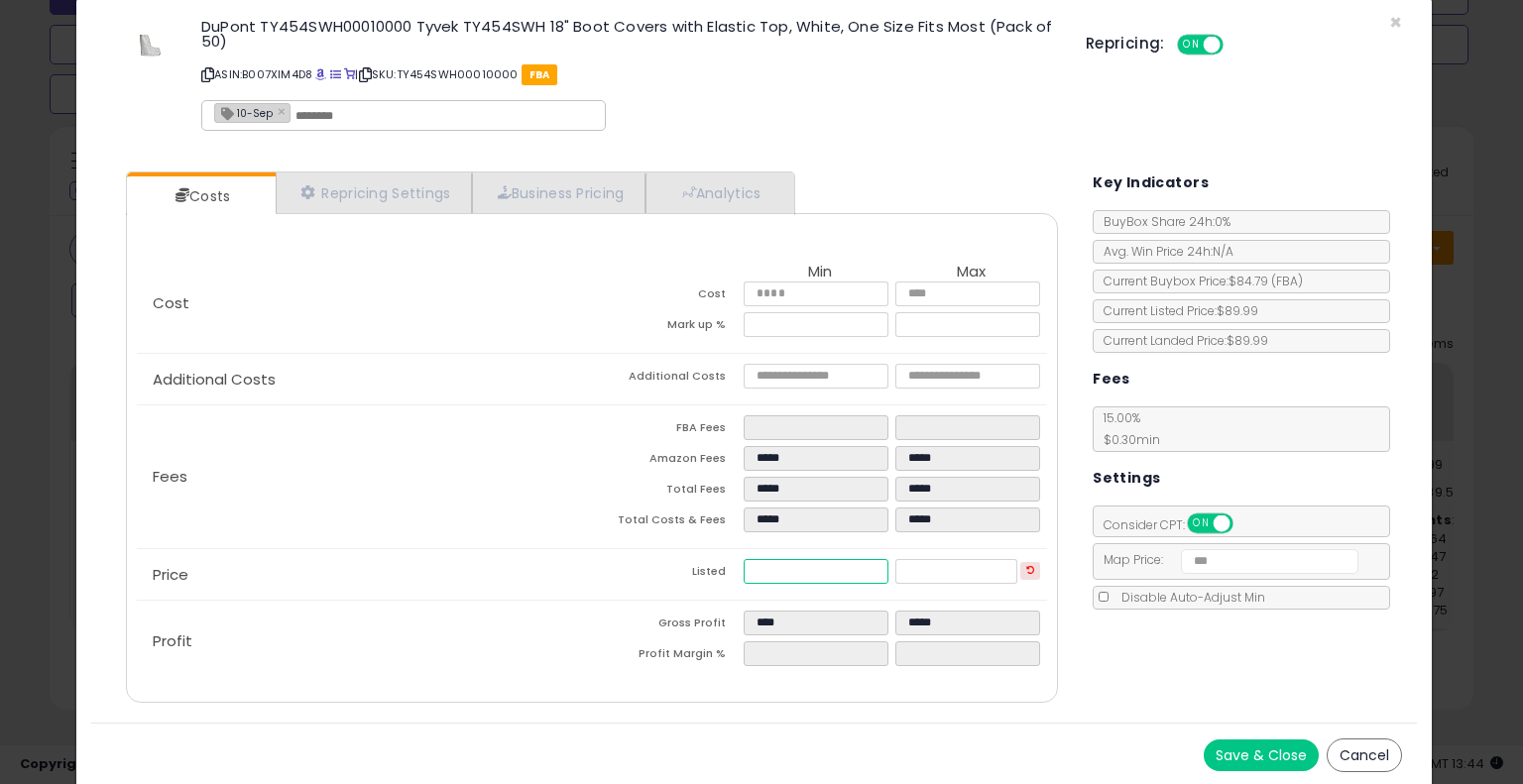 drag, startPoint x: 794, startPoint y: 570, endPoint x: 581, endPoint y: 527, distance: 217.29703 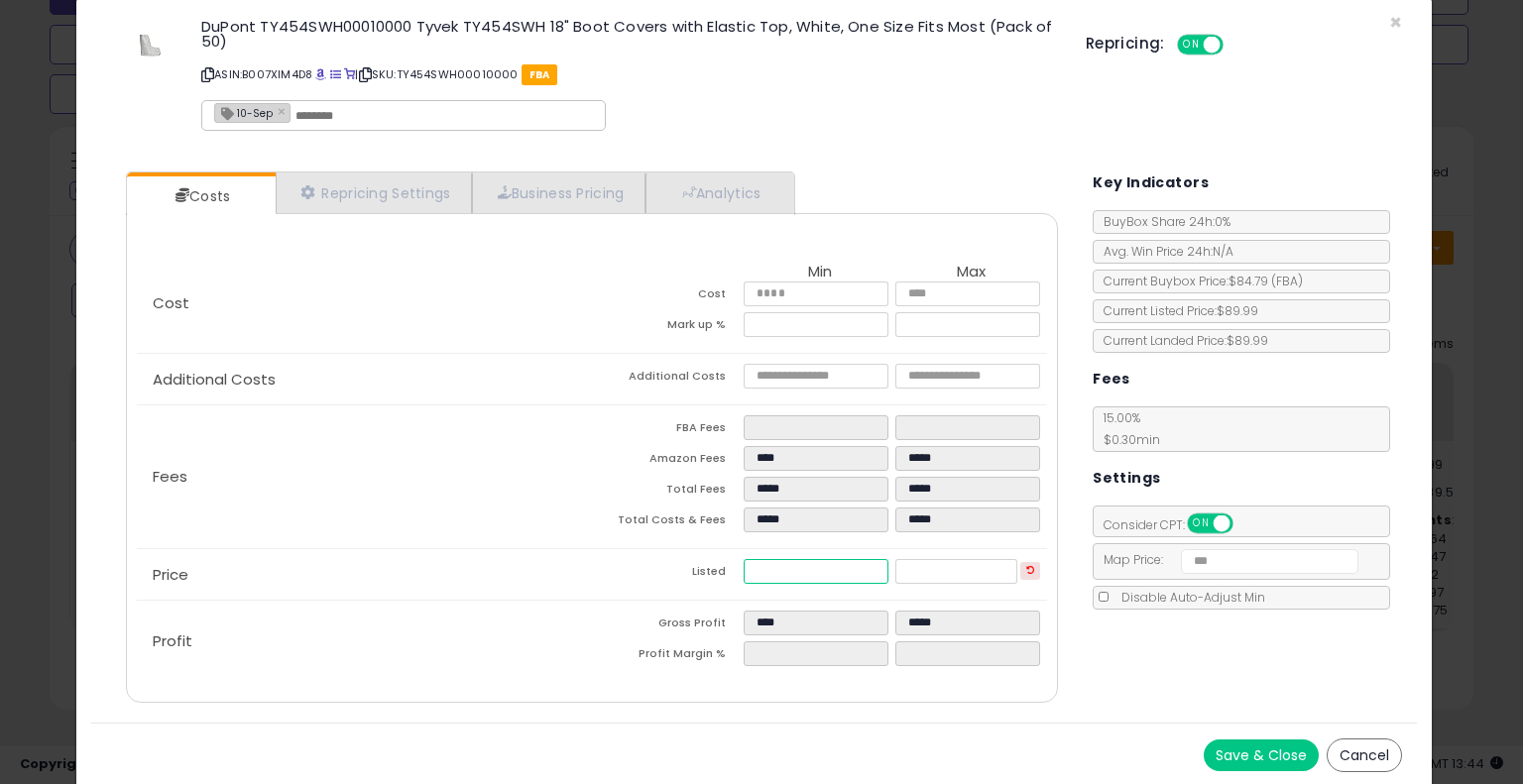 type on "*****" 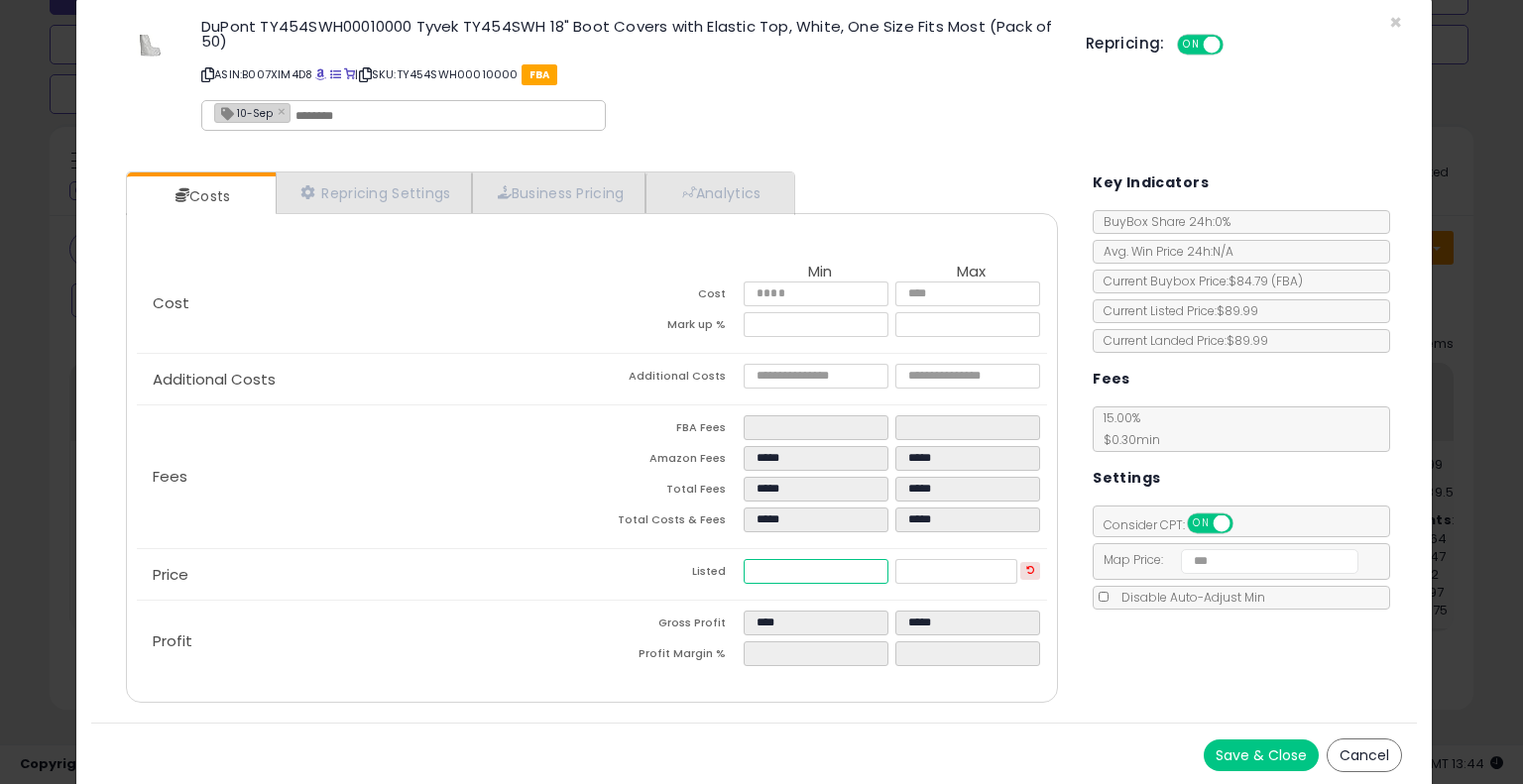 type on "*****" 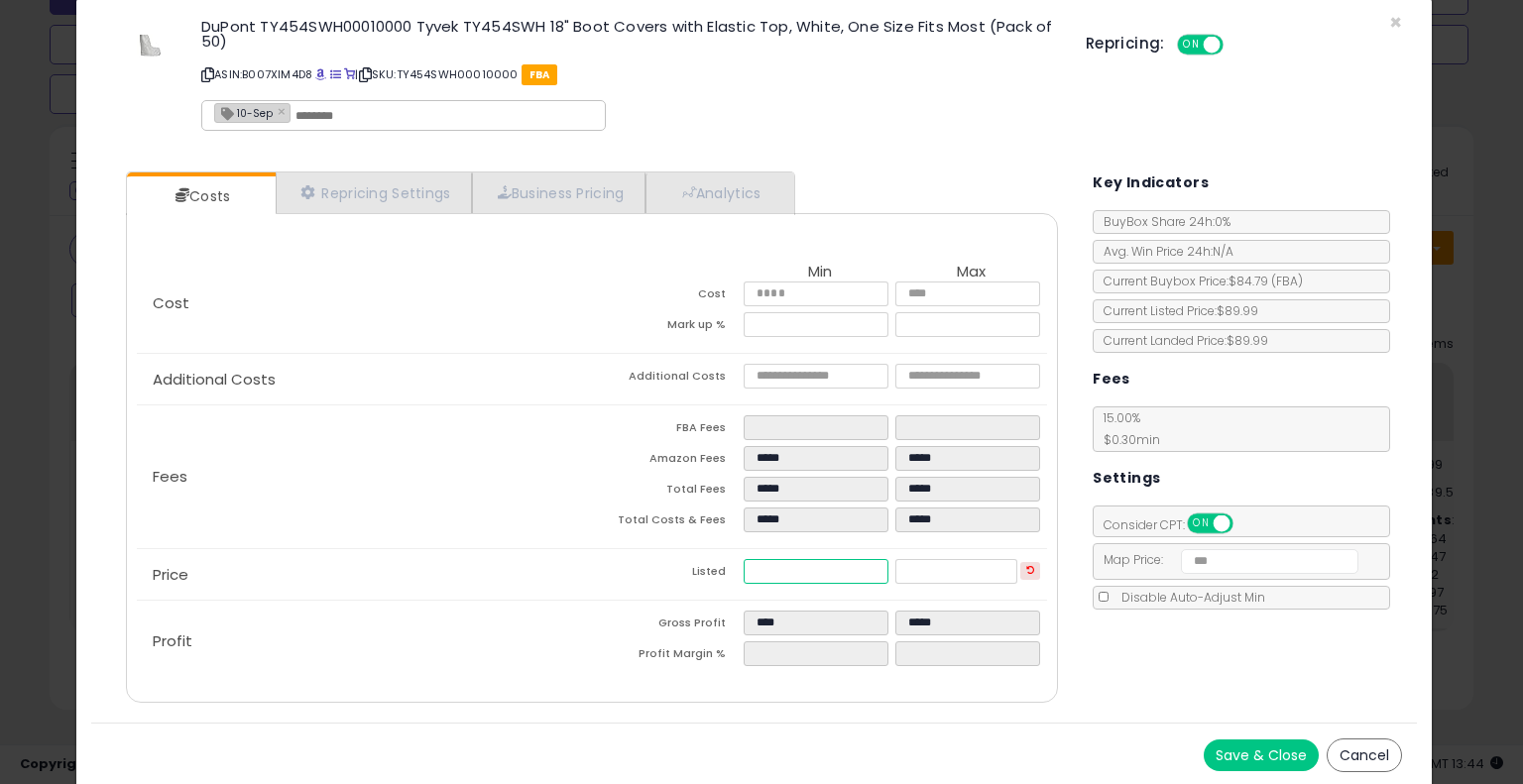 type on "******" 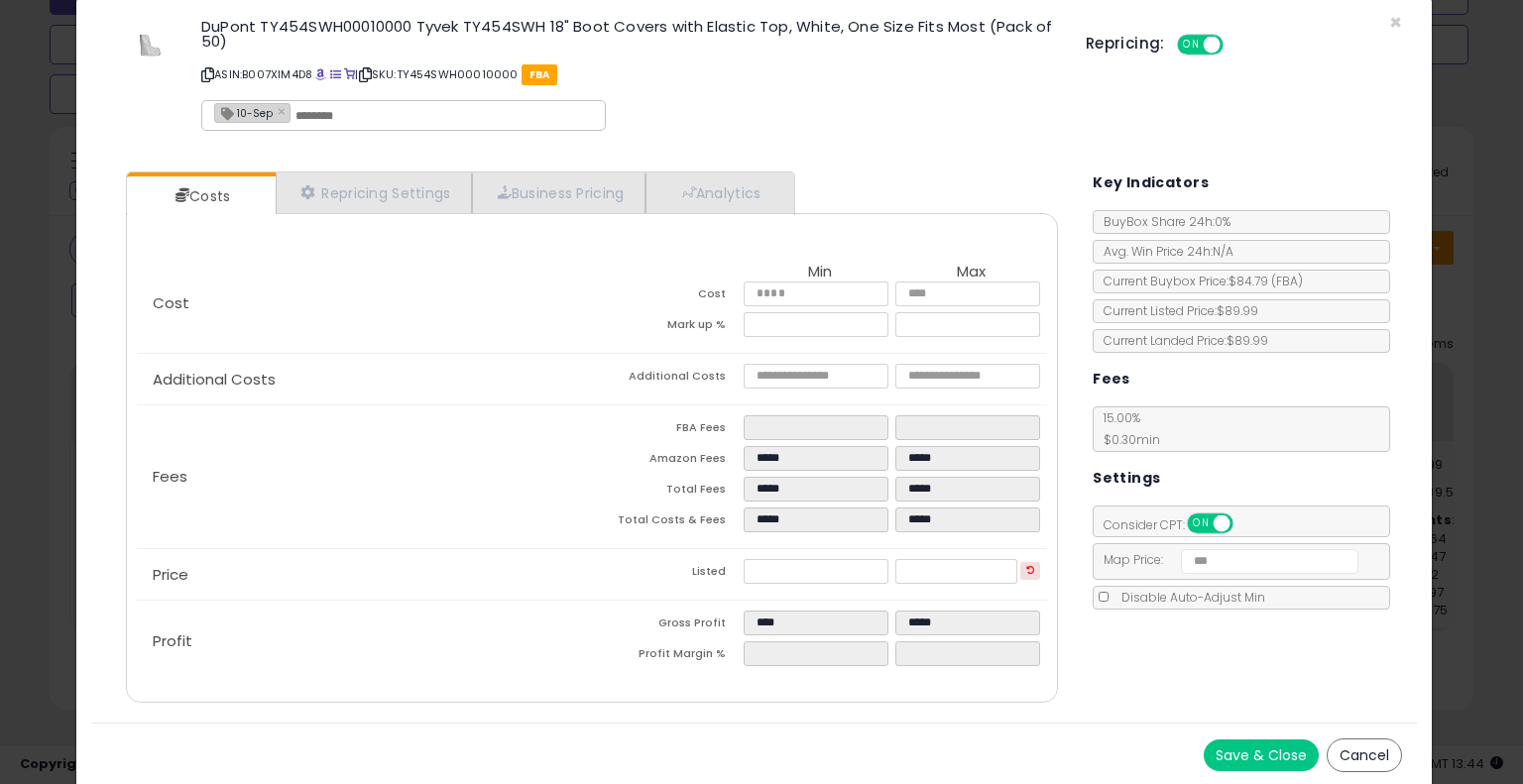 type on "*****" 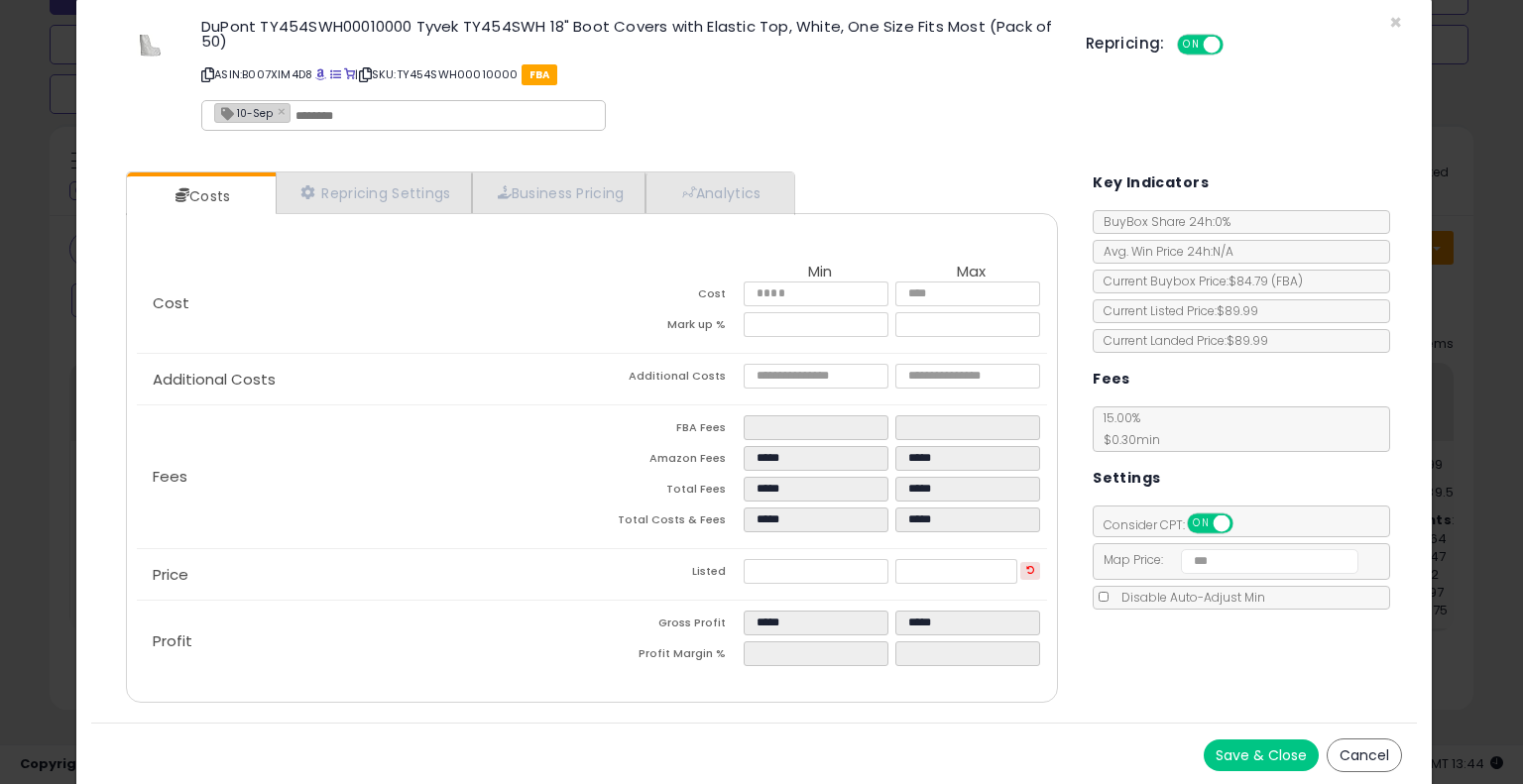 click on "Fees
FBA Fees
*****
*****
Amazon Fees
*****
*****
Total Fees
*****
*****
Total Costs & Fees
*****
*****" 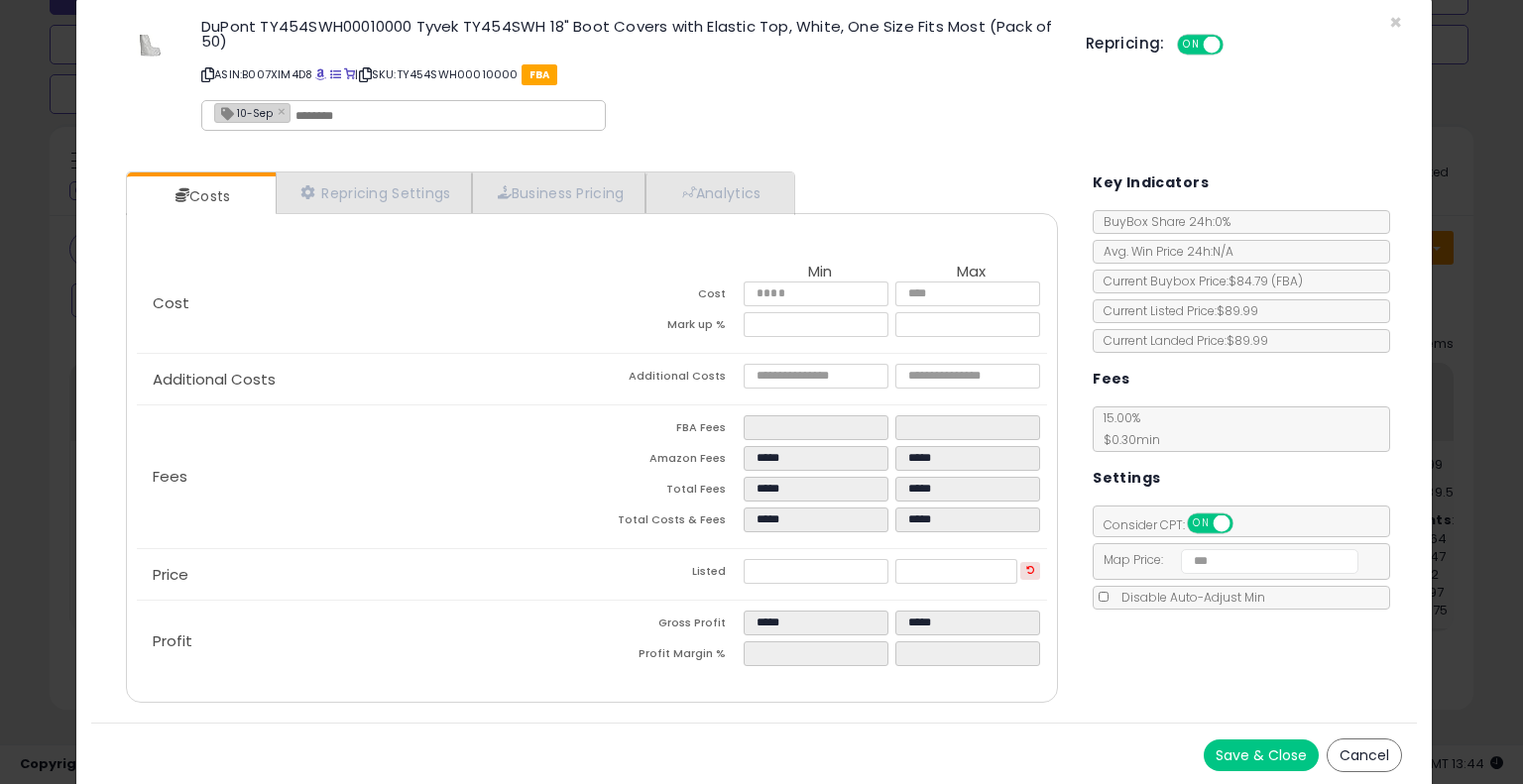 click on "Save & Close" at bounding box center (1261, 755) 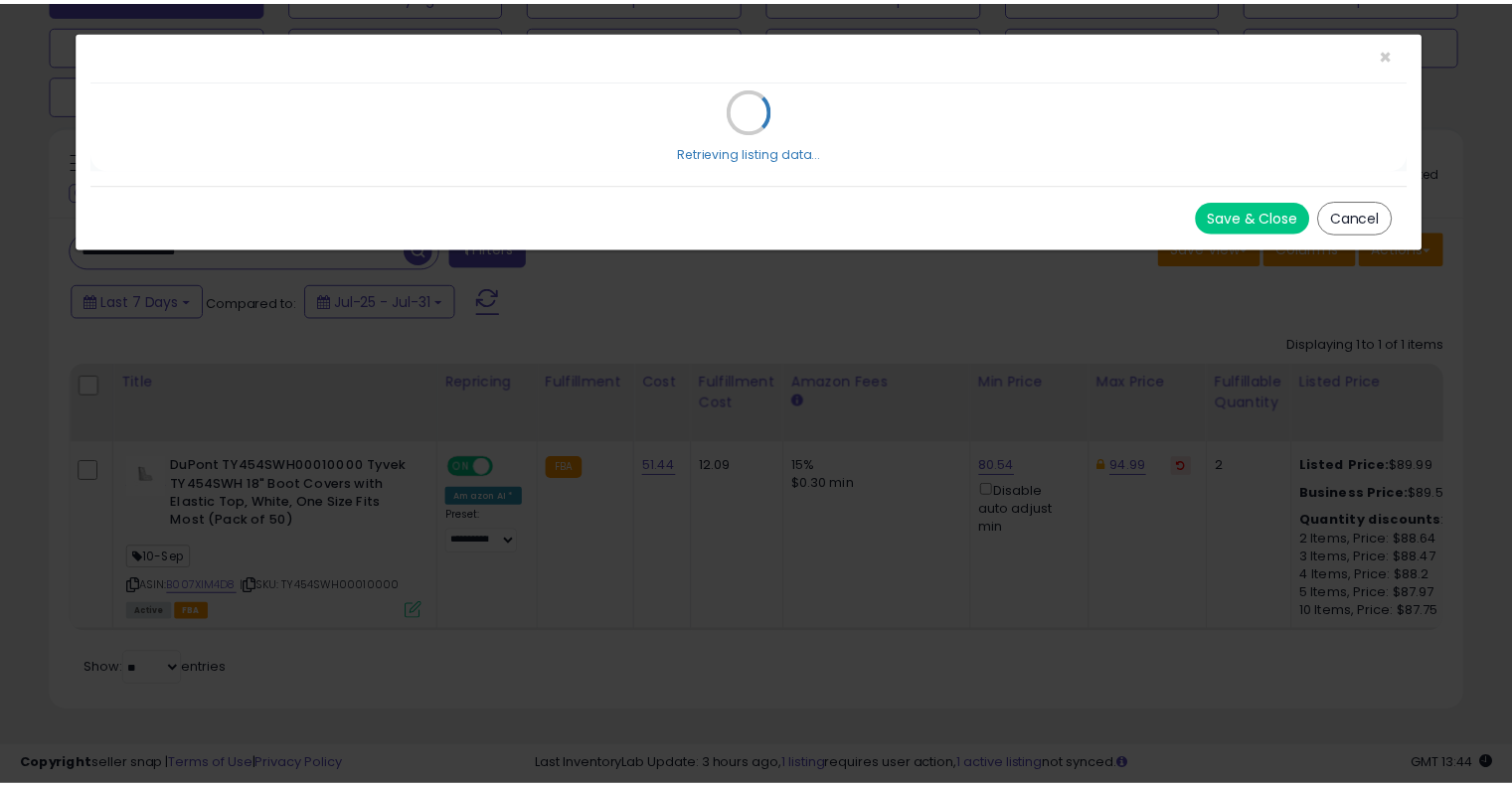 scroll, scrollTop: 0, scrollLeft: 0, axis: both 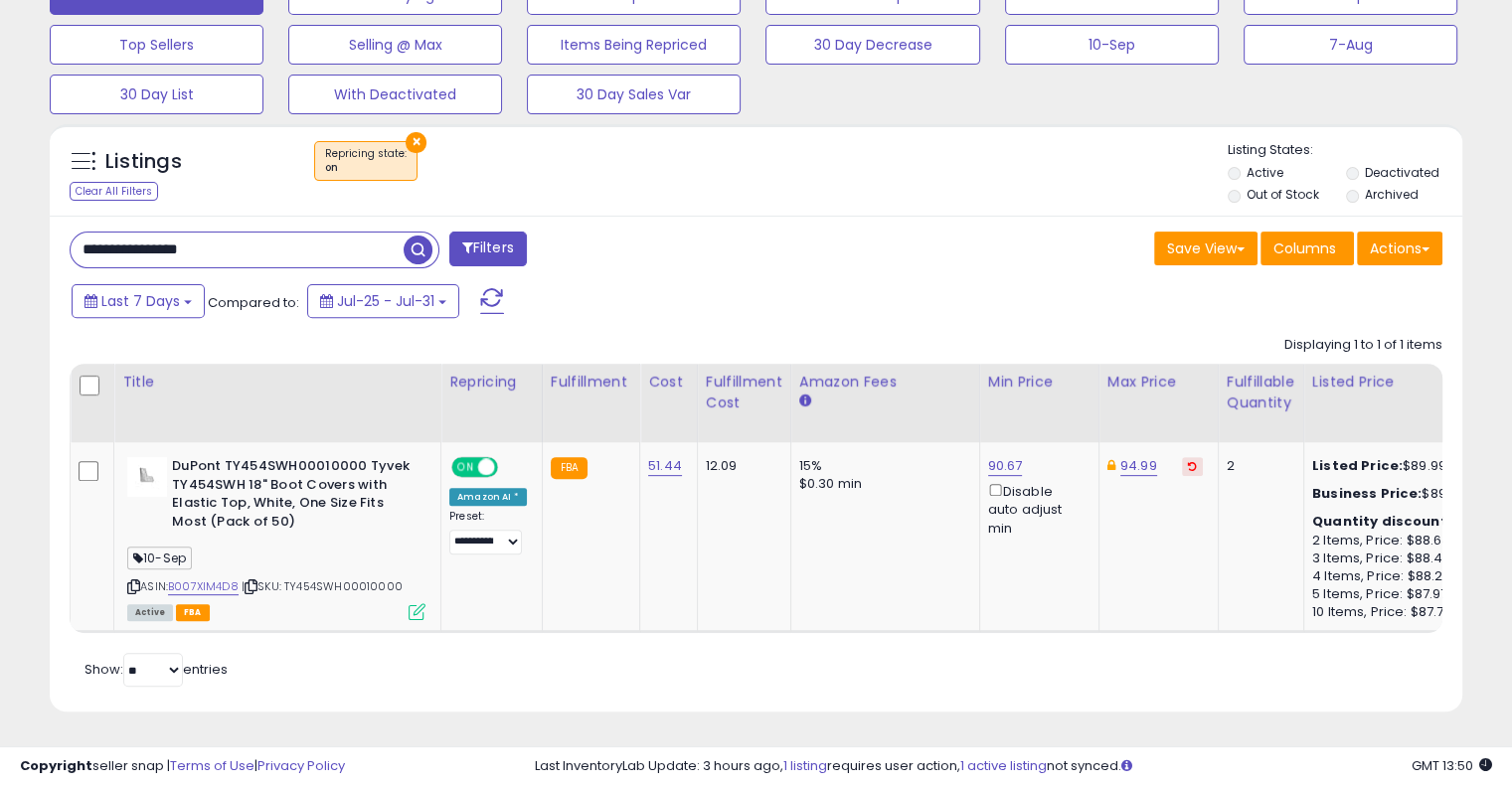 click on "**********" at bounding box center [237, 249] 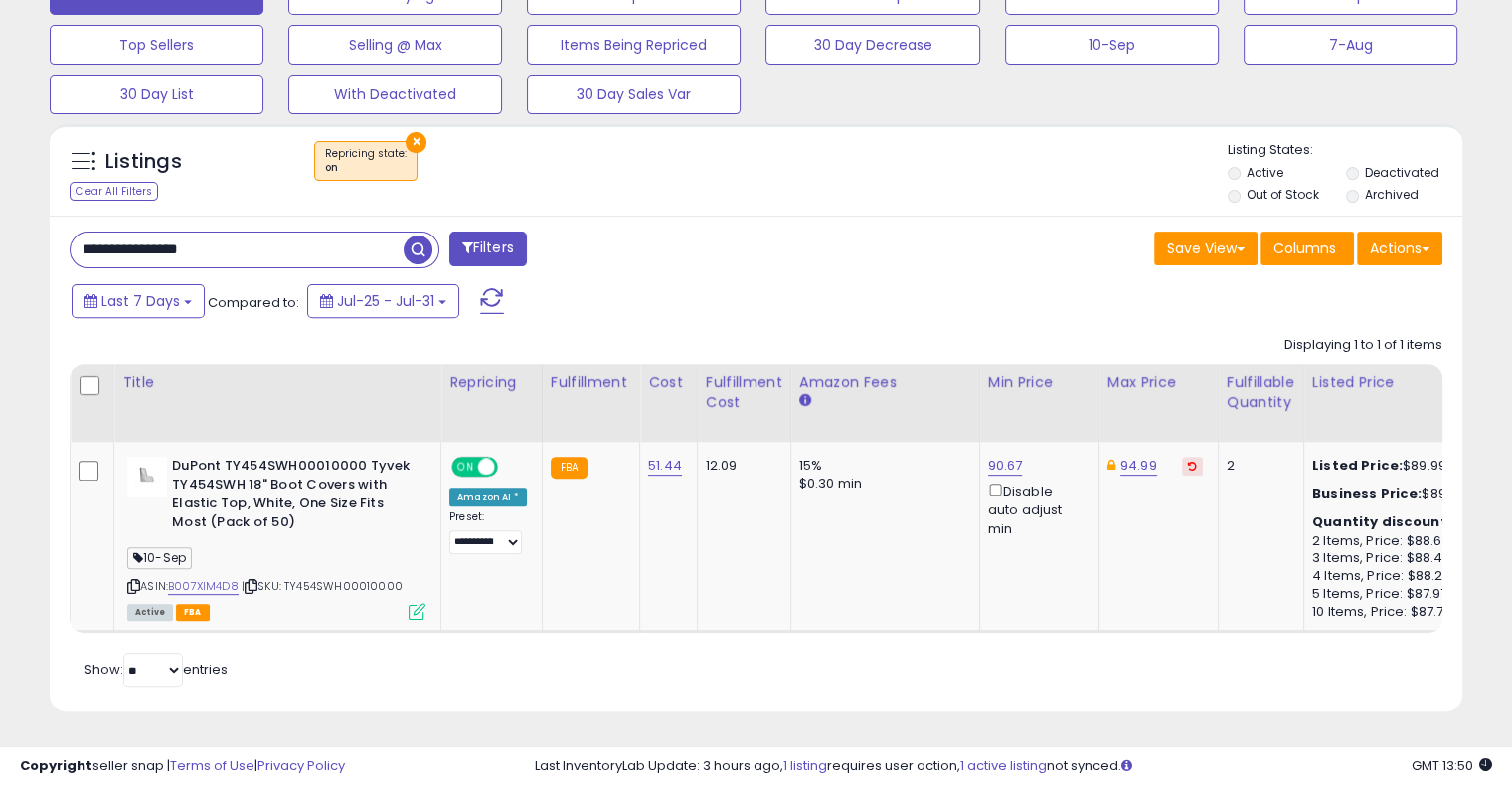 paste 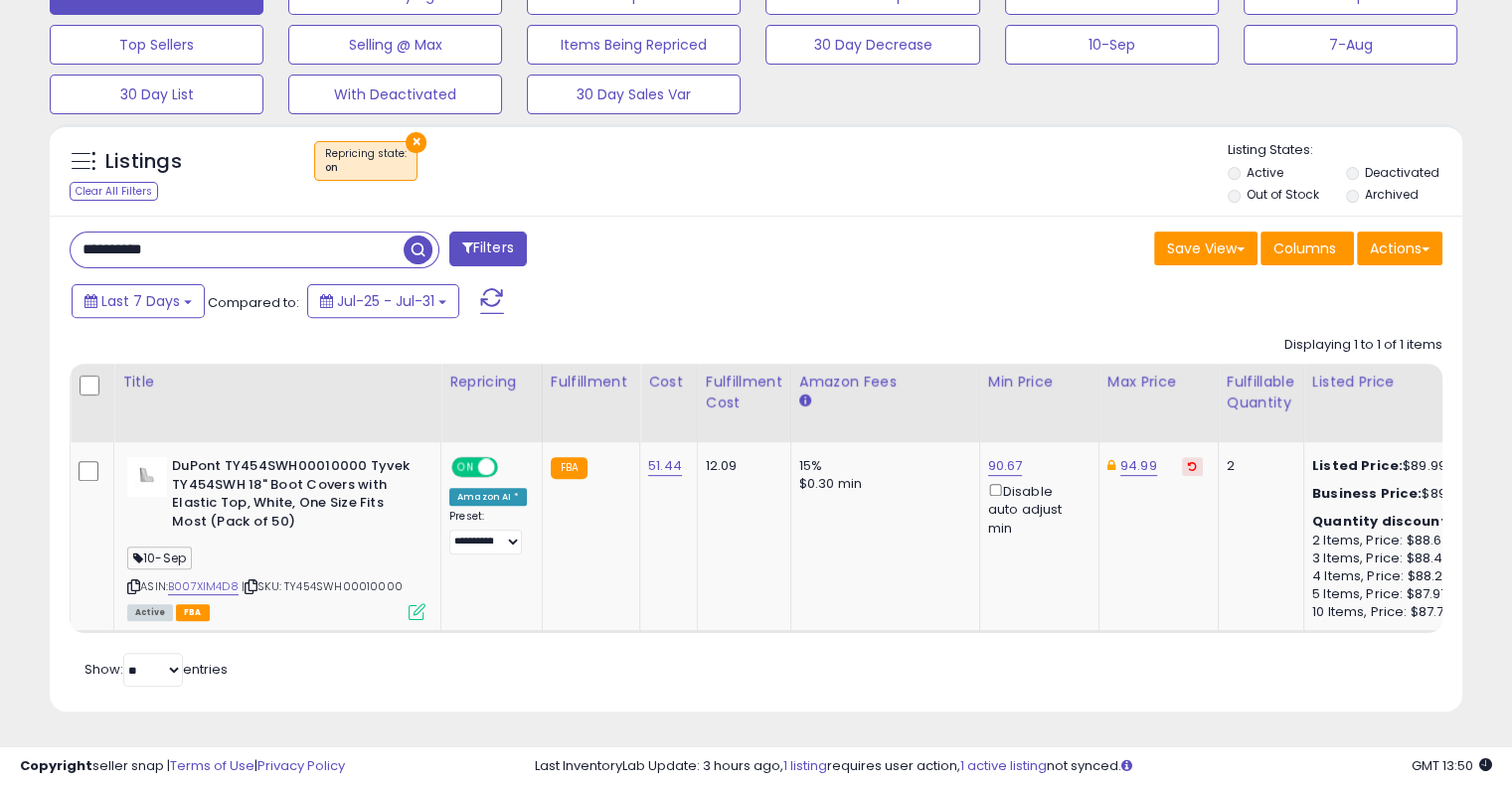 type on "**********" 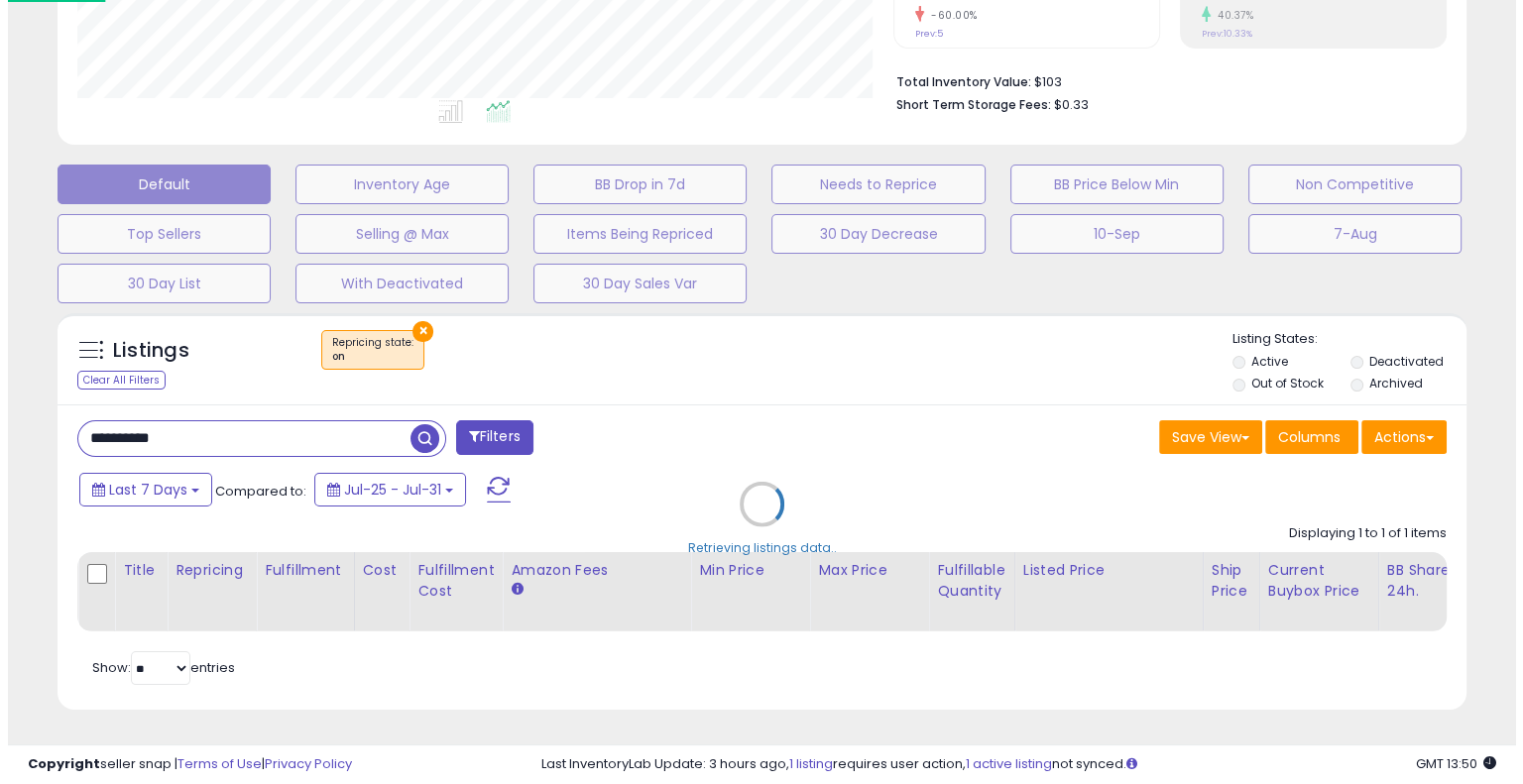 scroll, scrollTop: 474, scrollLeft: 0, axis: vertical 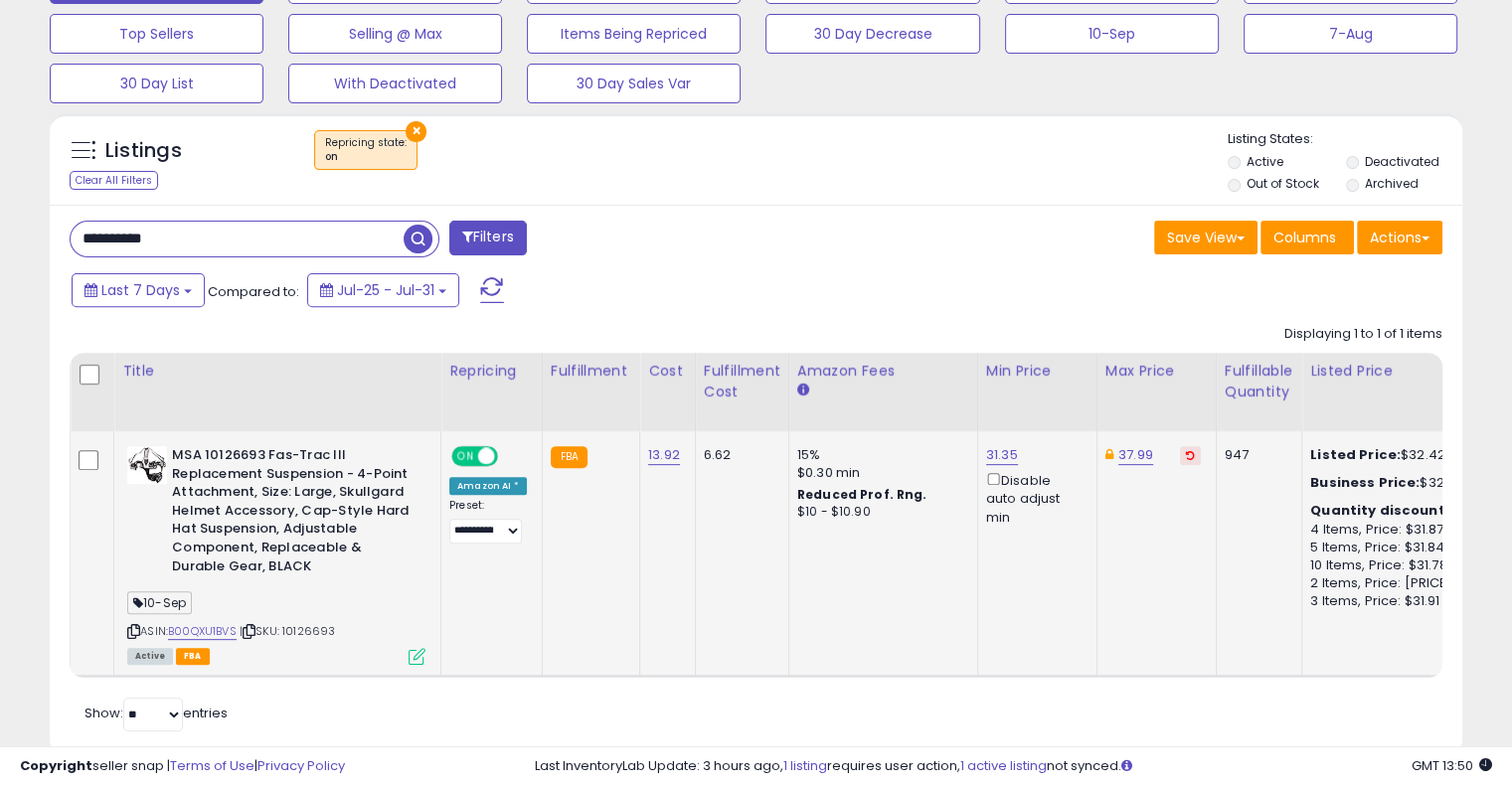 click on "MSA 10126693 Fas-Trac III Replacement Suspension - 4-Point Attachment, Size: Large, Skullgard Helmet Accessory, Cap-Style Hard Hat Suspension, Adjustable Component, Replaceable & Durable Gear, BLACK  10-Sep  ASIN:  B00QXU1BVS    |   SKU: 10126693 Active FBA" 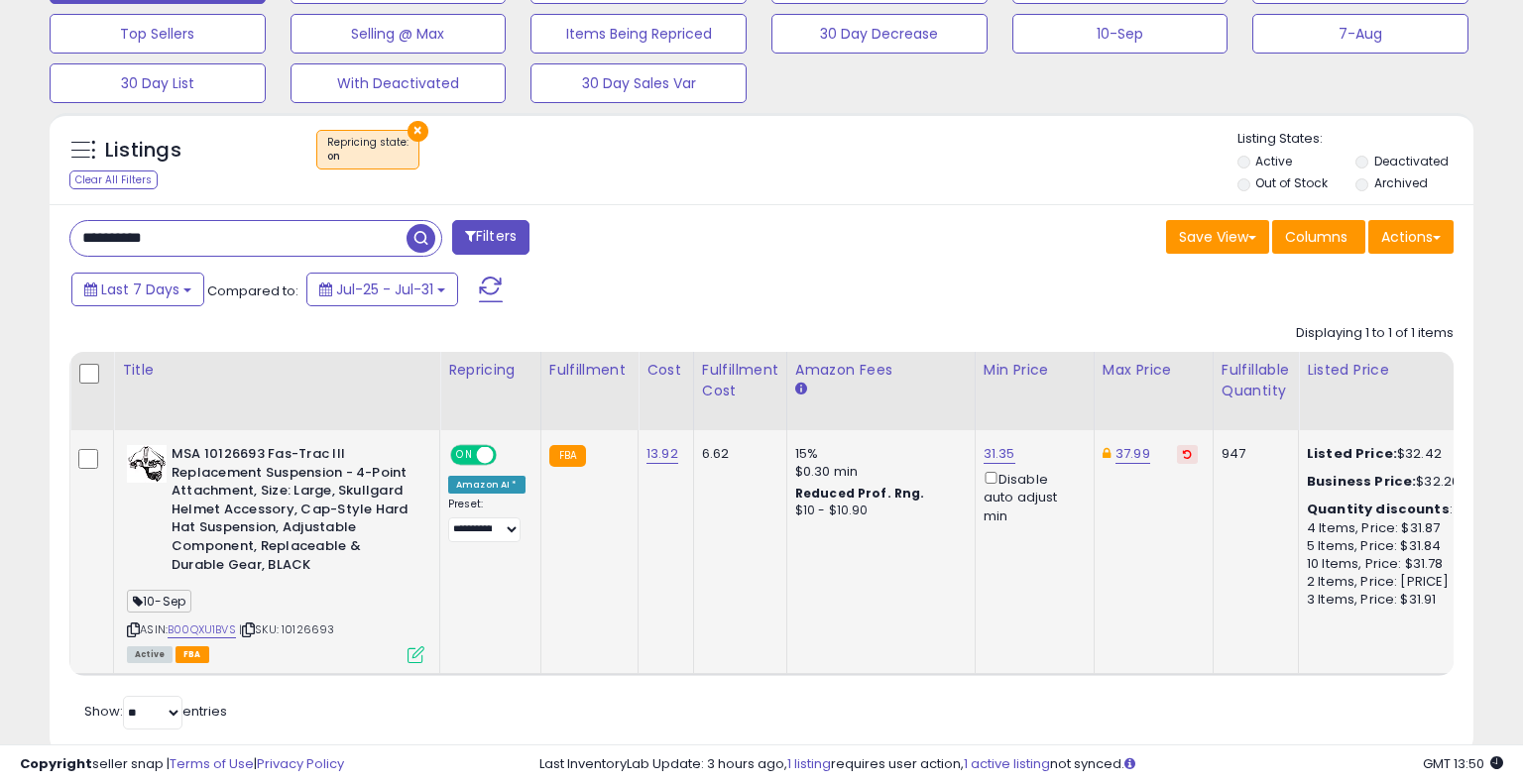 scroll, scrollTop: 990743, scrollLeft: 990712, axis: both 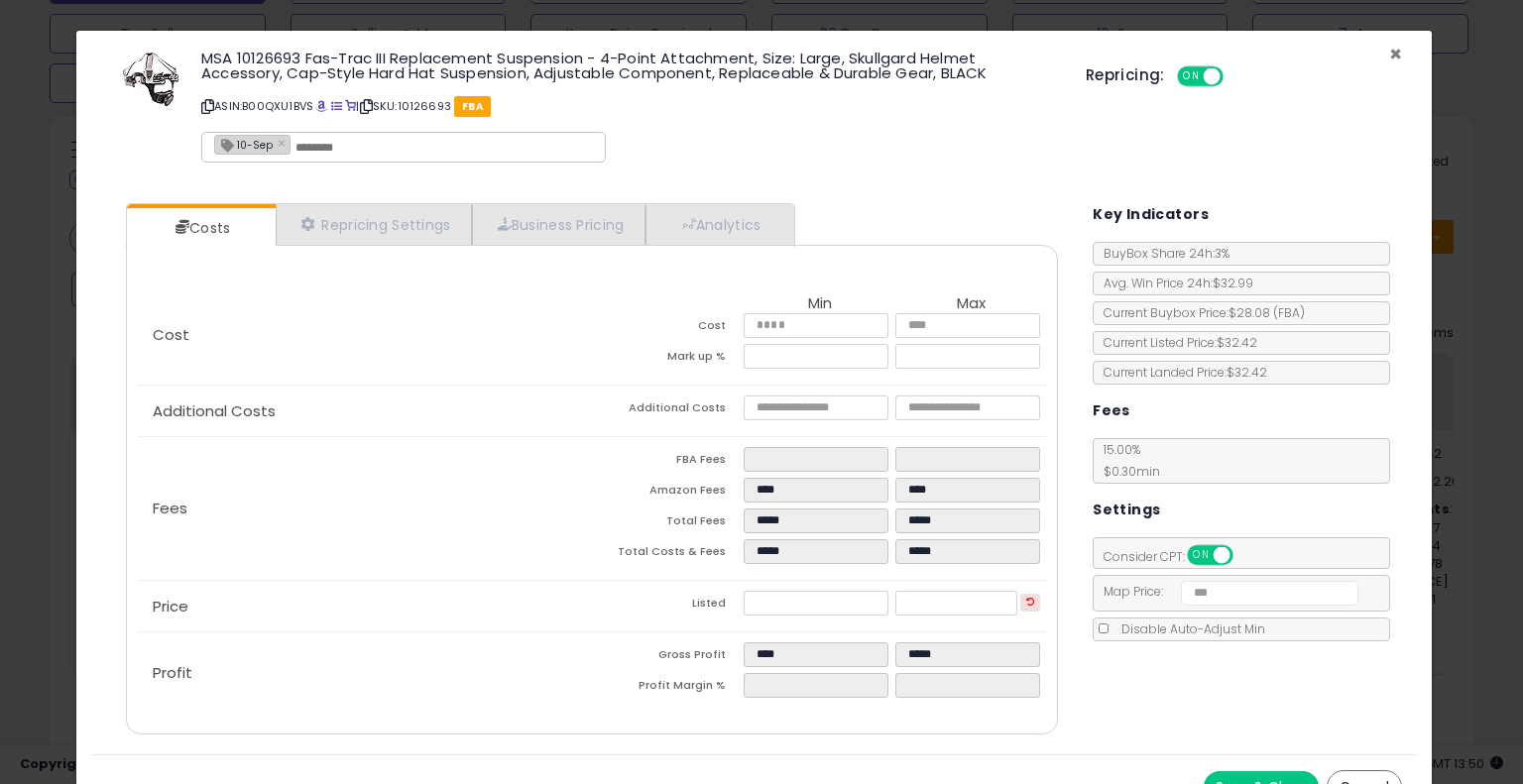 click on "×" at bounding box center (1395, 54) 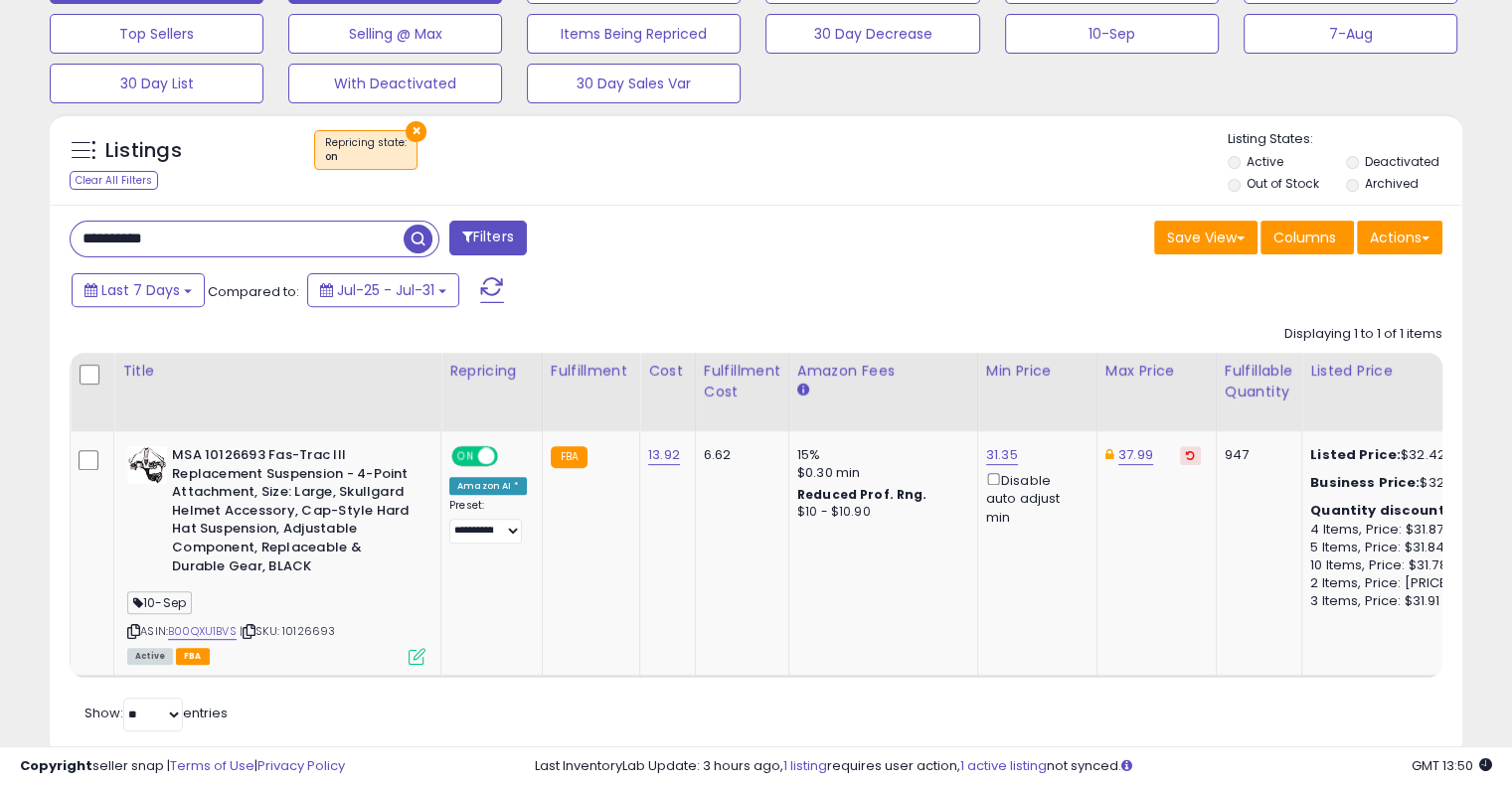 scroll, scrollTop: 406, scrollLeft: 817, axis: both 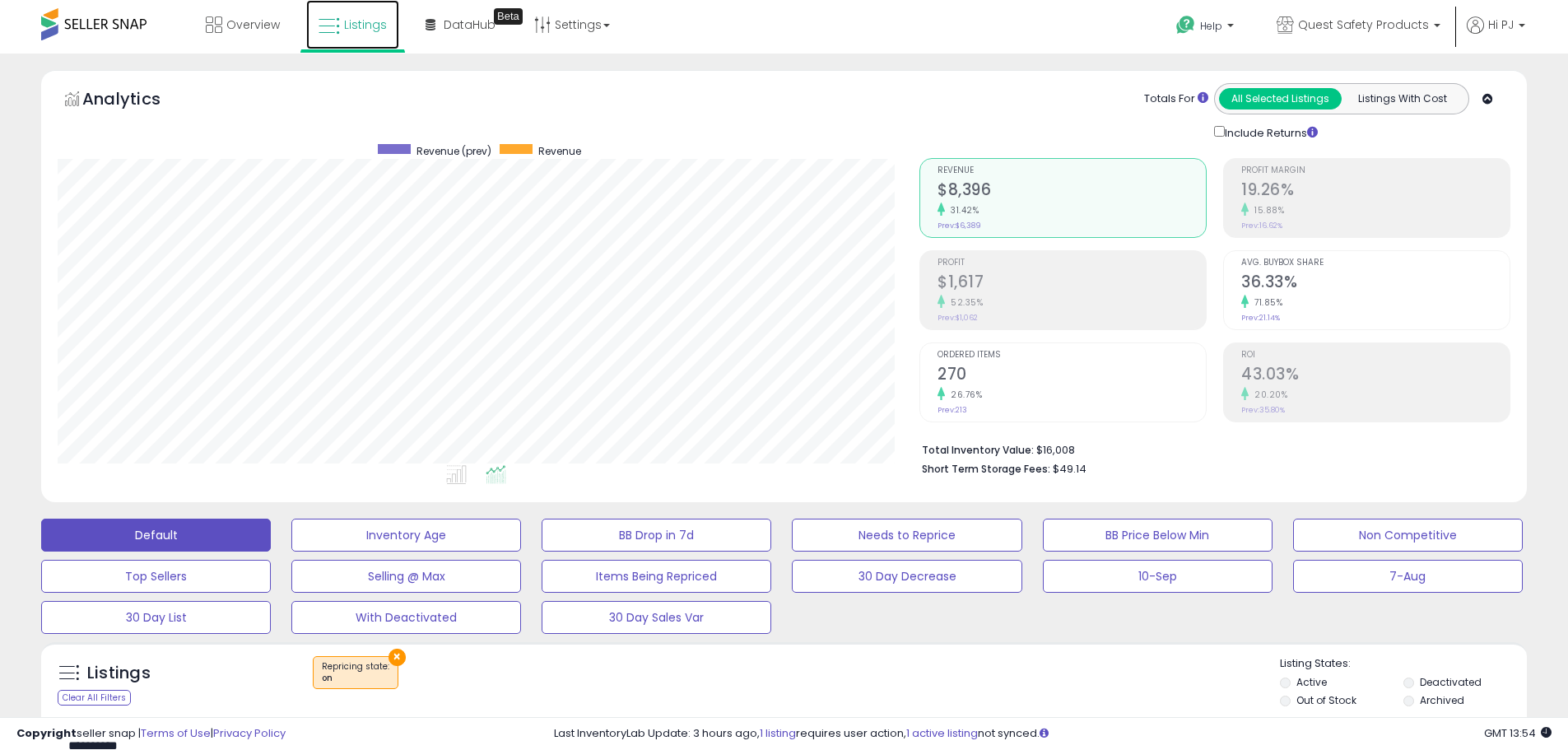click on "Listings" at bounding box center (352, 25) 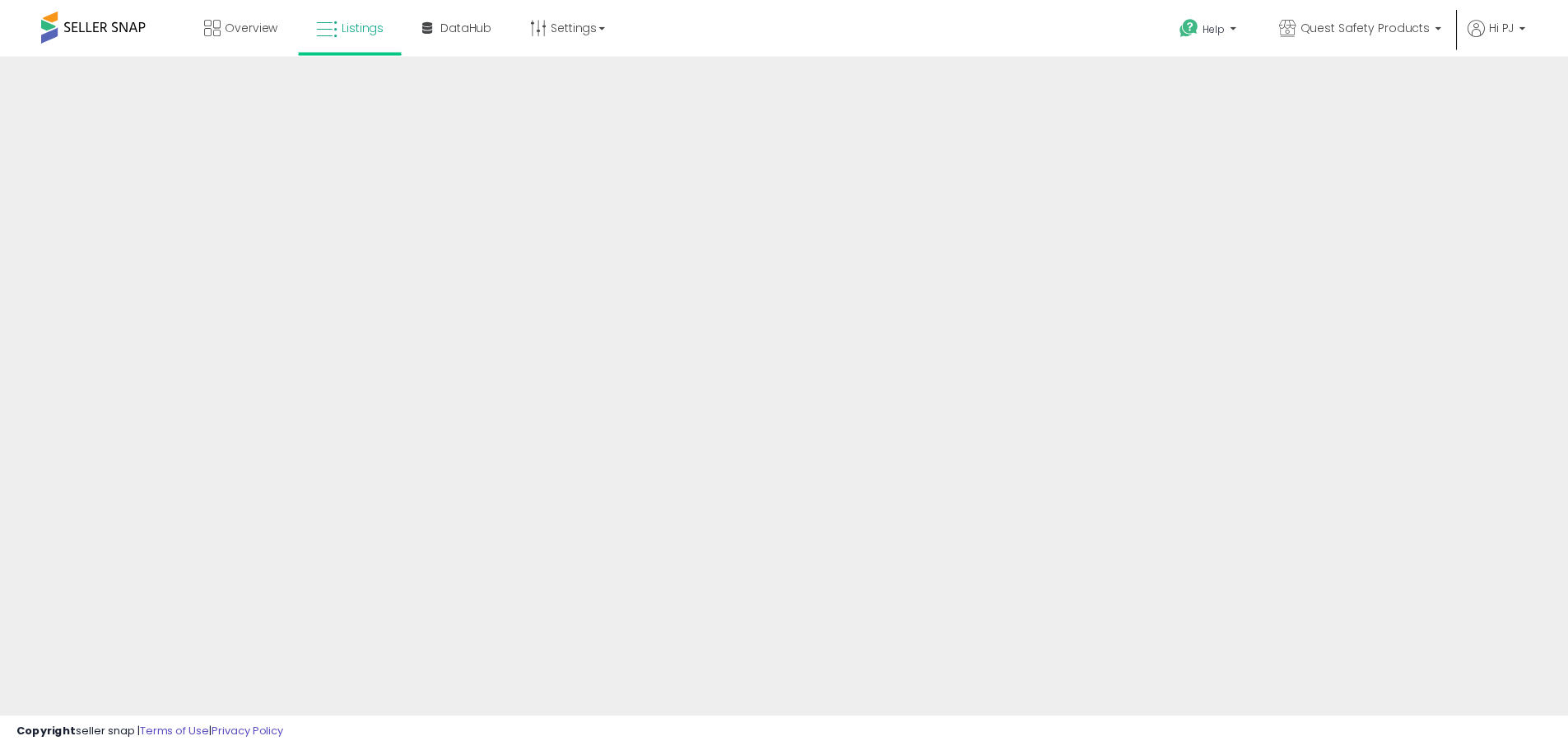 scroll, scrollTop: 0, scrollLeft: 0, axis: both 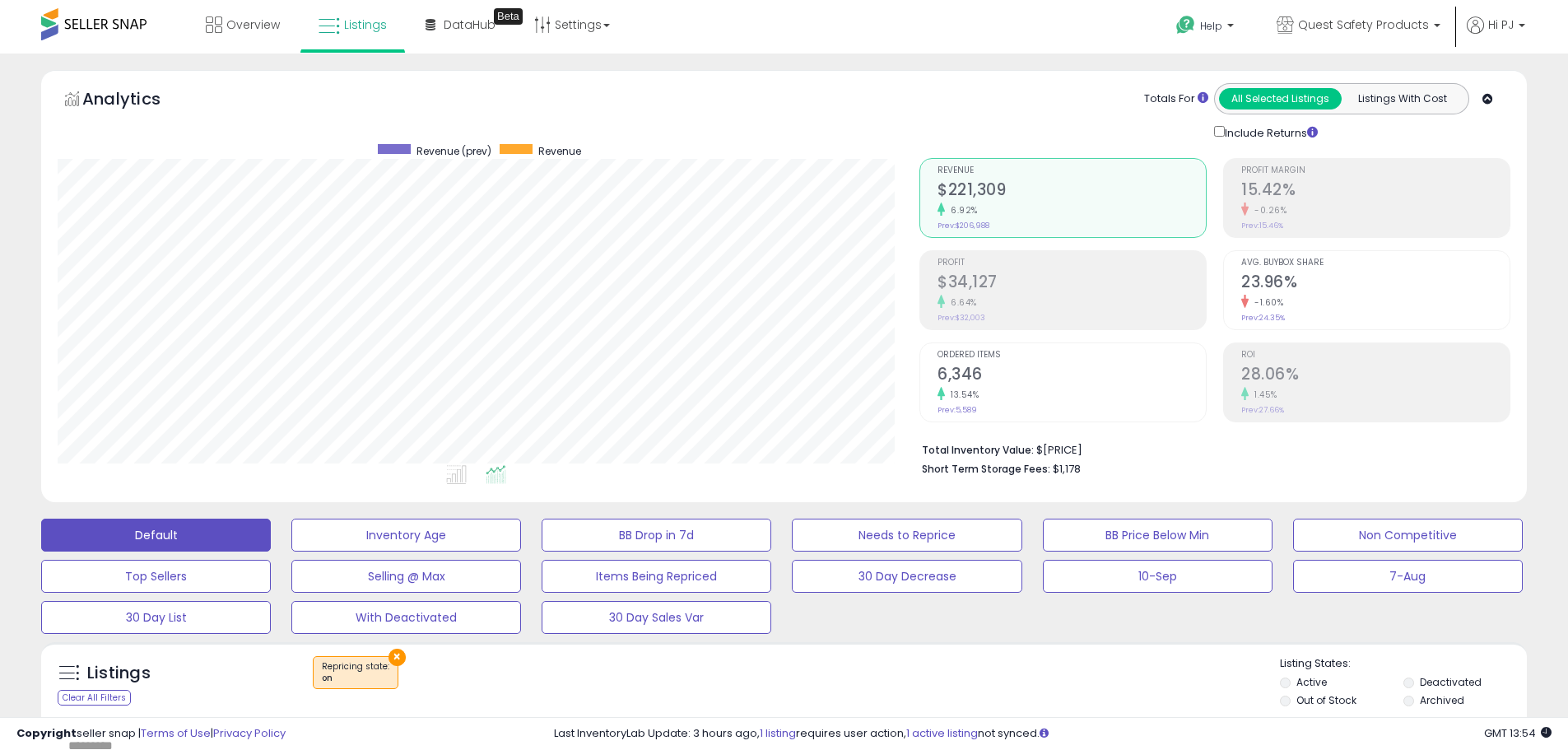 click on "×" at bounding box center (397, 657) 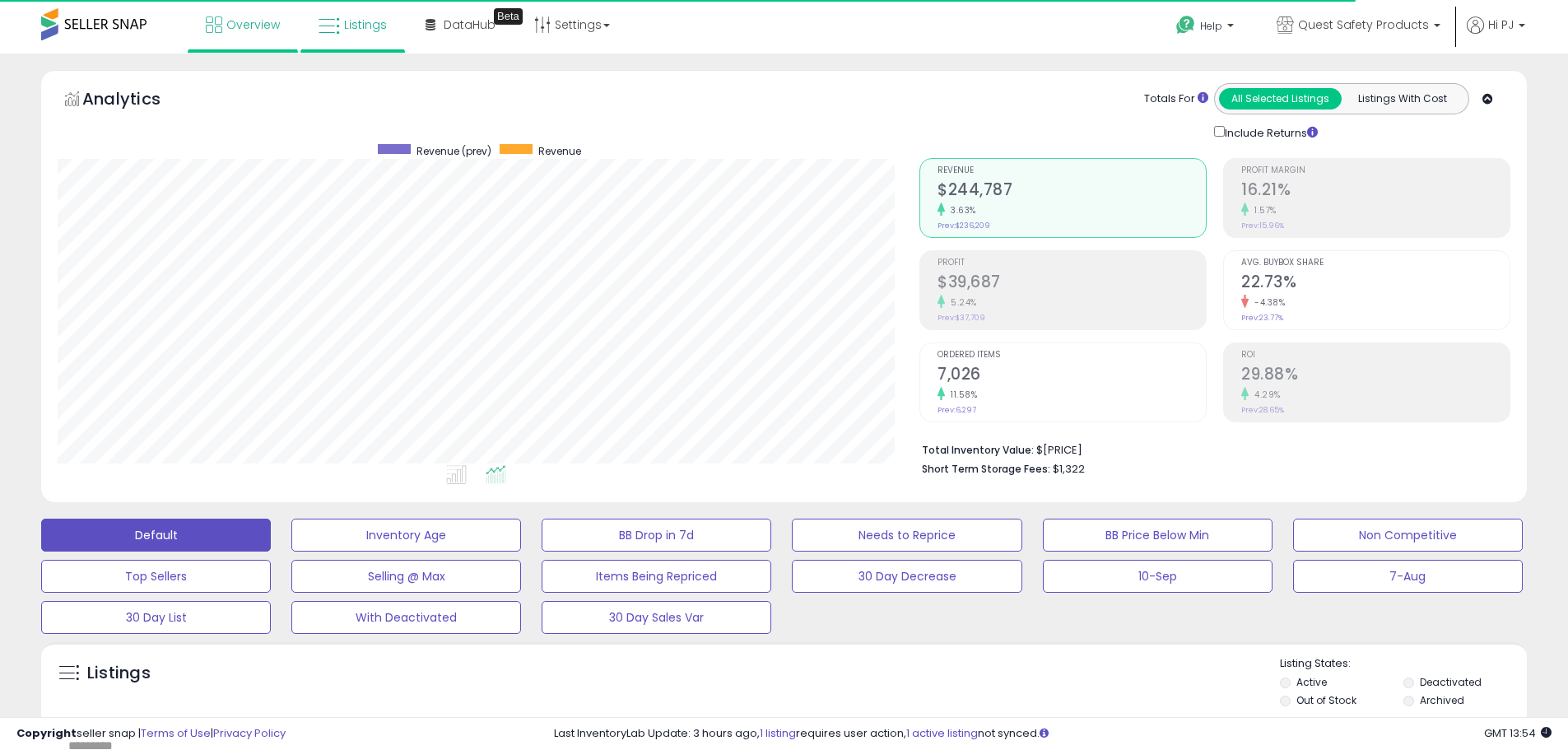 scroll, scrollTop: 822934, scrollLeft: 822235, axis: both 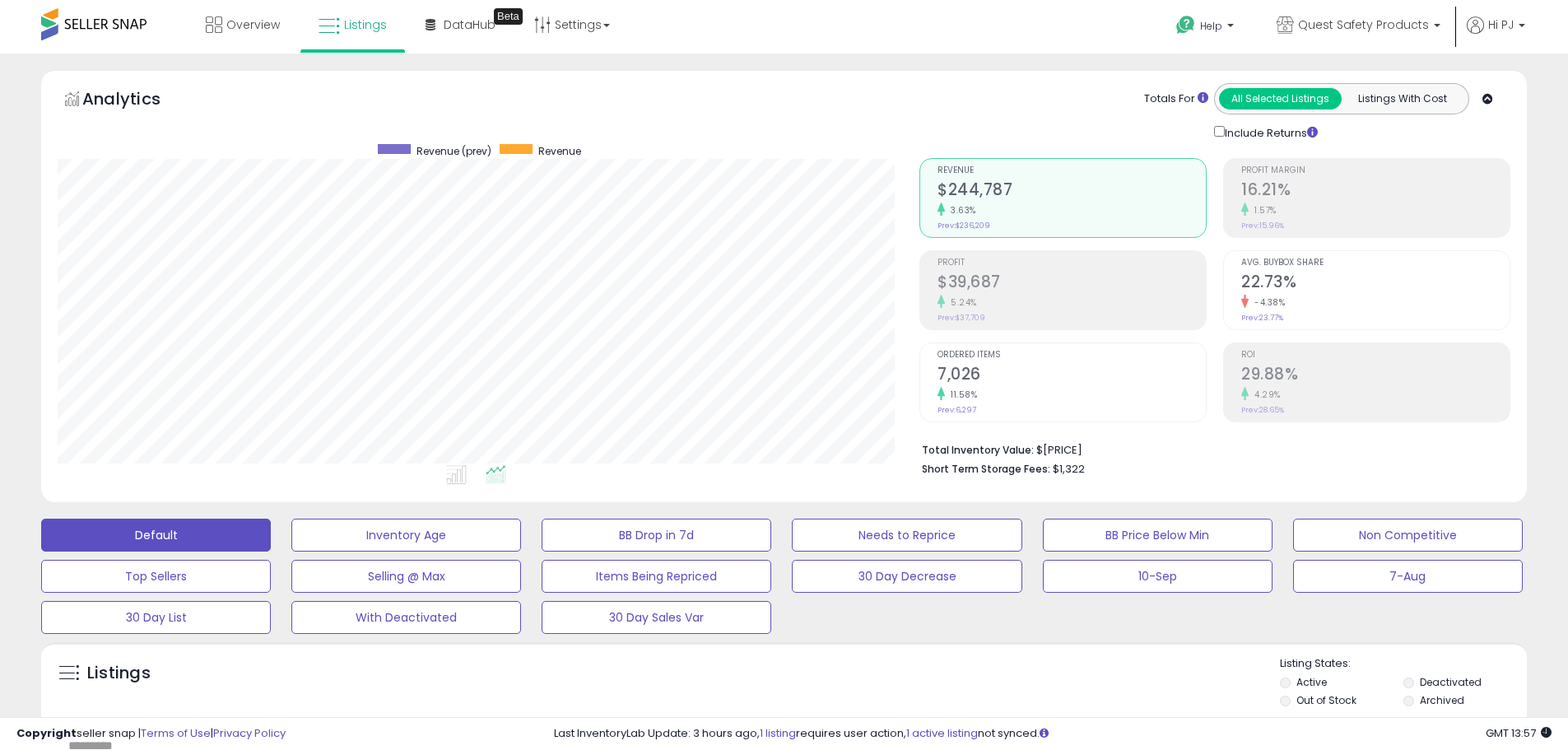 click on "Listings" at bounding box center (352, 26) 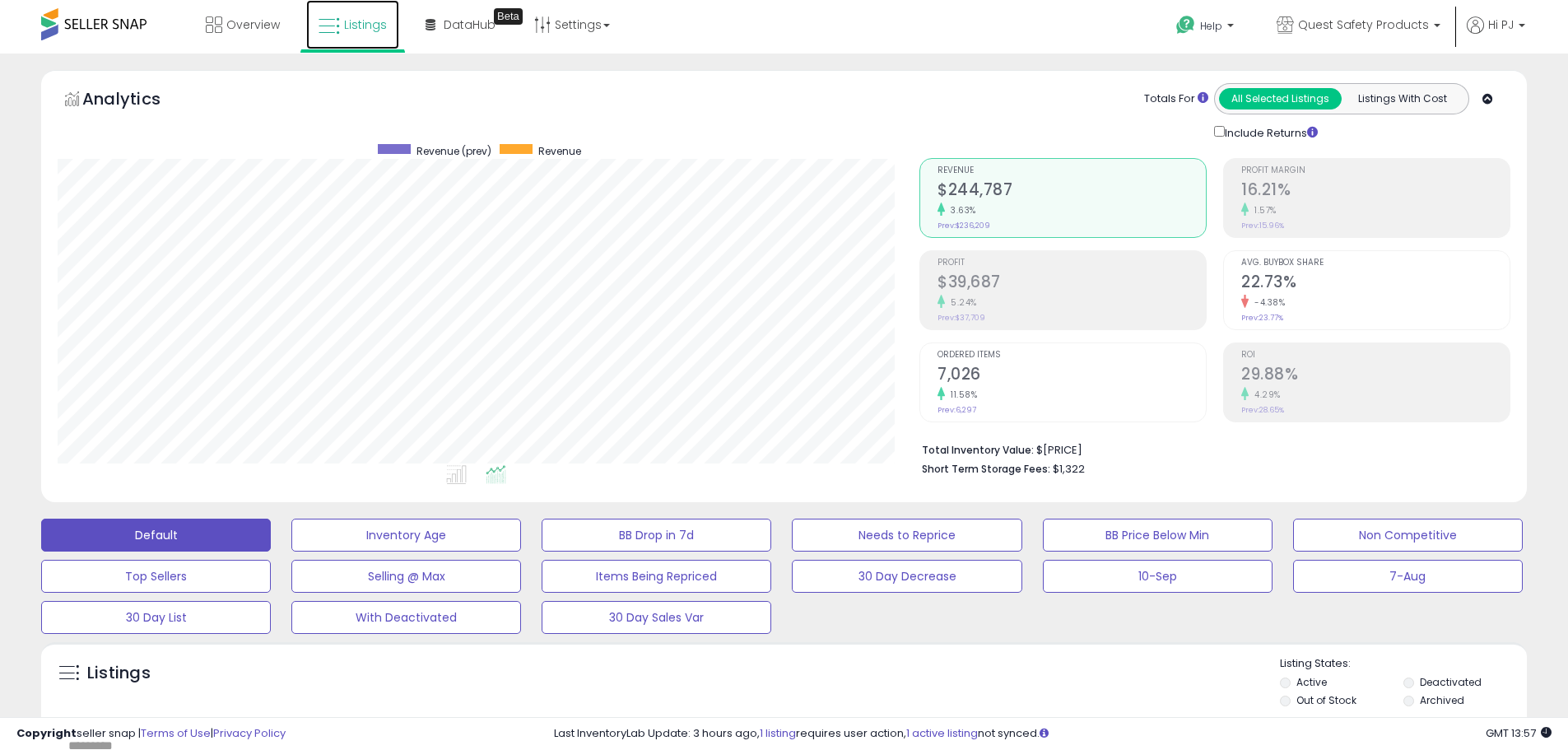 click on "Listings" at bounding box center [352, 25] 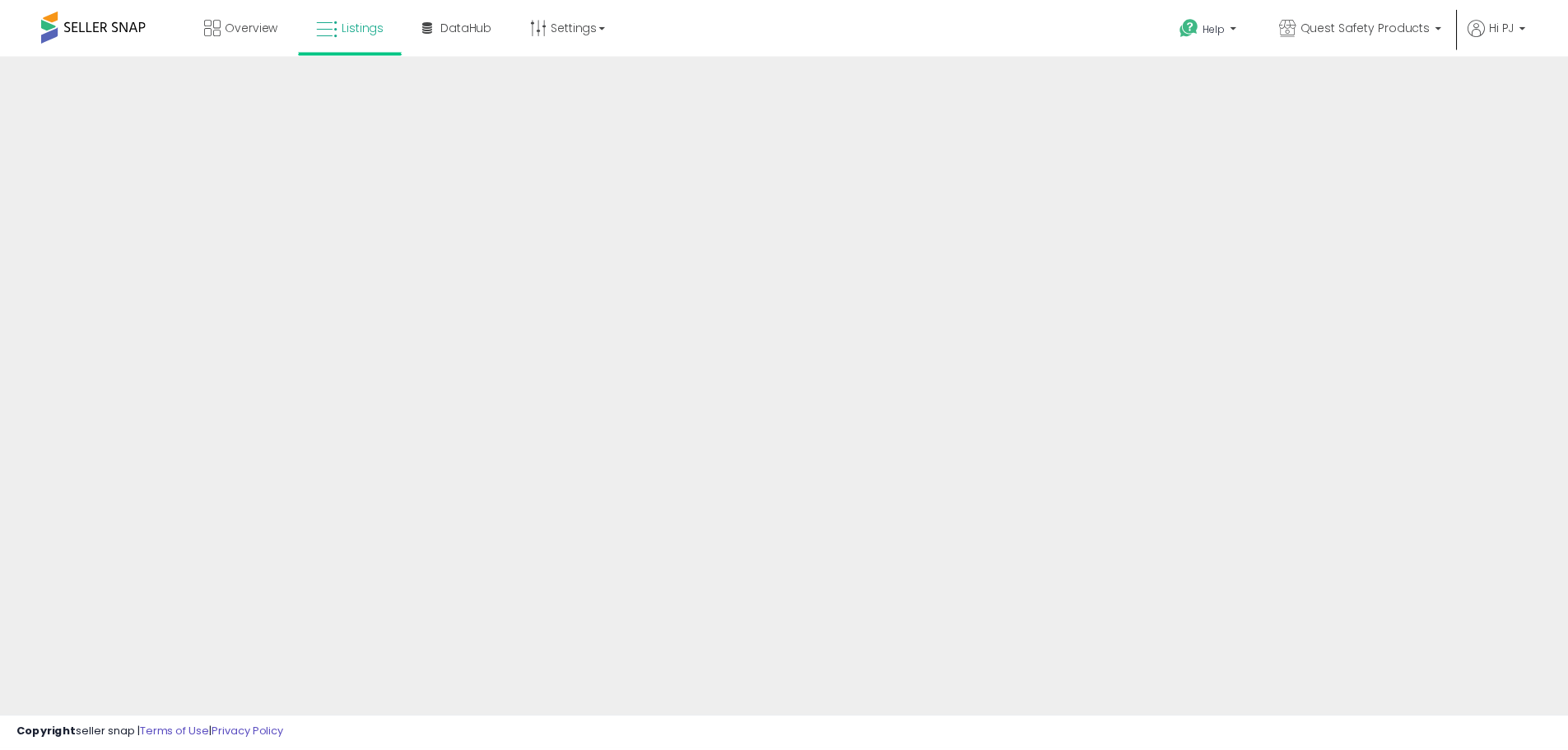scroll, scrollTop: 0, scrollLeft: 0, axis: both 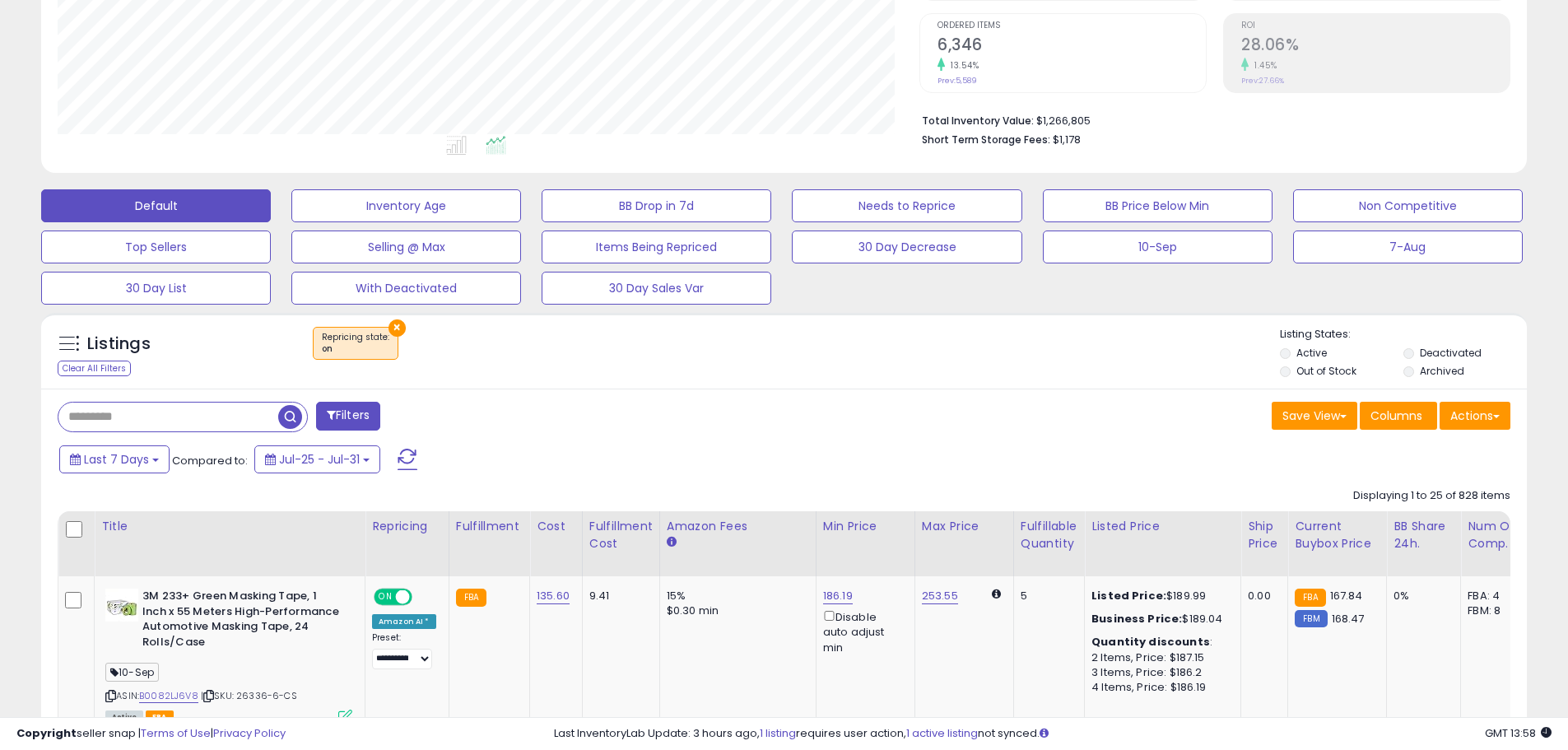 click at bounding box center (168, 417) 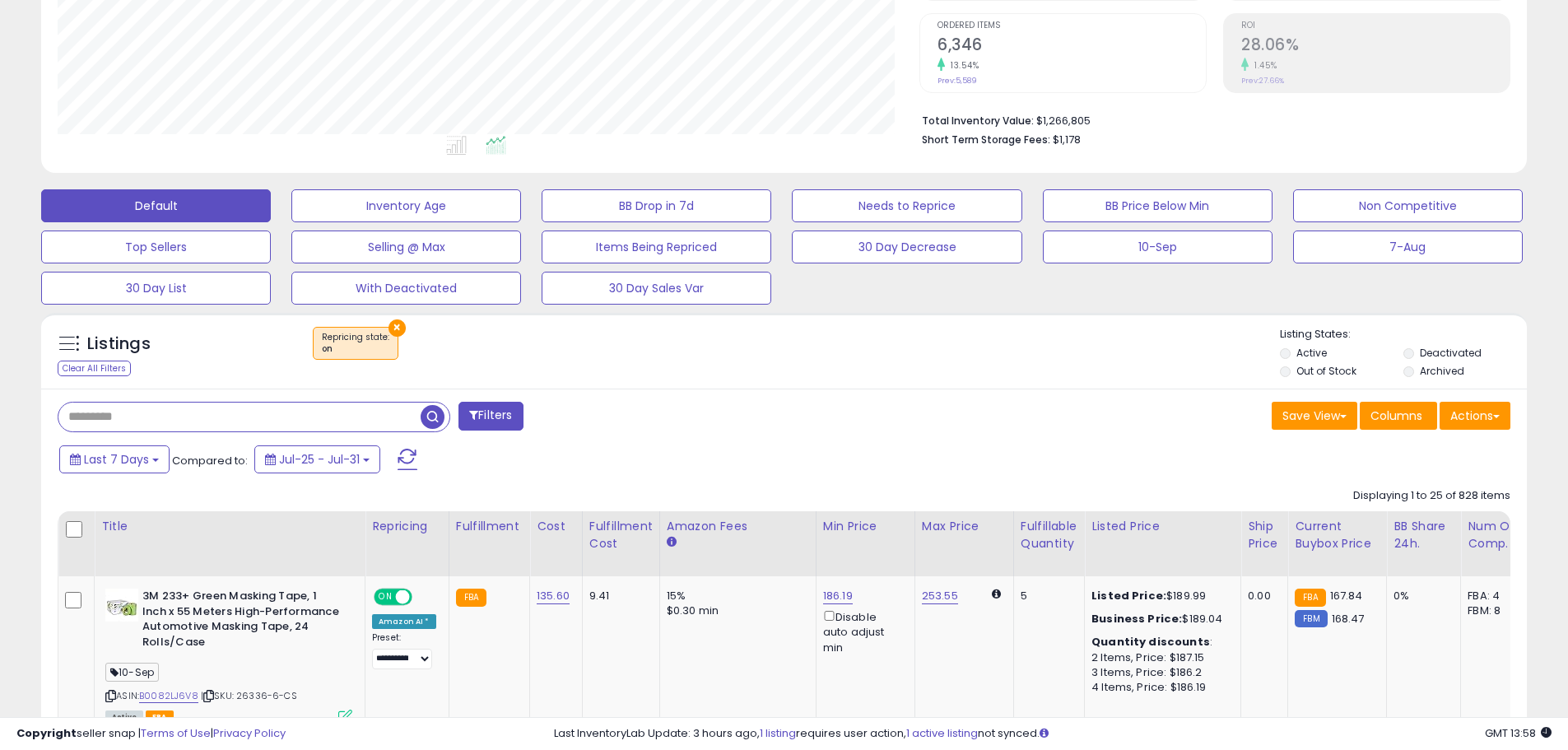 paste on "**********" 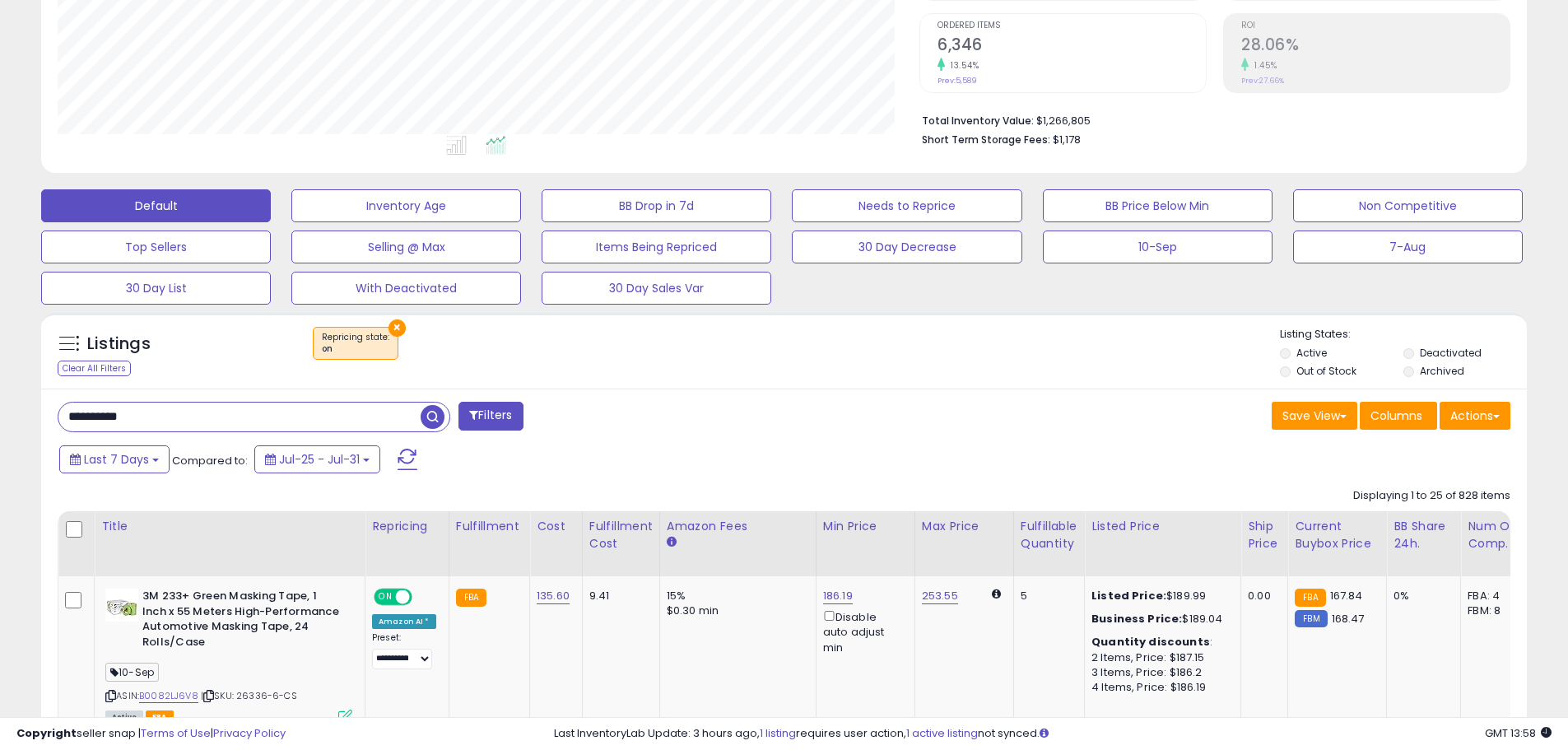 type on "**********" 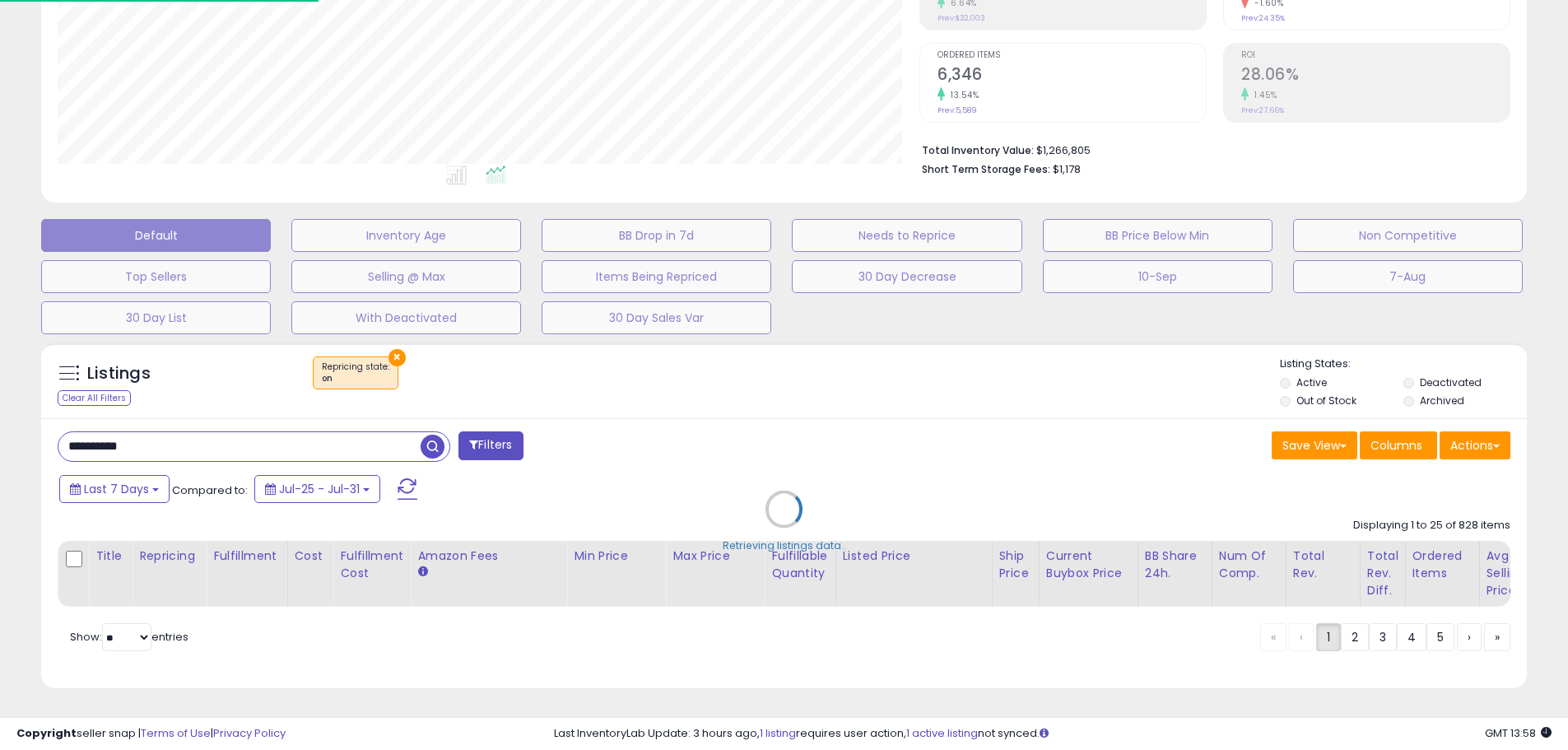 scroll, scrollTop: 822934, scrollLeft: 822228, axis: both 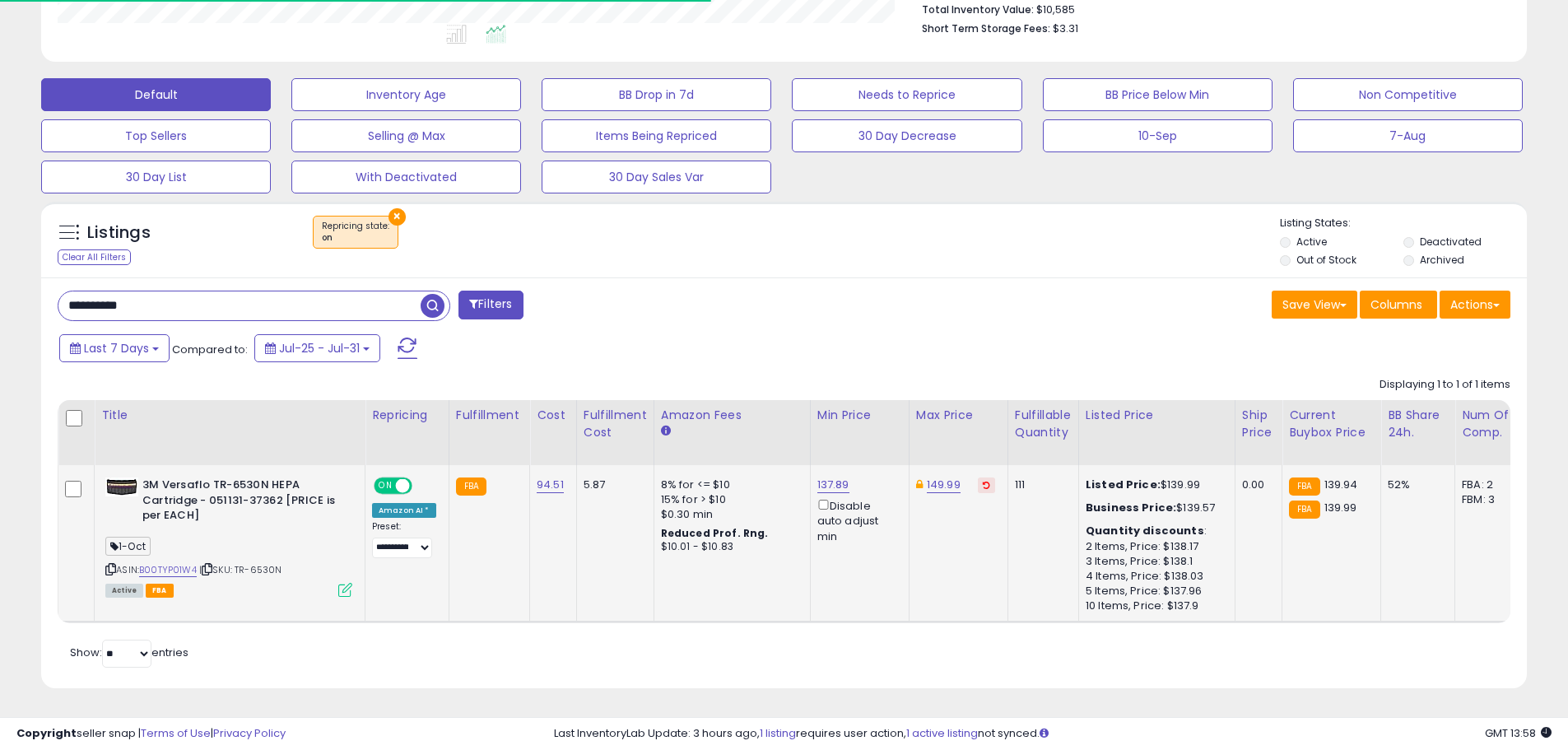 click at bounding box center [345, 589] 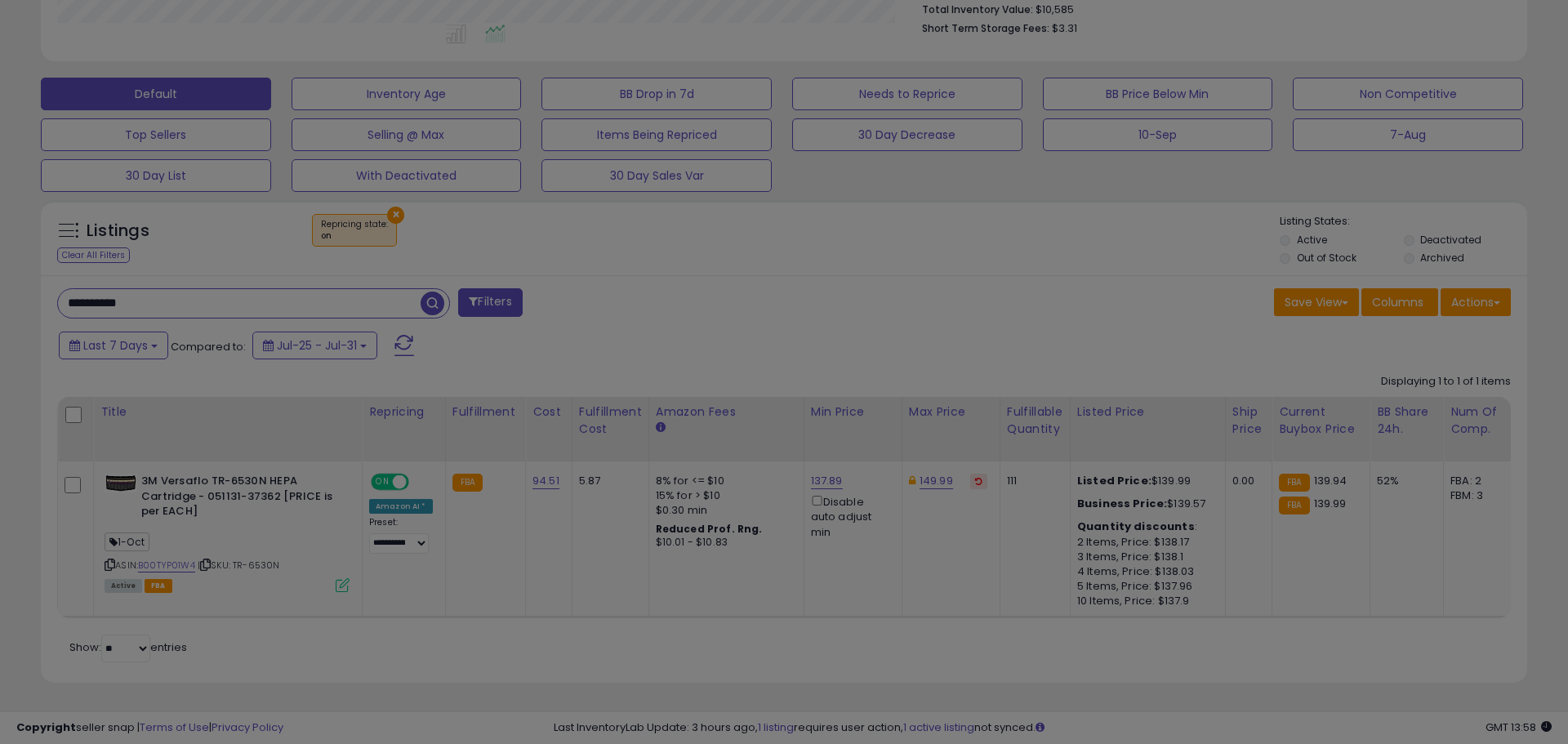 scroll, scrollTop: 816350, scrollLeft: 815804, axis: both 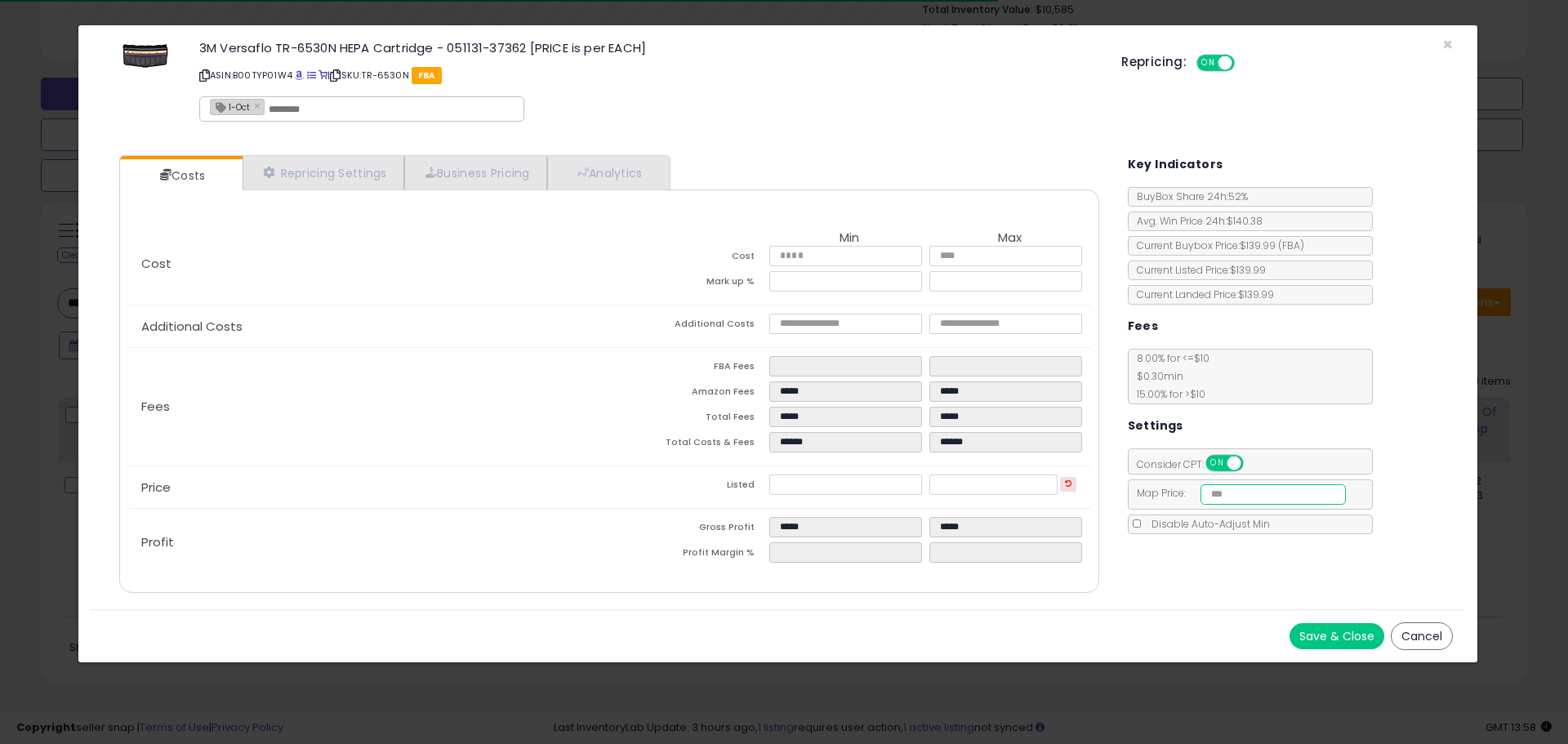 drag, startPoint x: 1243, startPoint y: 488, endPoint x: 1120, endPoint y: 486, distance: 123.02 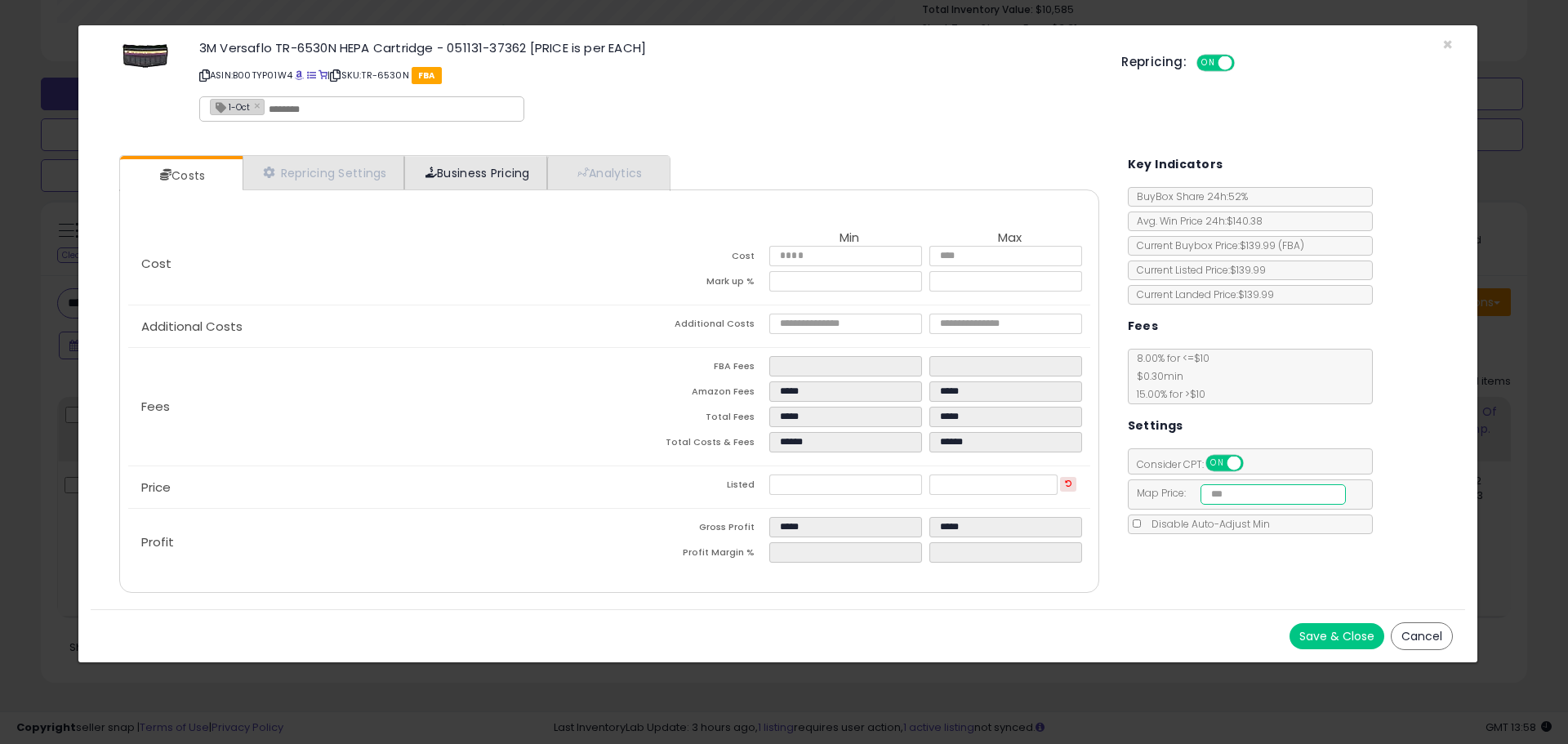 type on "******" 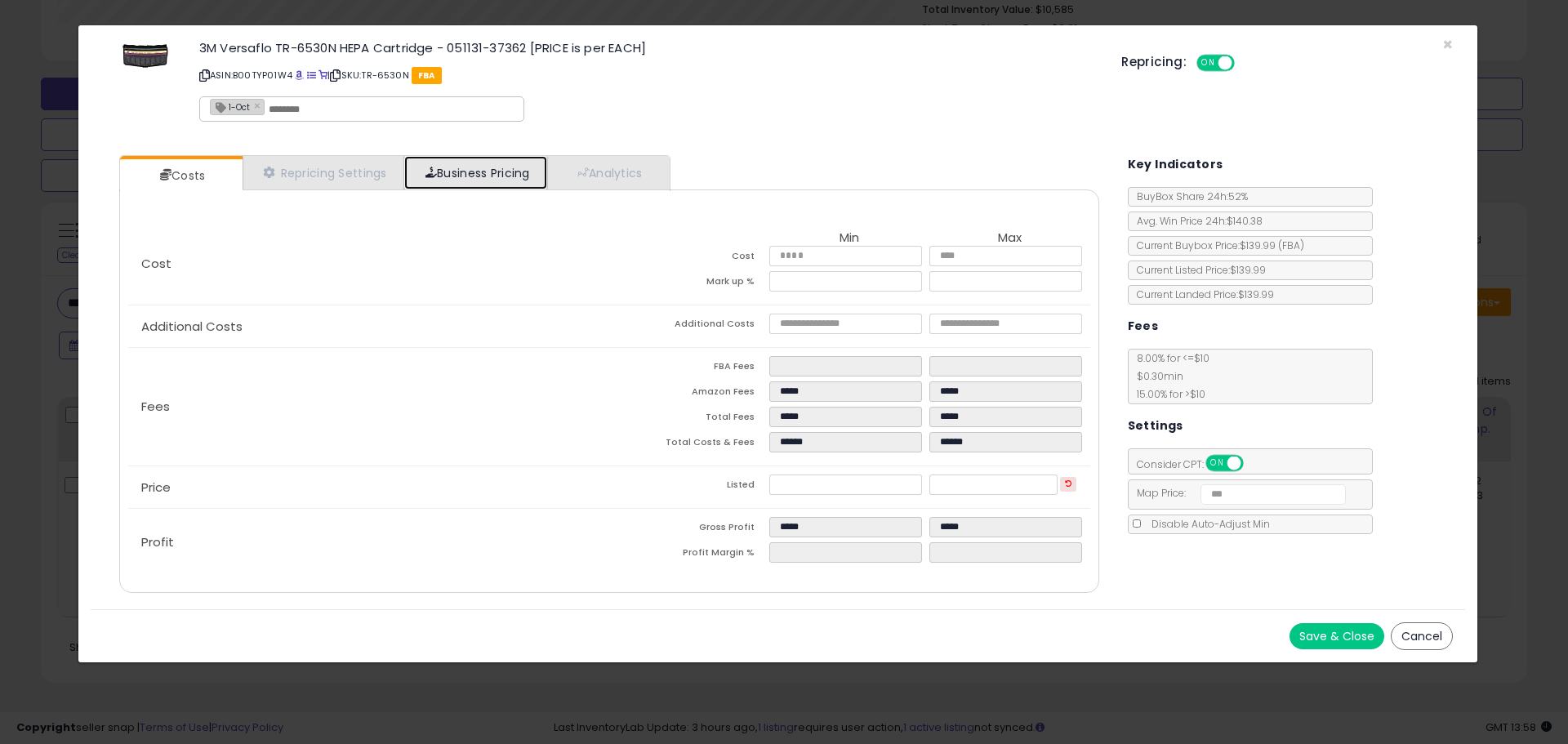 click on "Business Pricing" at bounding box center [475, 172] 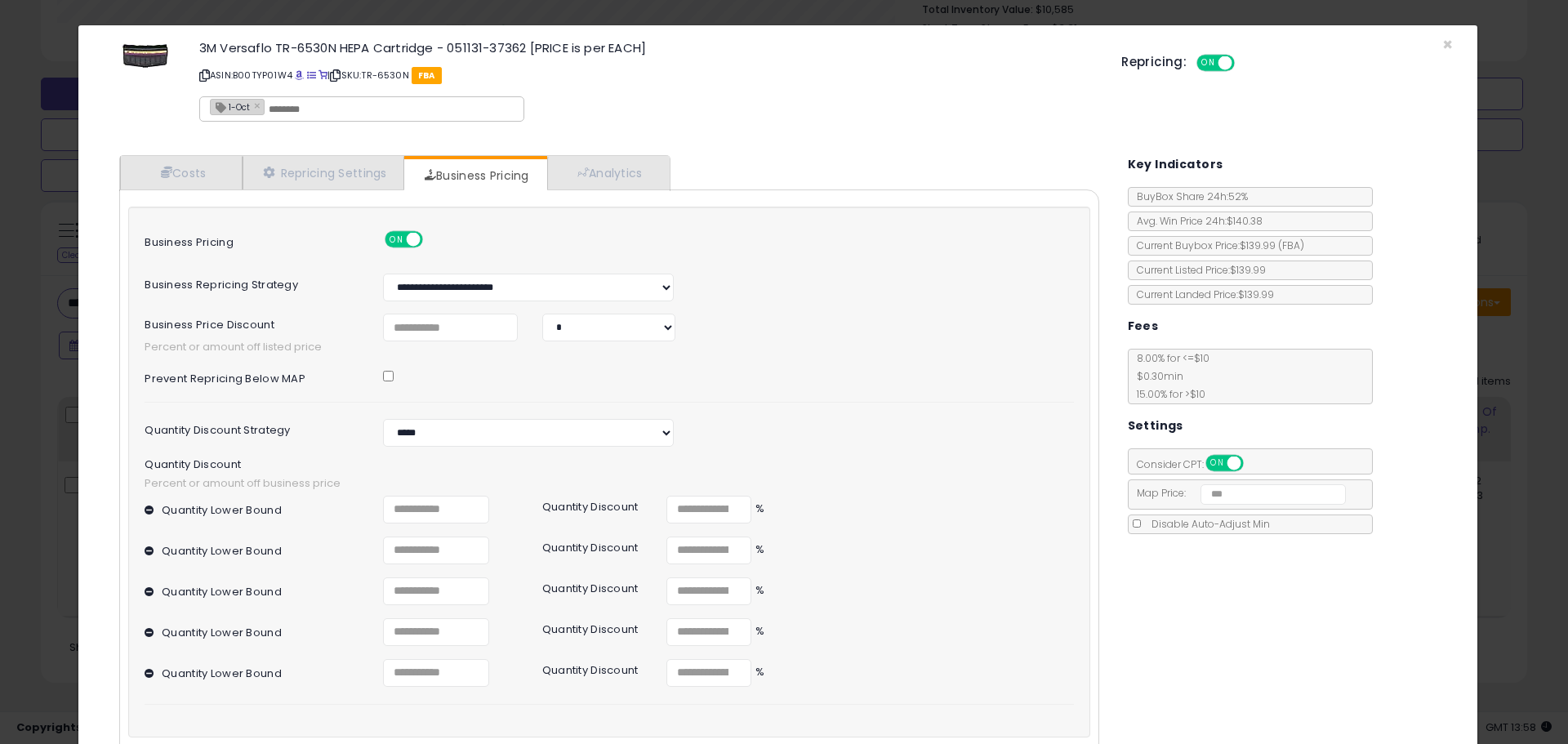 click on "Cost
Min
Max
Cost
*****
*****
Mark up %
*****
*****
Additional Costs
Additional Costs" at bounding box center [608, 480] 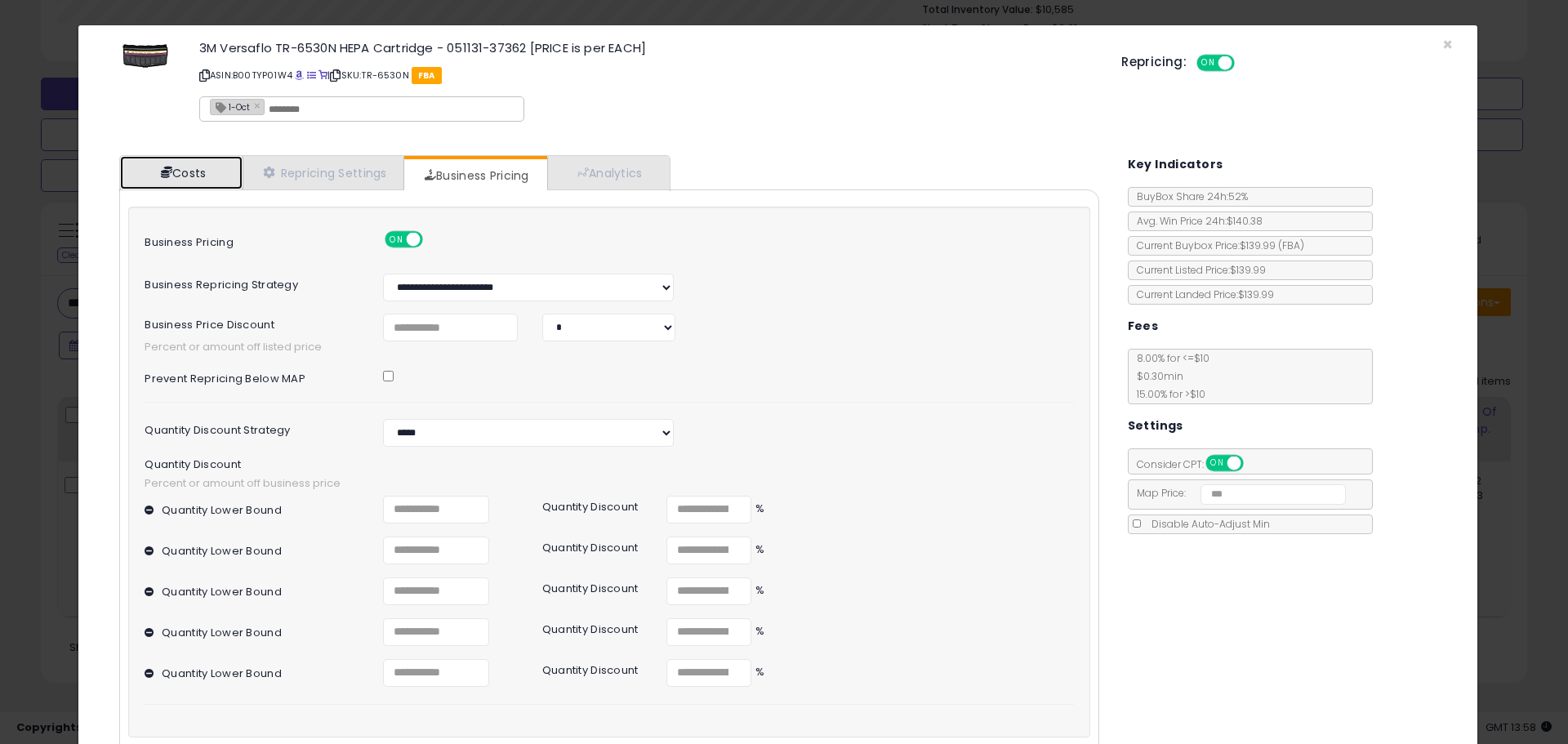 click on "Costs" at bounding box center (181, 172) 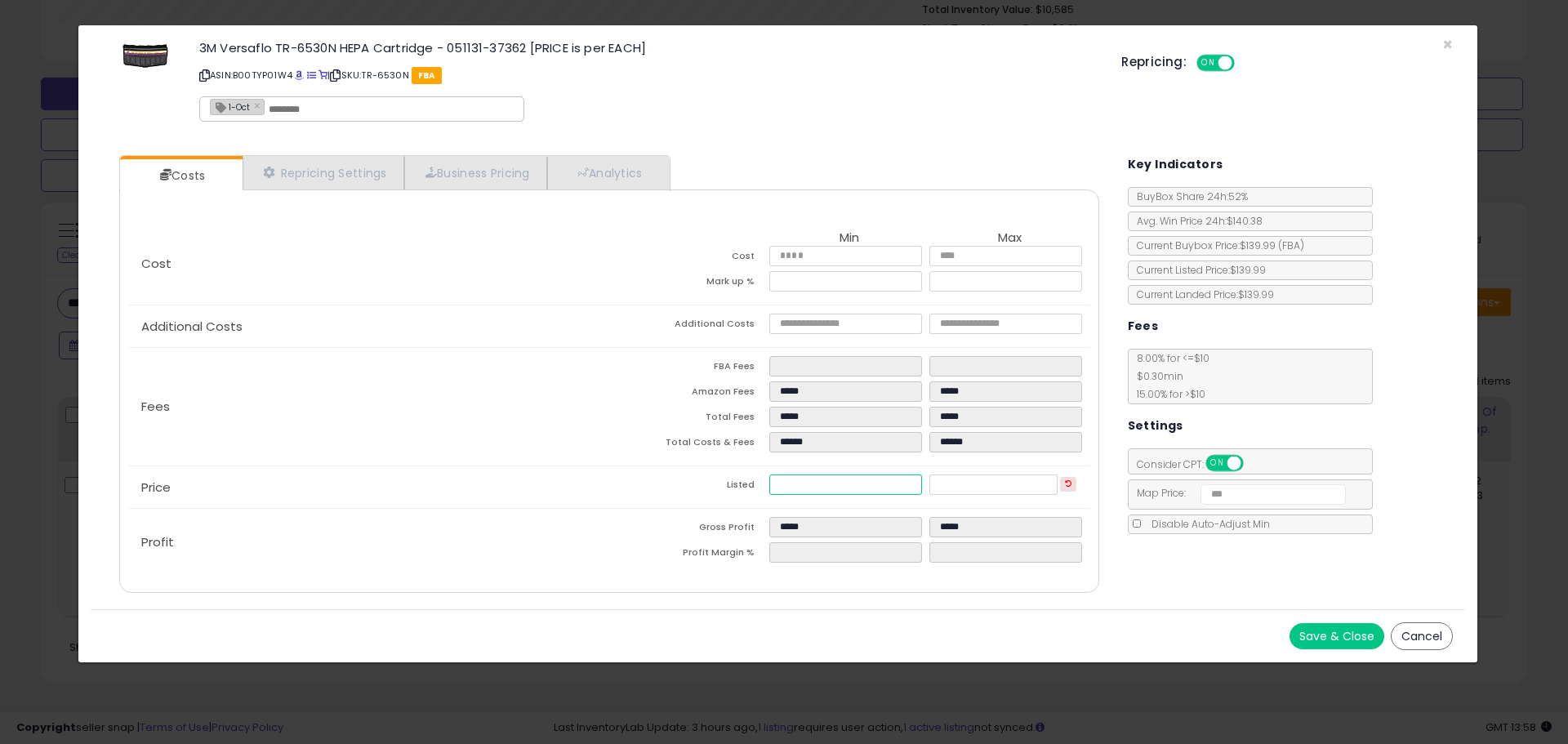 drag, startPoint x: 825, startPoint y: 488, endPoint x: 578, endPoint y: 468, distance: 247.80839 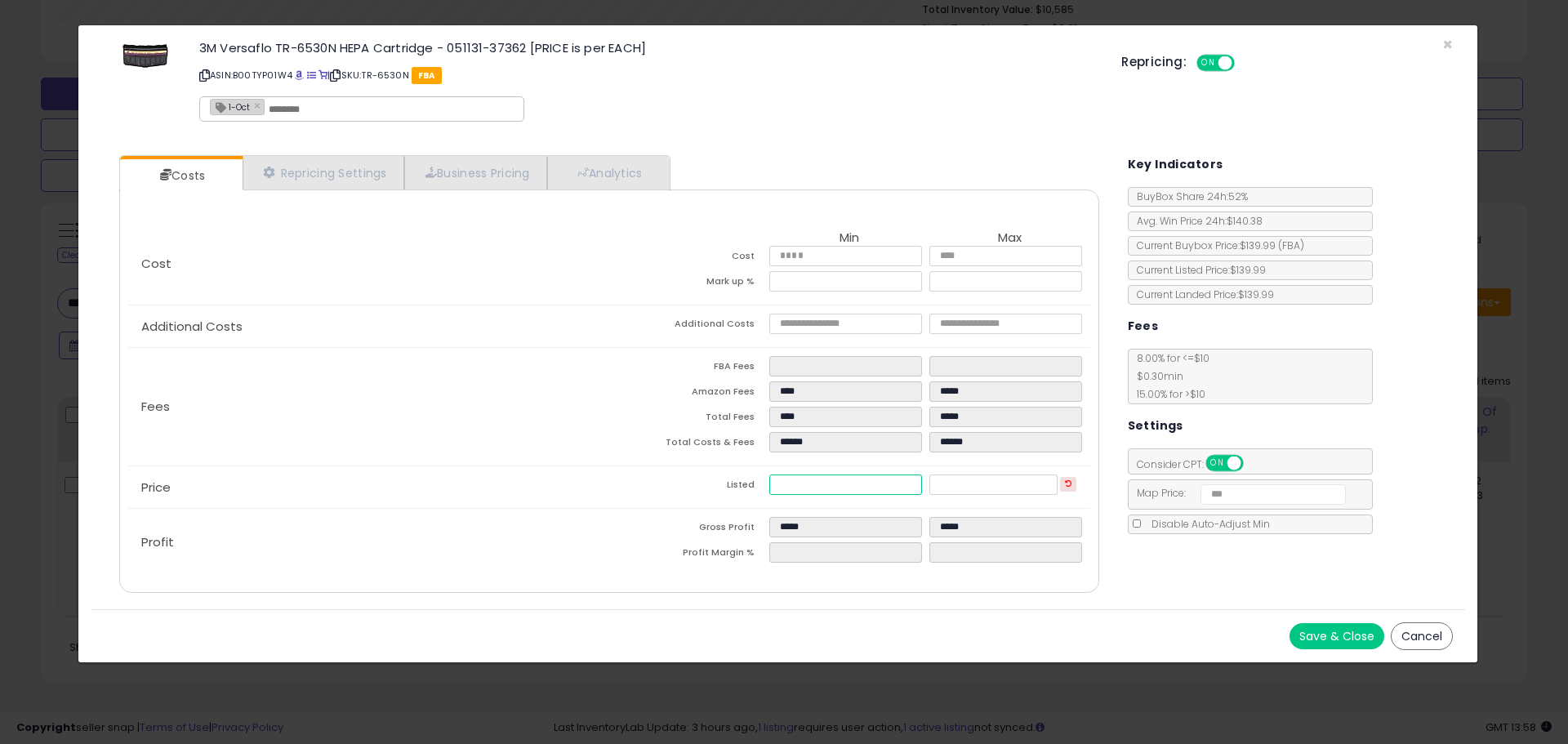 type on "****" 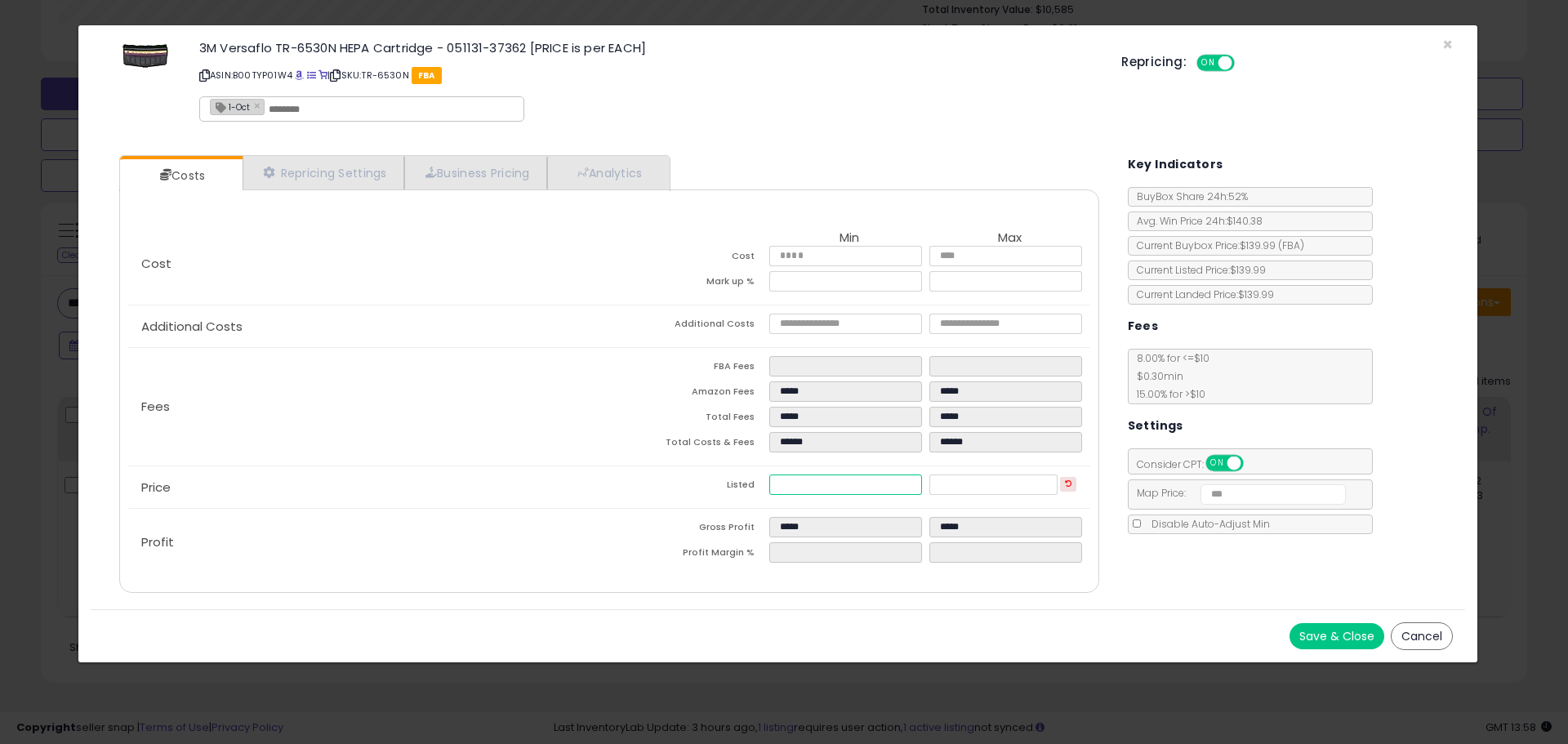 type on "*****" 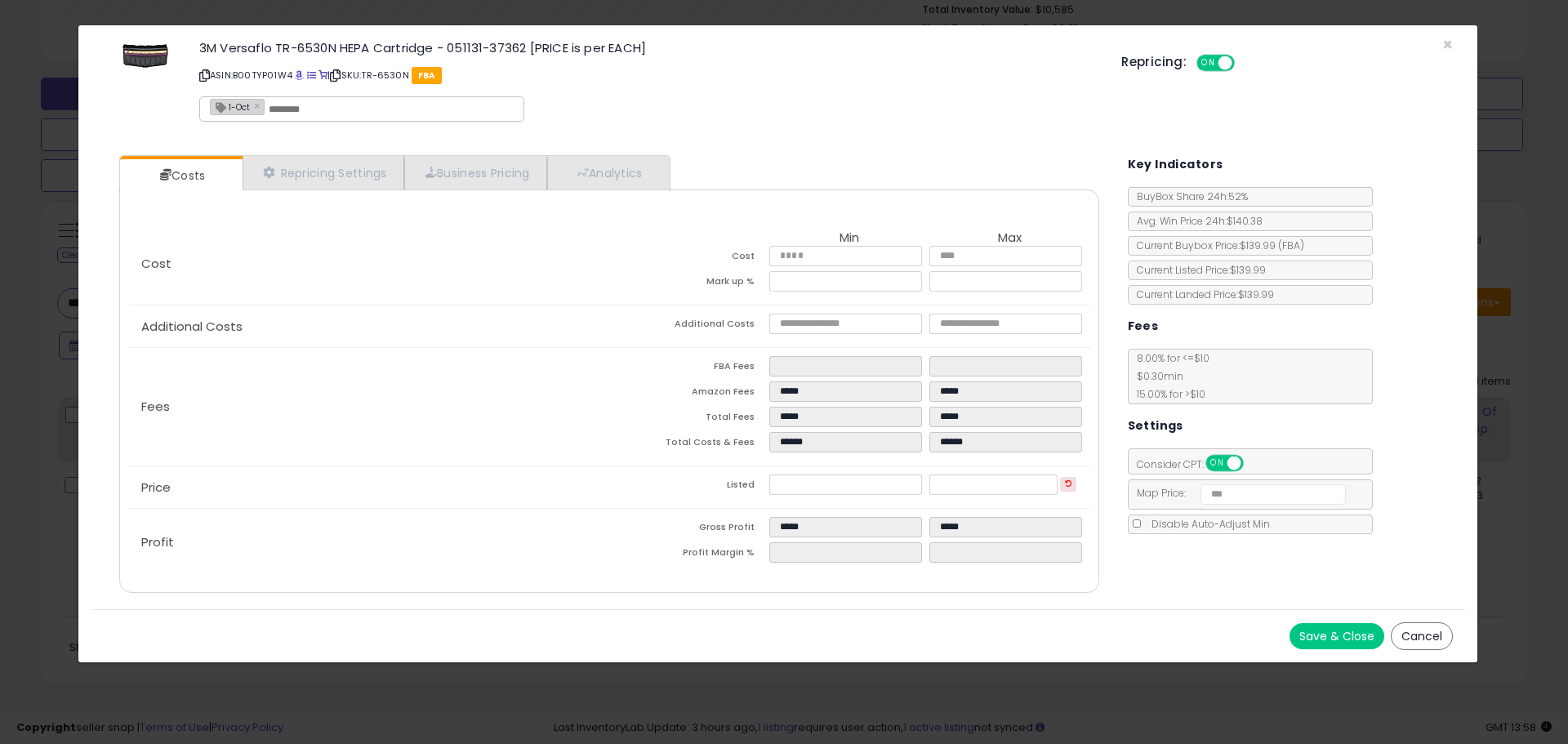 type on "*****" 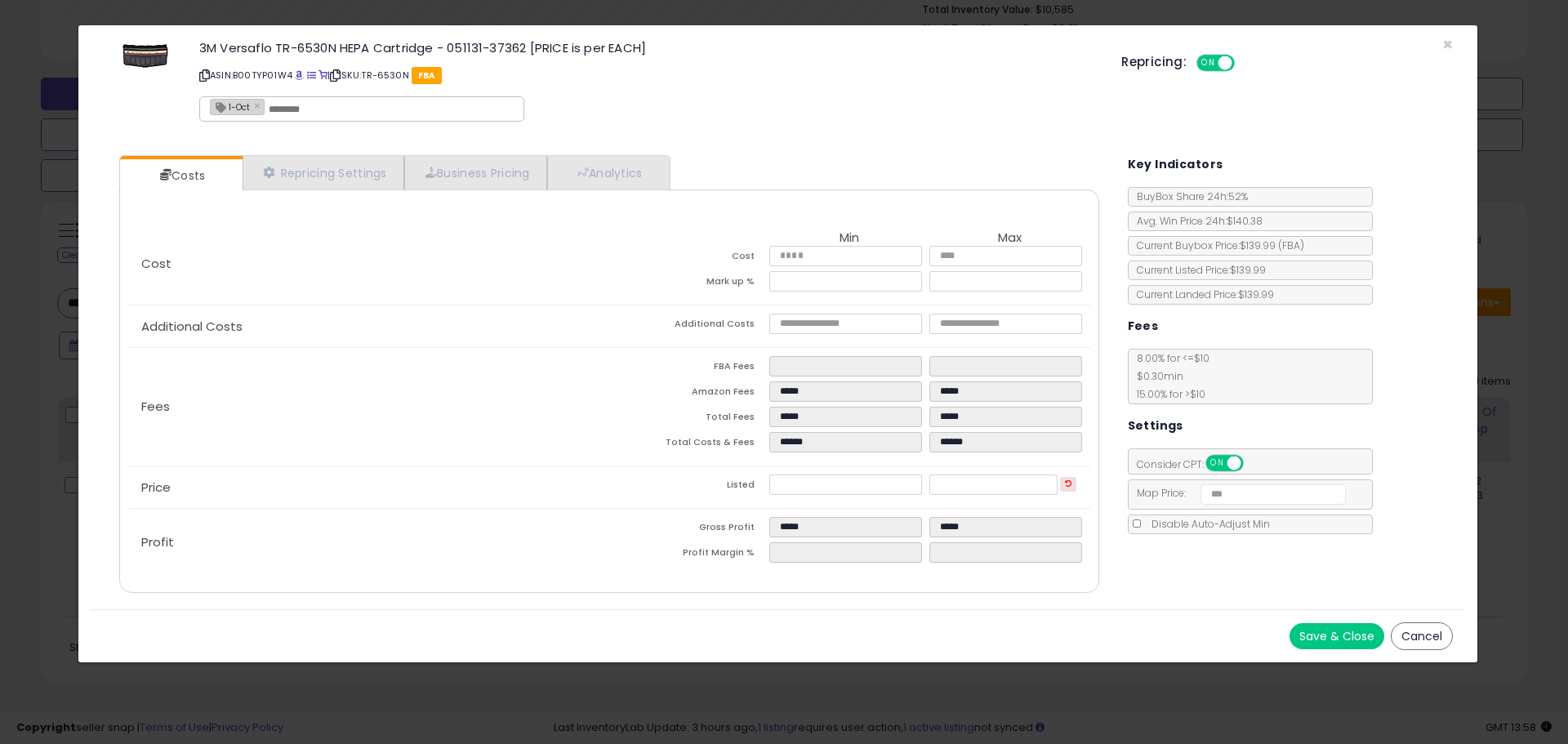 click on "Save & Close" at bounding box center (1337, 636) 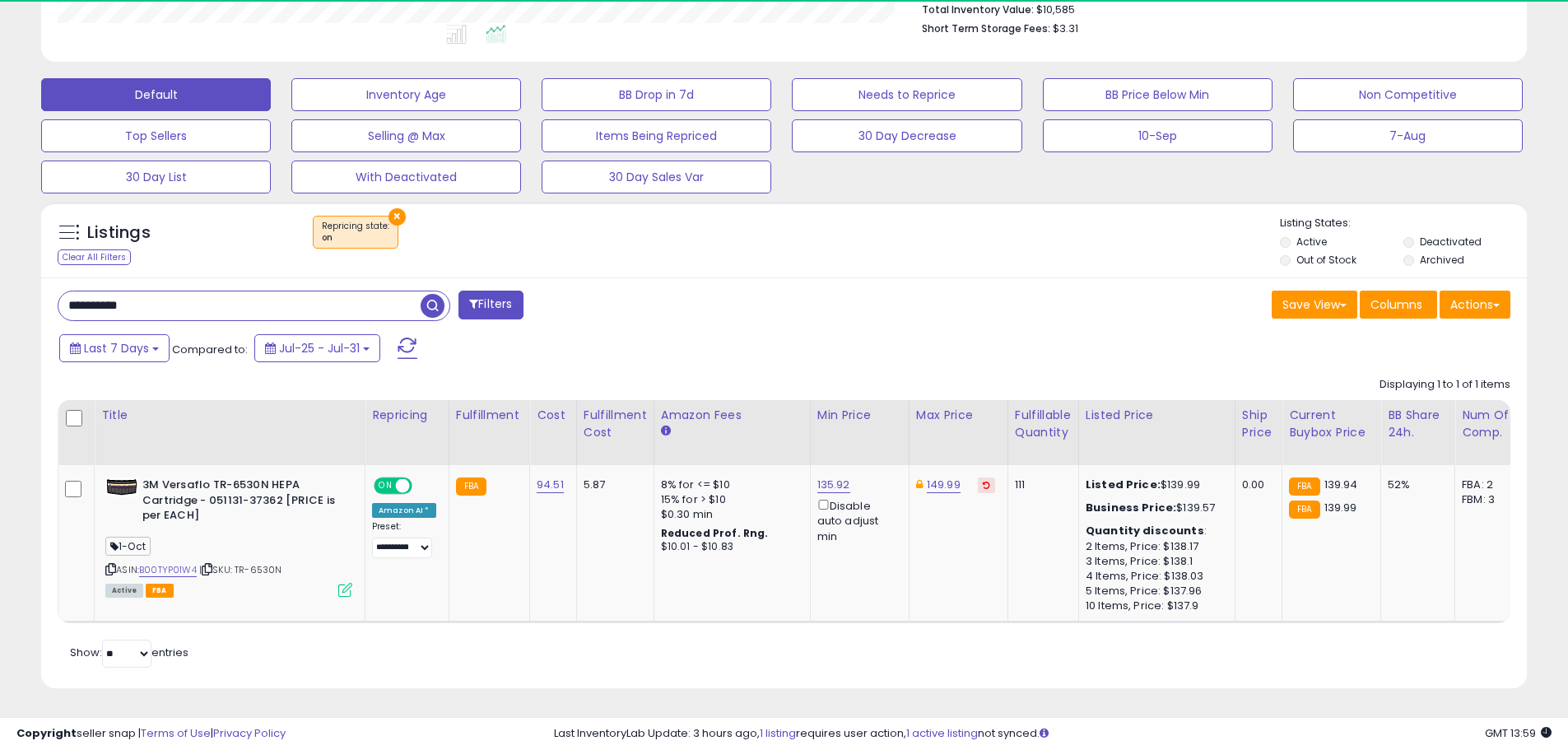 scroll, scrollTop: 338, scrollLeft: 862, axis: both 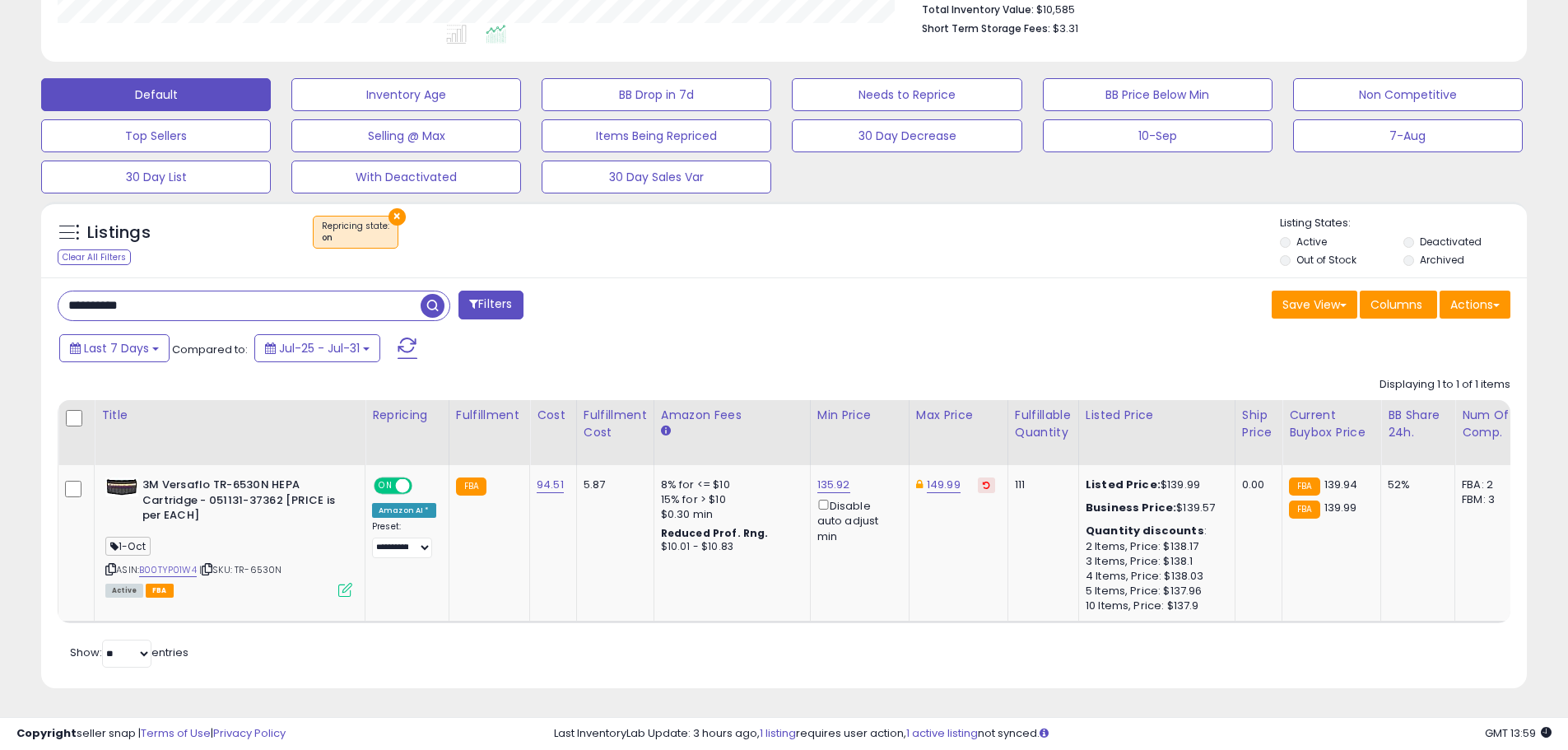 click on "**********" at bounding box center [240, 305] 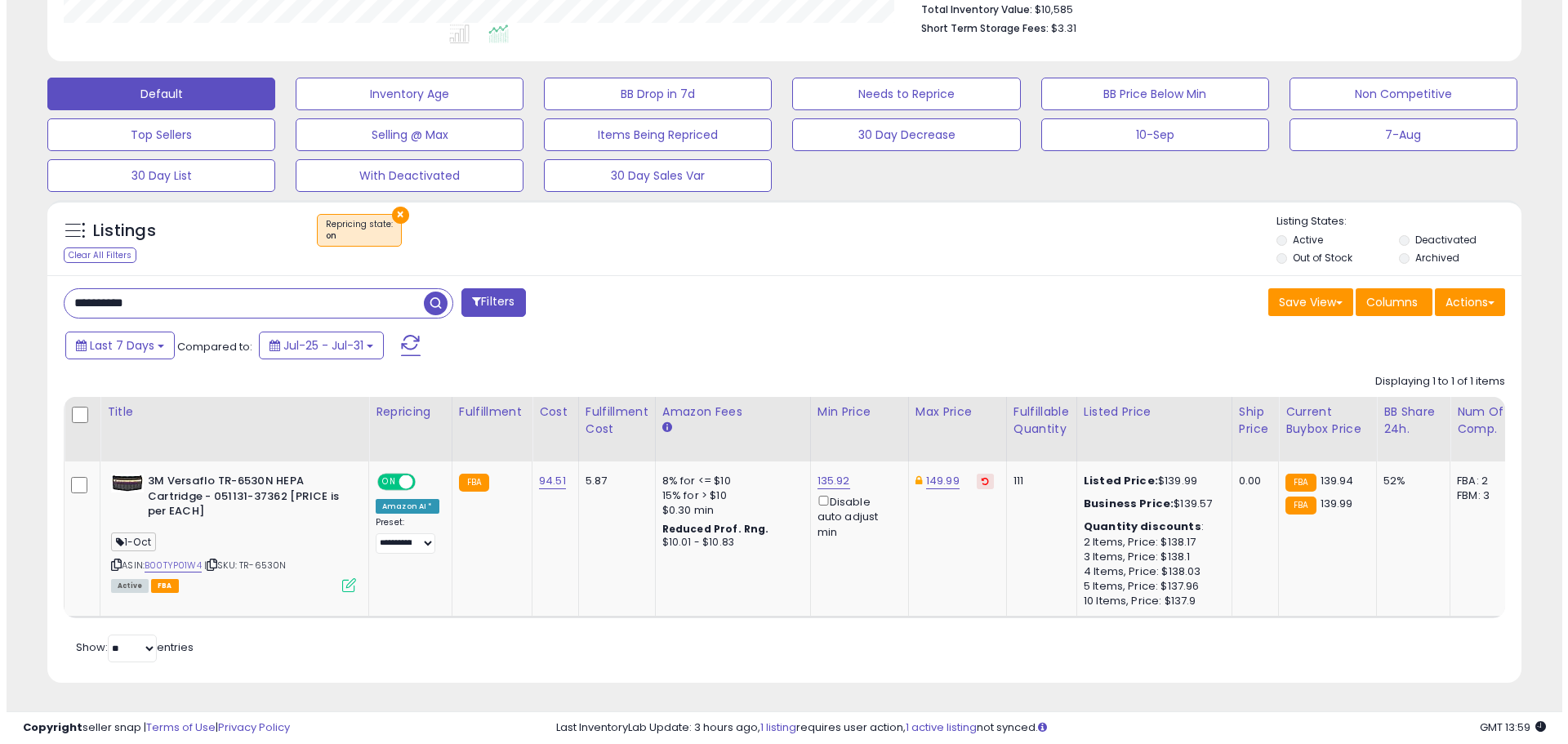 scroll, scrollTop: 293, scrollLeft: 0, axis: vertical 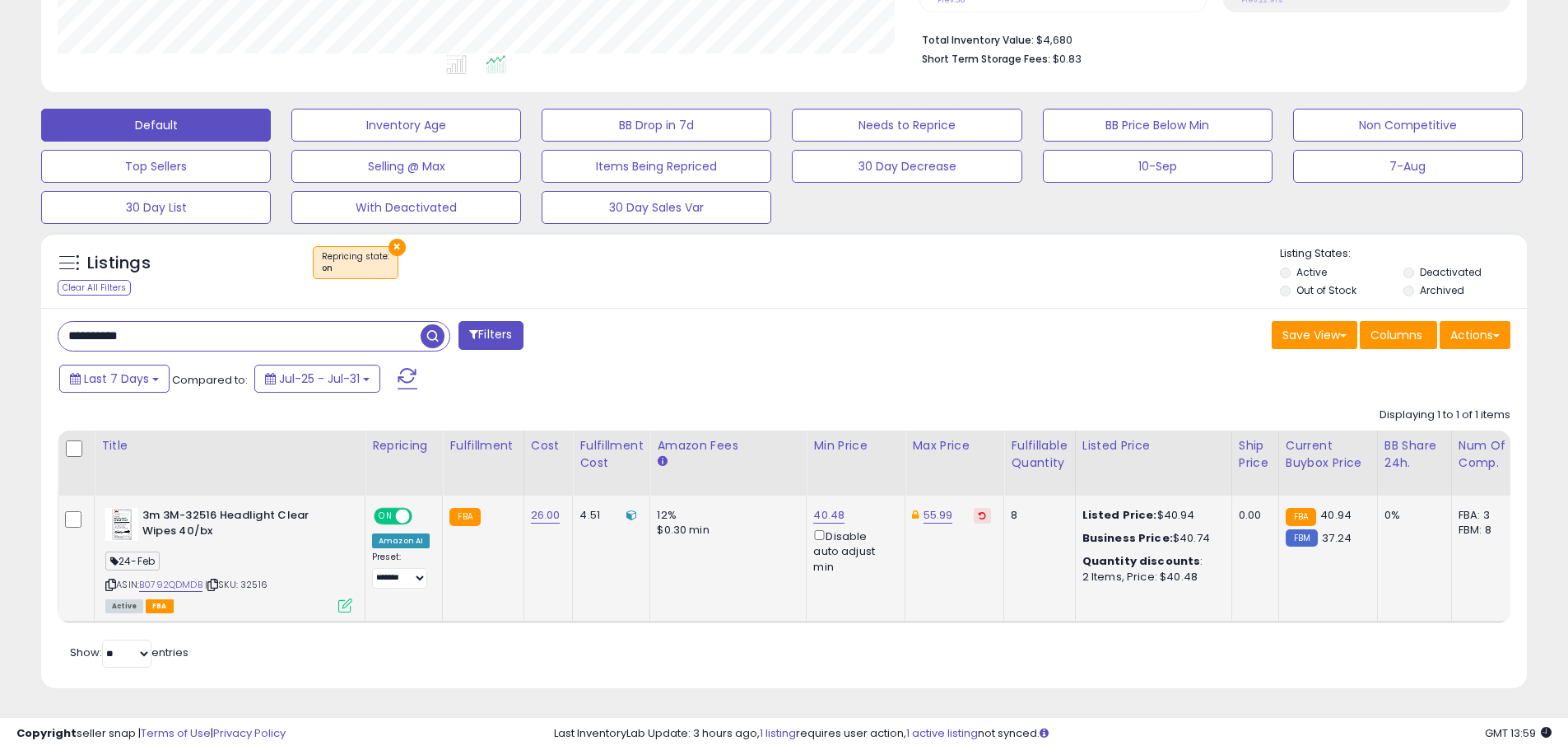 click at bounding box center [345, 605] 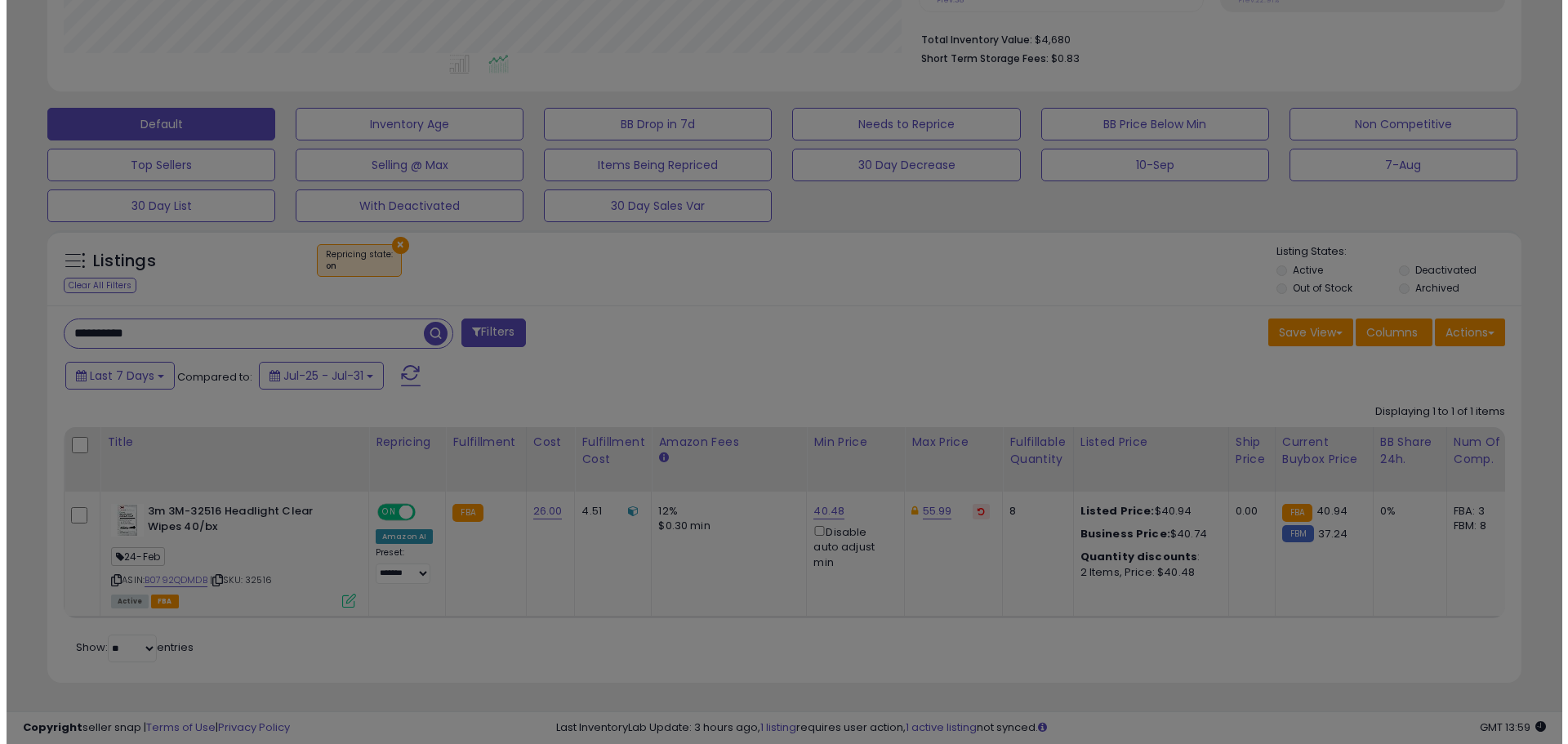 scroll, scrollTop: 816350, scrollLeft: 815804, axis: both 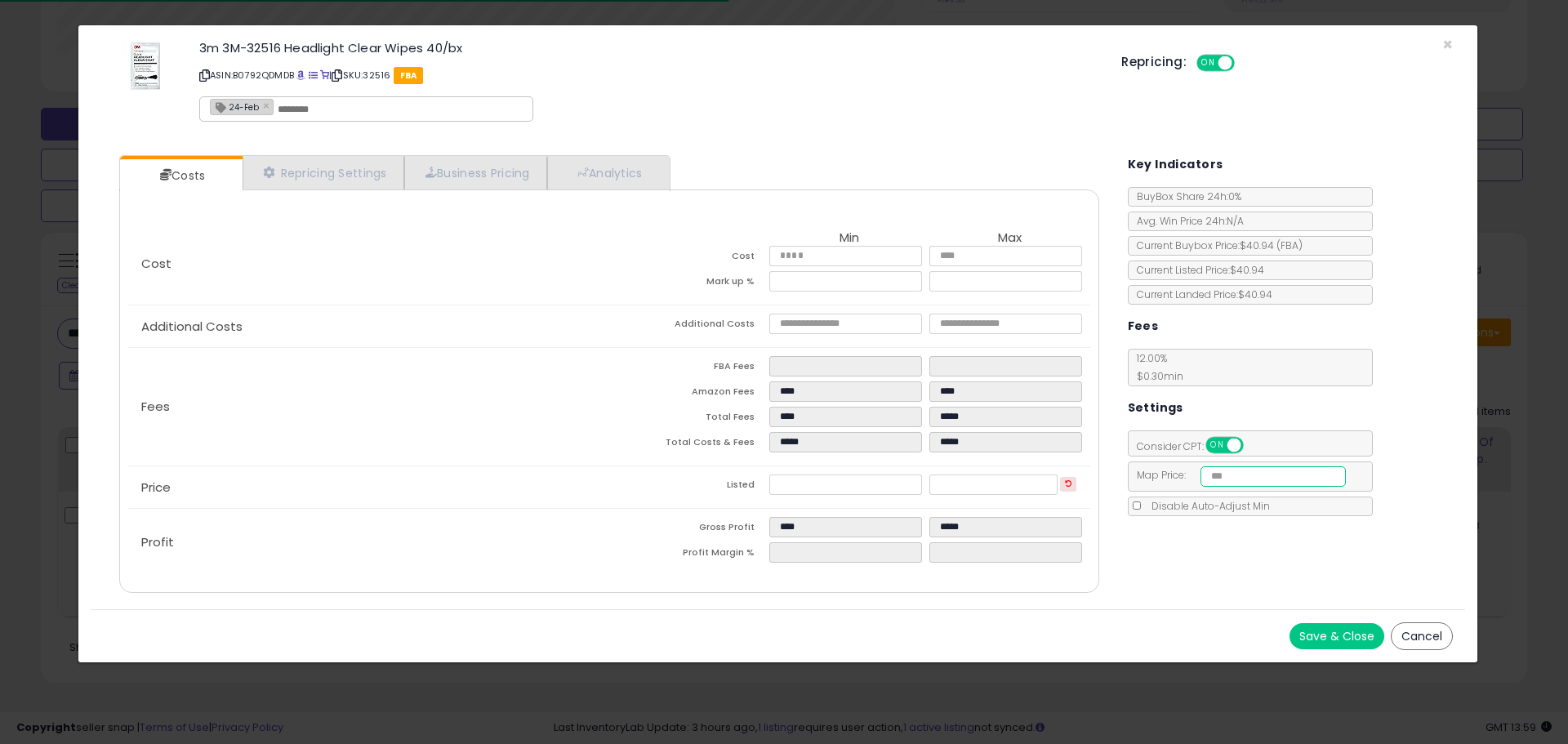 drag, startPoint x: 1262, startPoint y: 470, endPoint x: 1079, endPoint y: 469, distance: 183.00273 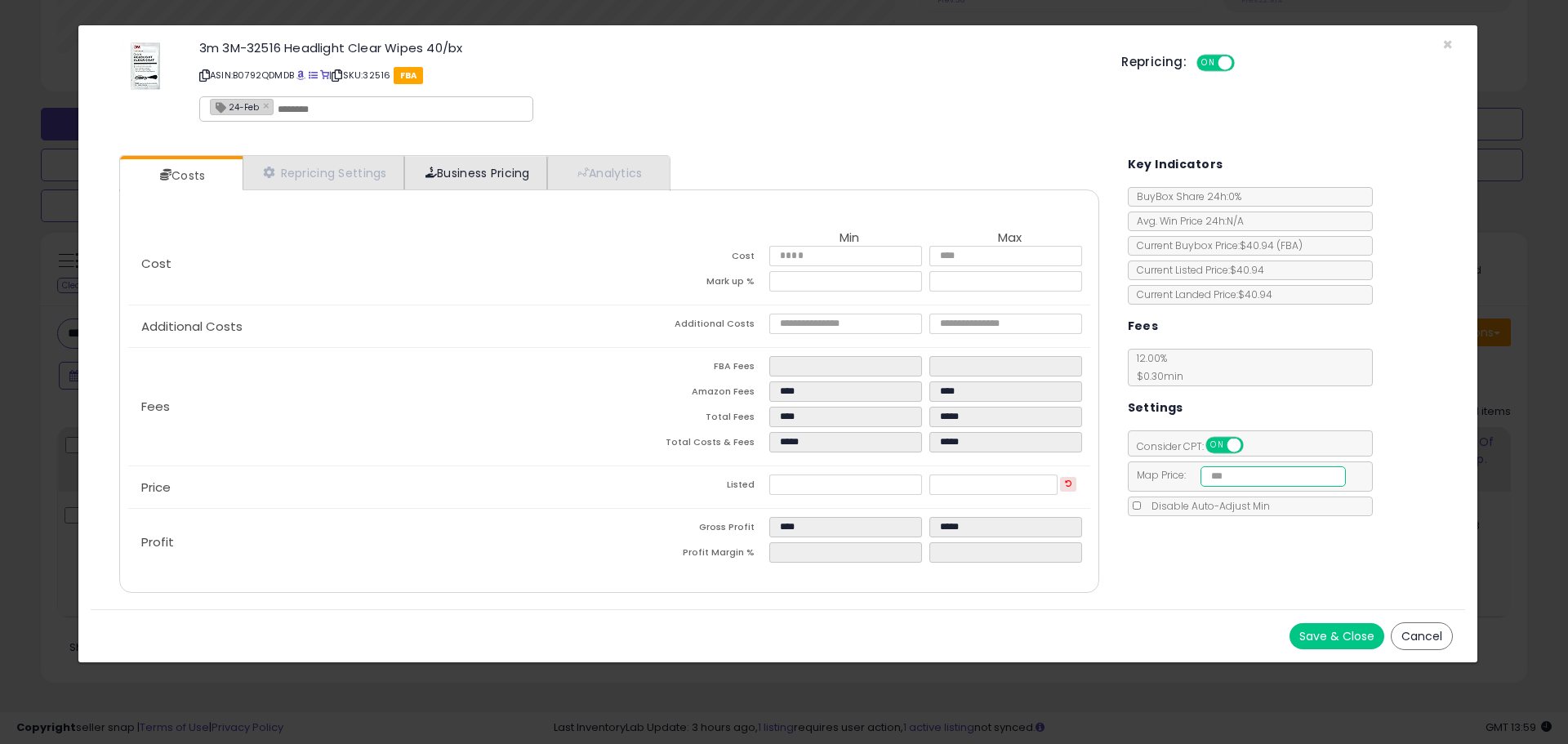 type on "*****" 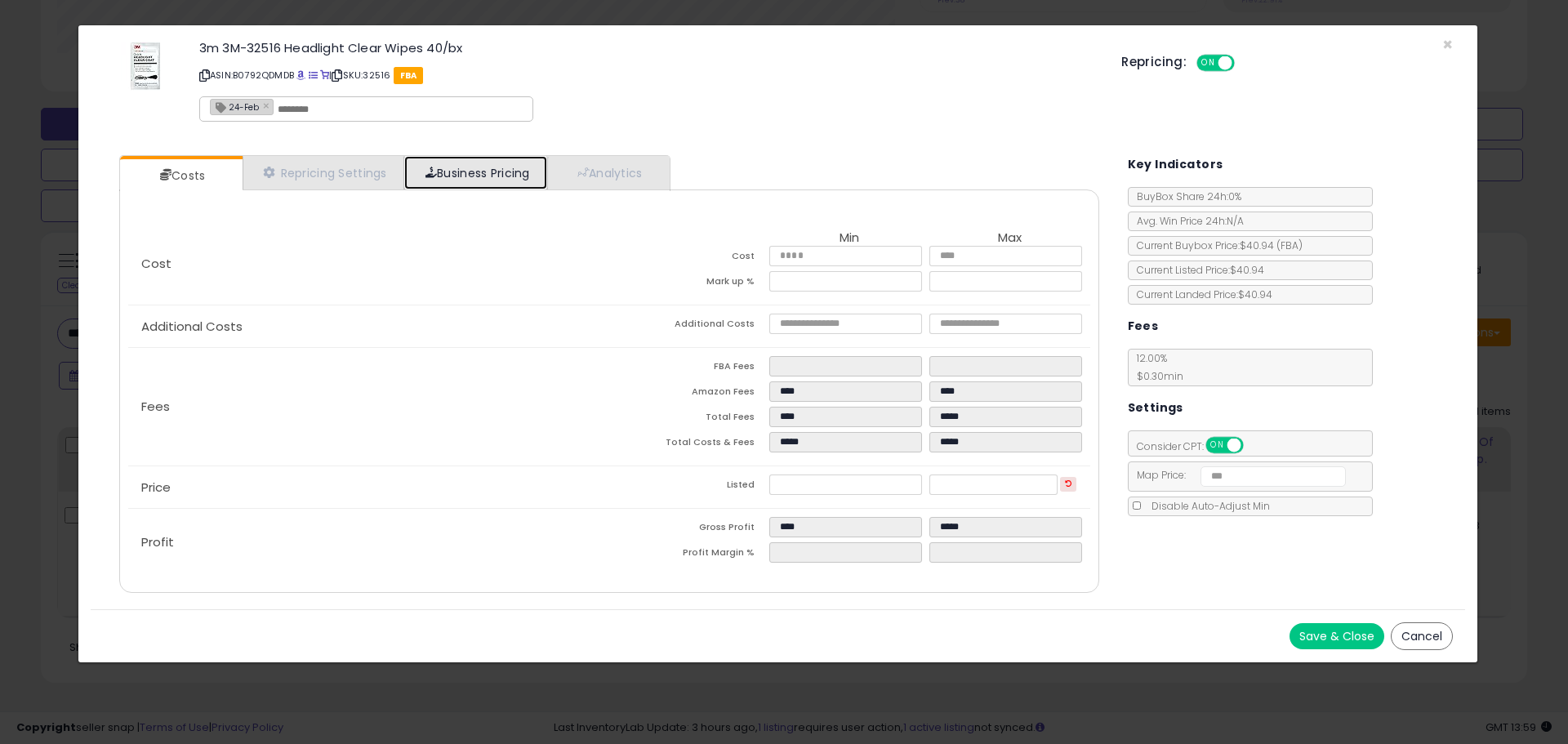 click on "Business Pricing" at bounding box center (475, 172) 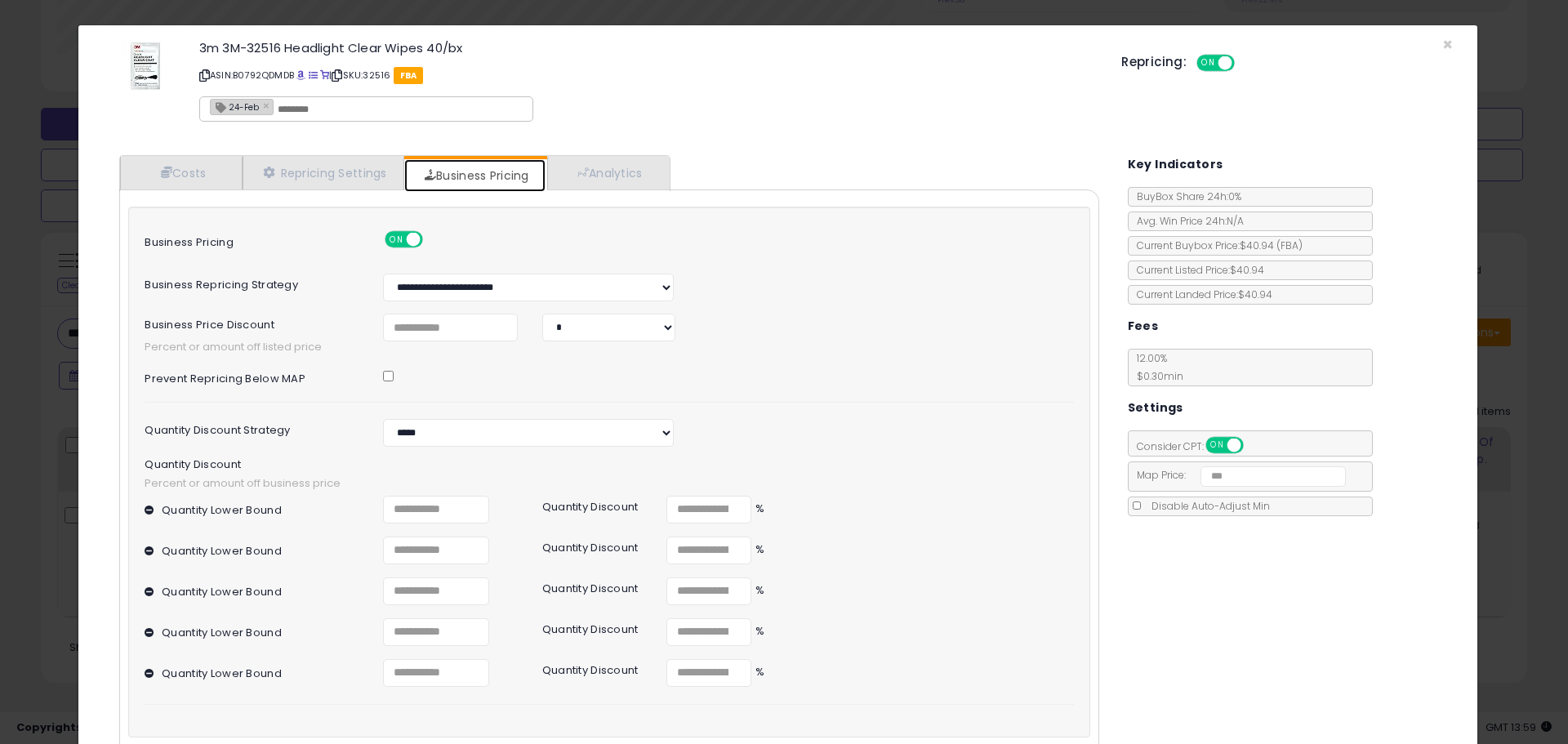 scroll, scrollTop: 96, scrollLeft: 0, axis: vertical 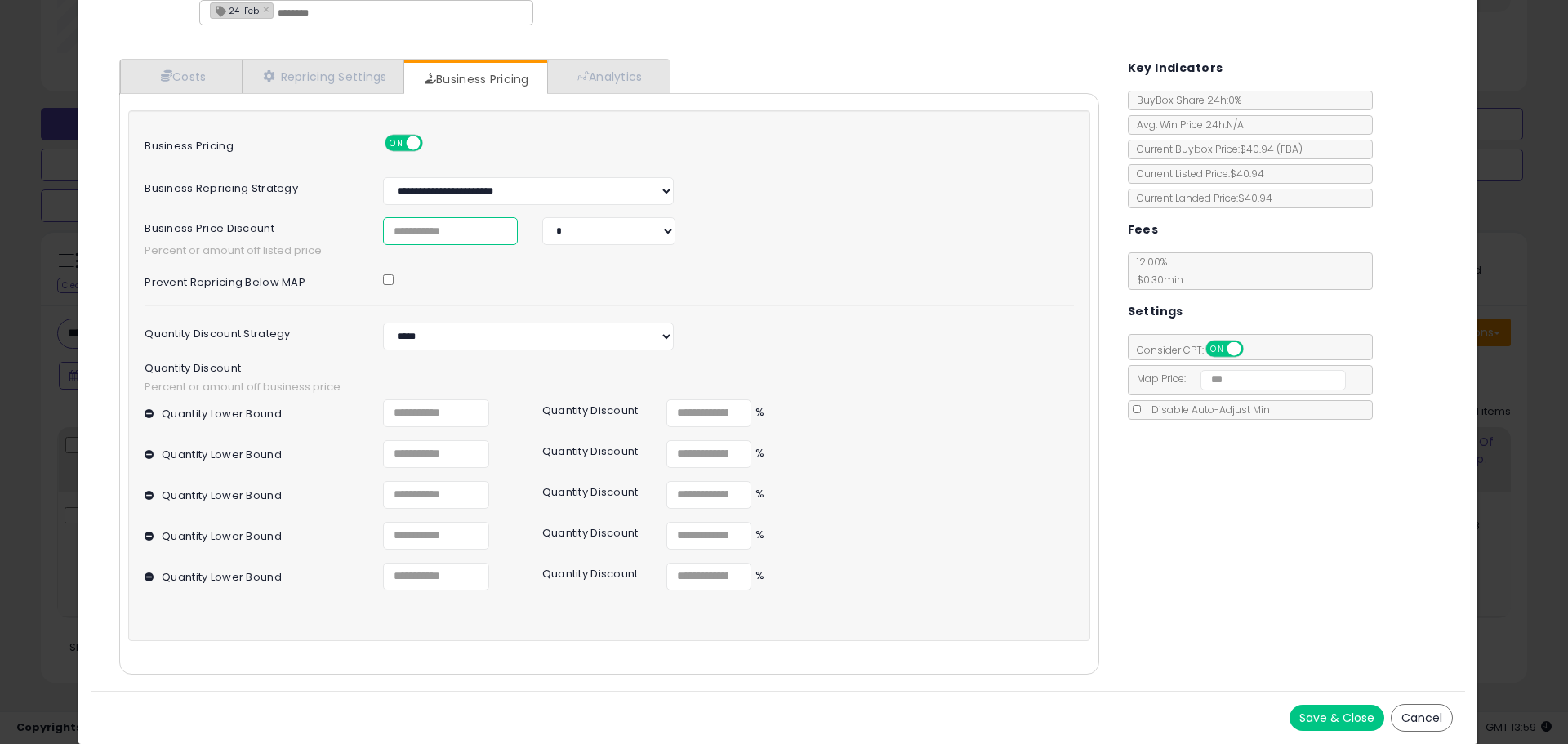 click on "***" at bounding box center [450, 231] 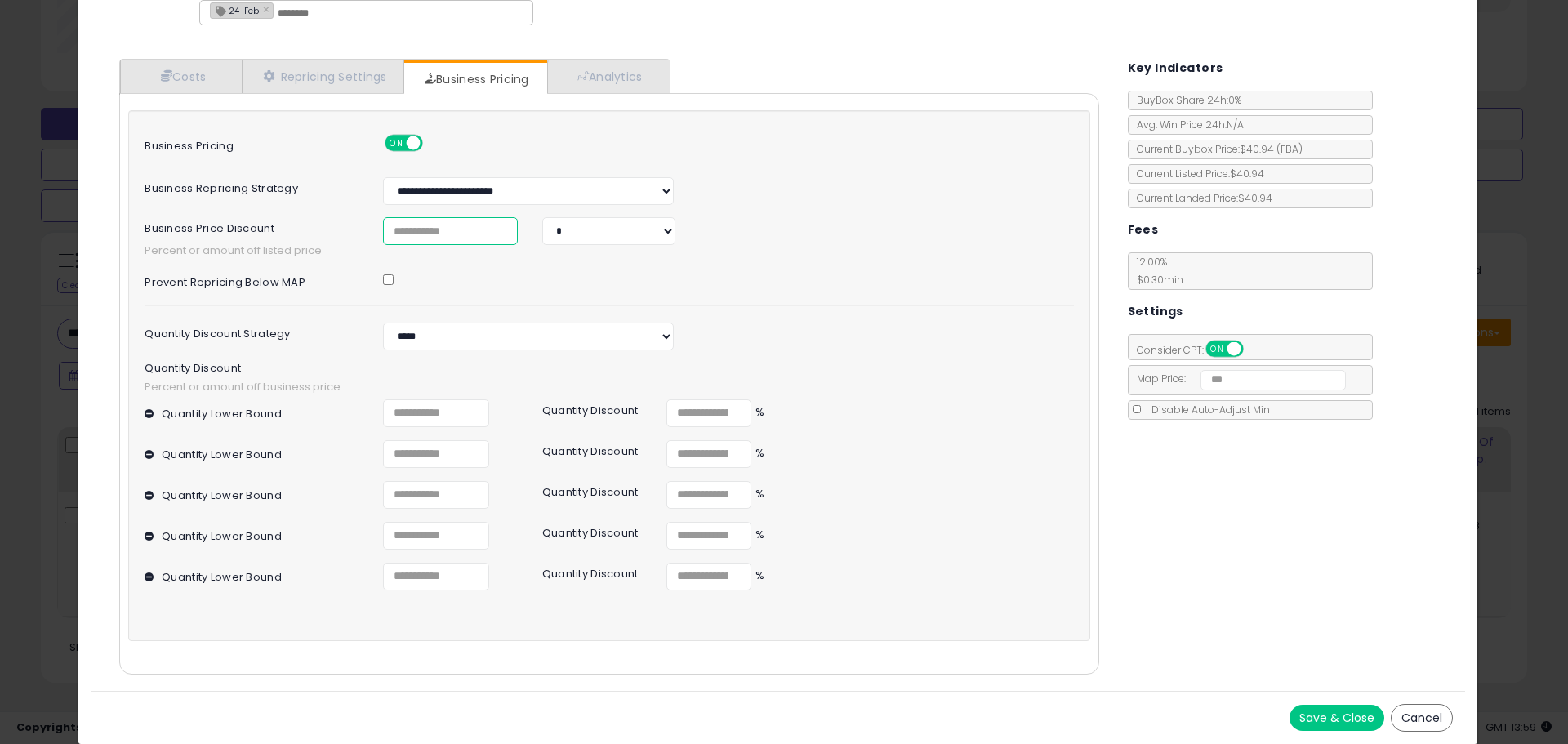 type on "***" 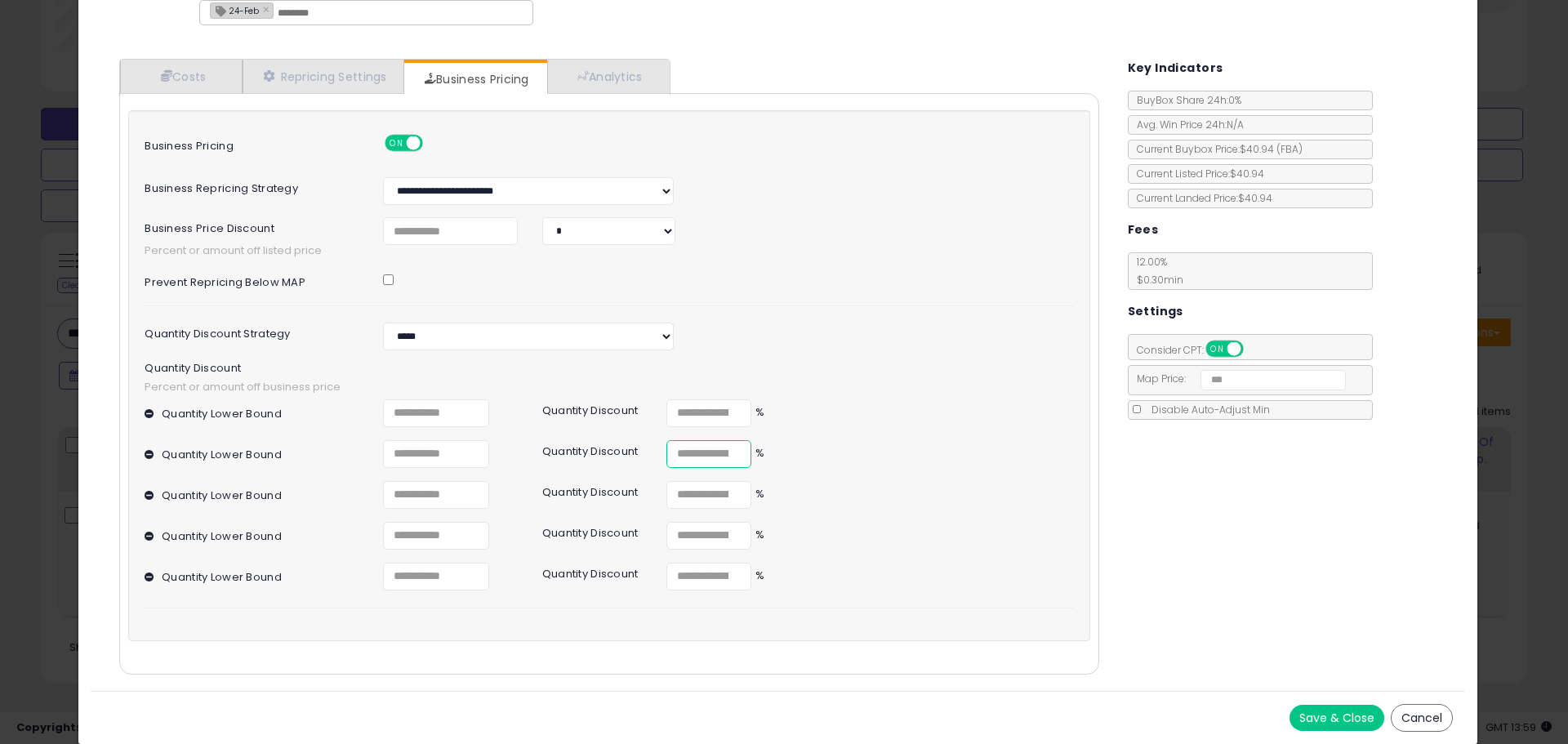 drag, startPoint x: 697, startPoint y: 455, endPoint x: 551, endPoint y: 443, distance: 146.49232 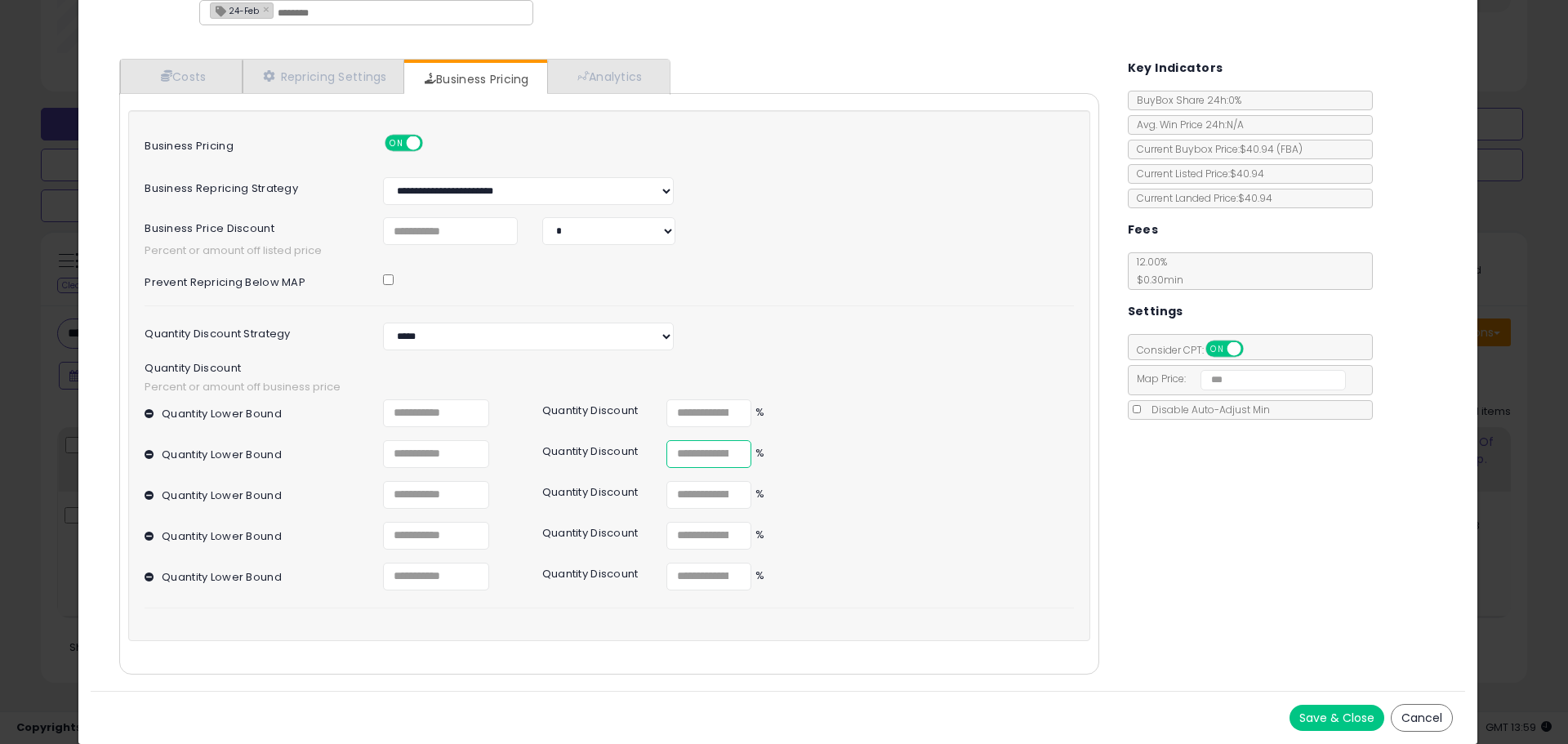 type on "****" 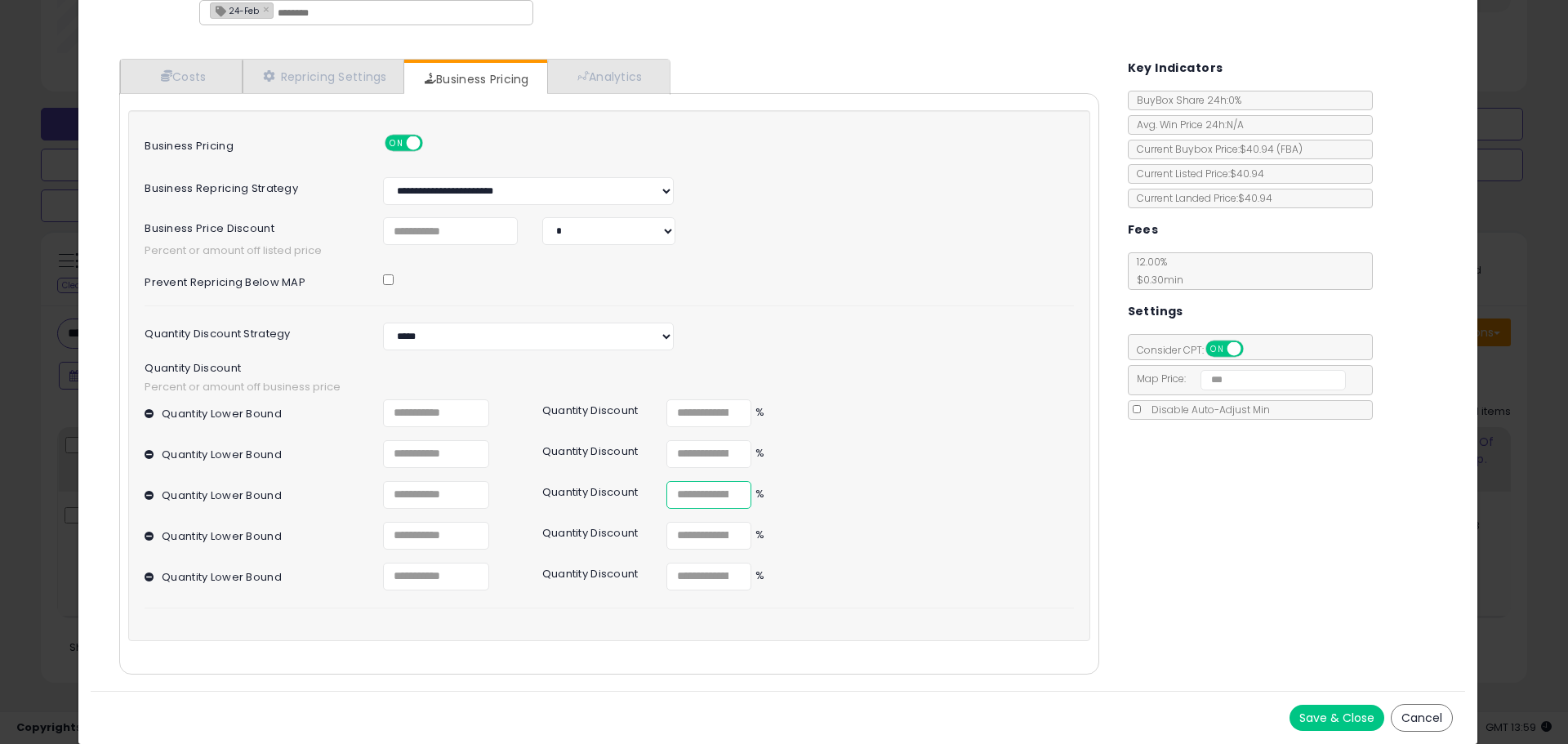 drag, startPoint x: 692, startPoint y: 492, endPoint x: 577, endPoint y: 481, distance: 115.52489 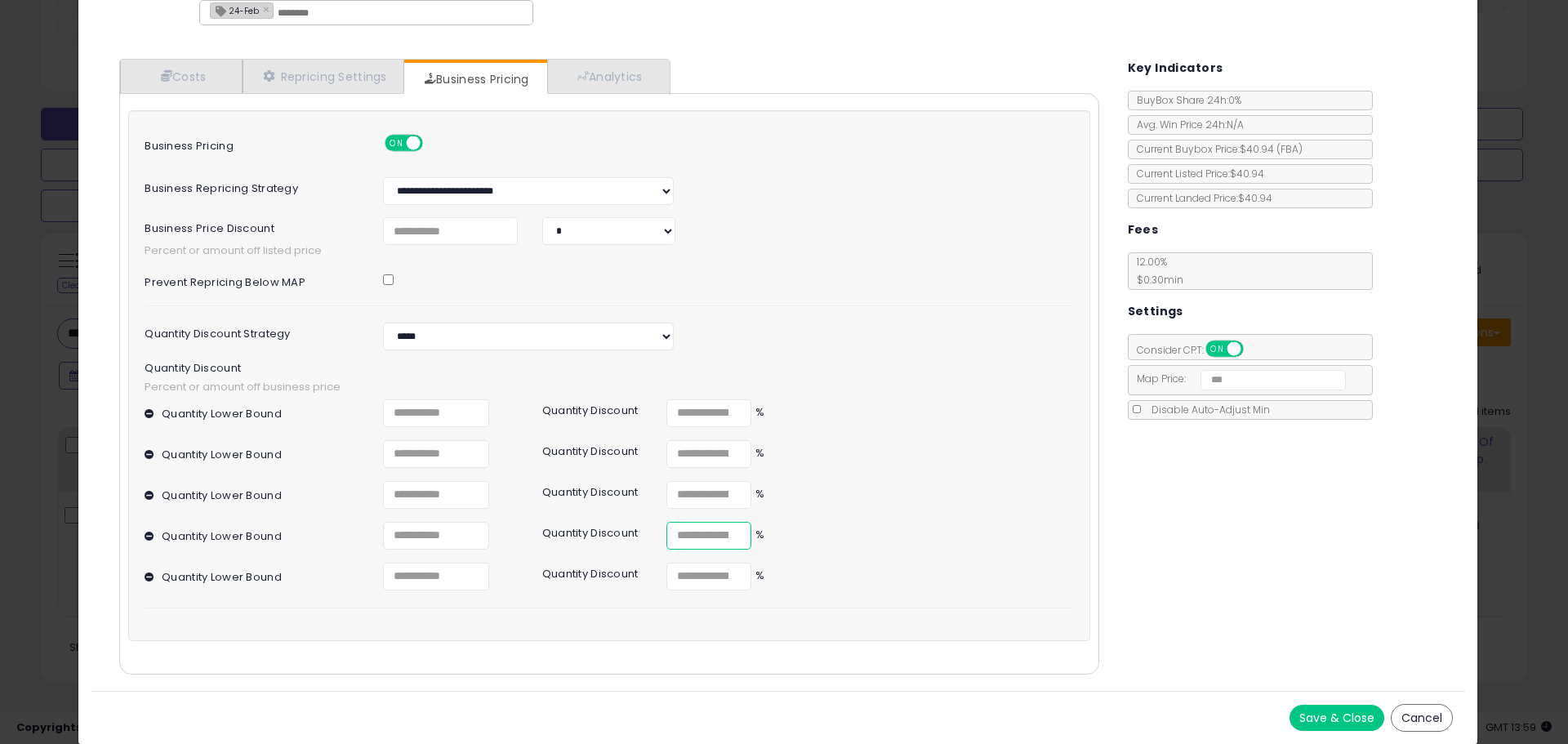 drag, startPoint x: 693, startPoint y: 533, endPoint x: 607, endPoint y: 526, distance: 86.28441 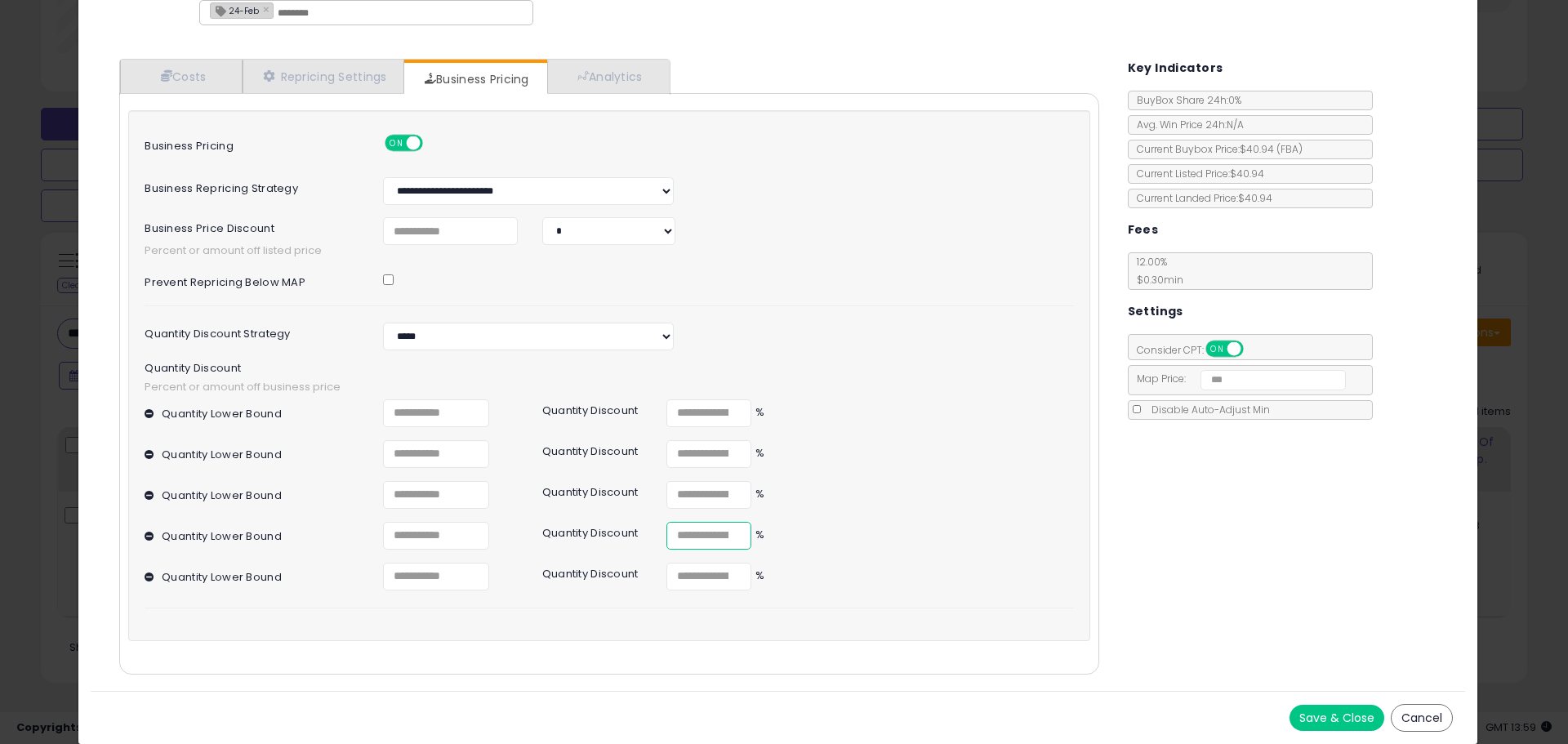 type on "****" 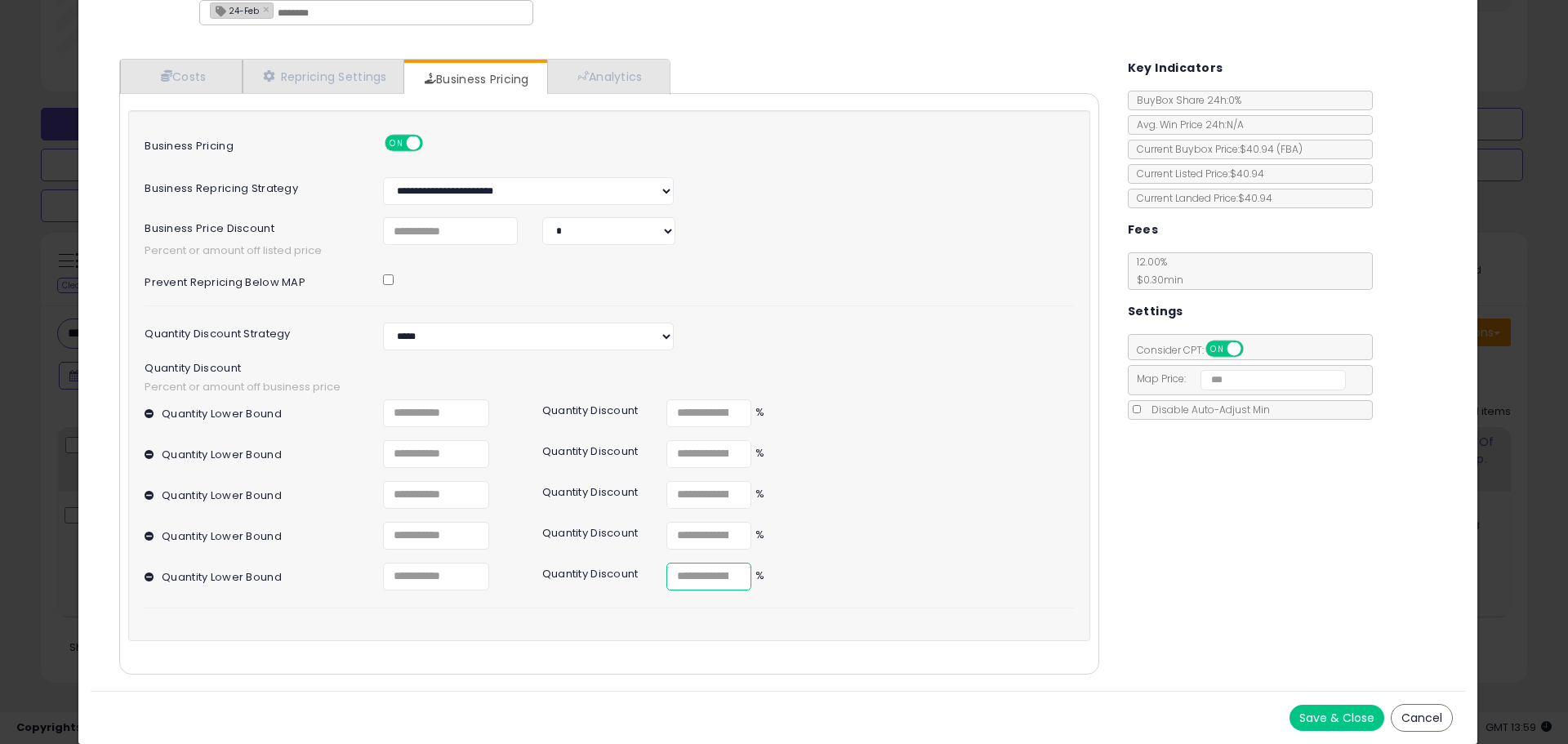 drag, startPoint x: 690, startPoint y: 583, endPoint x: 597, endPoint y: 573, distance: 93.53609 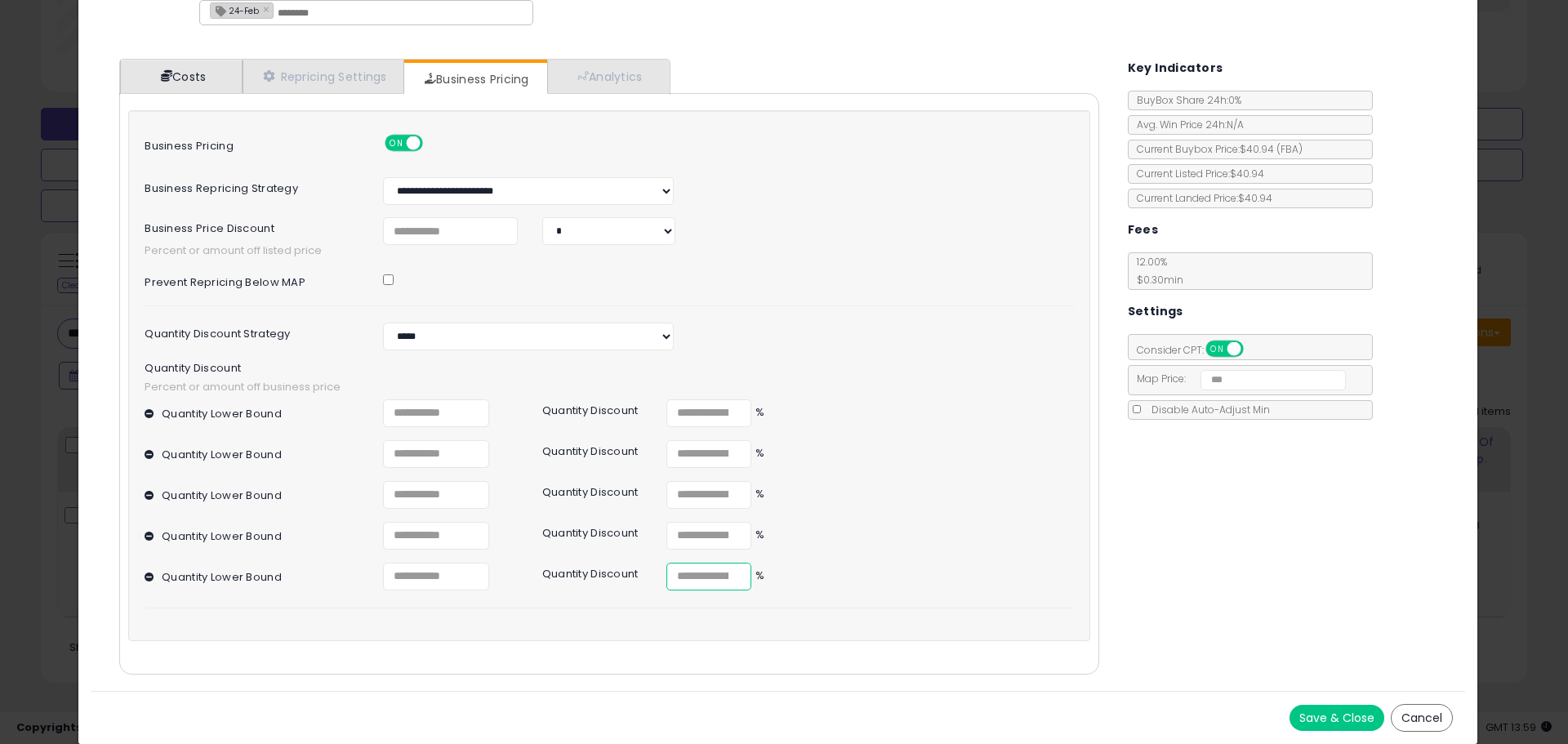 type on "***" 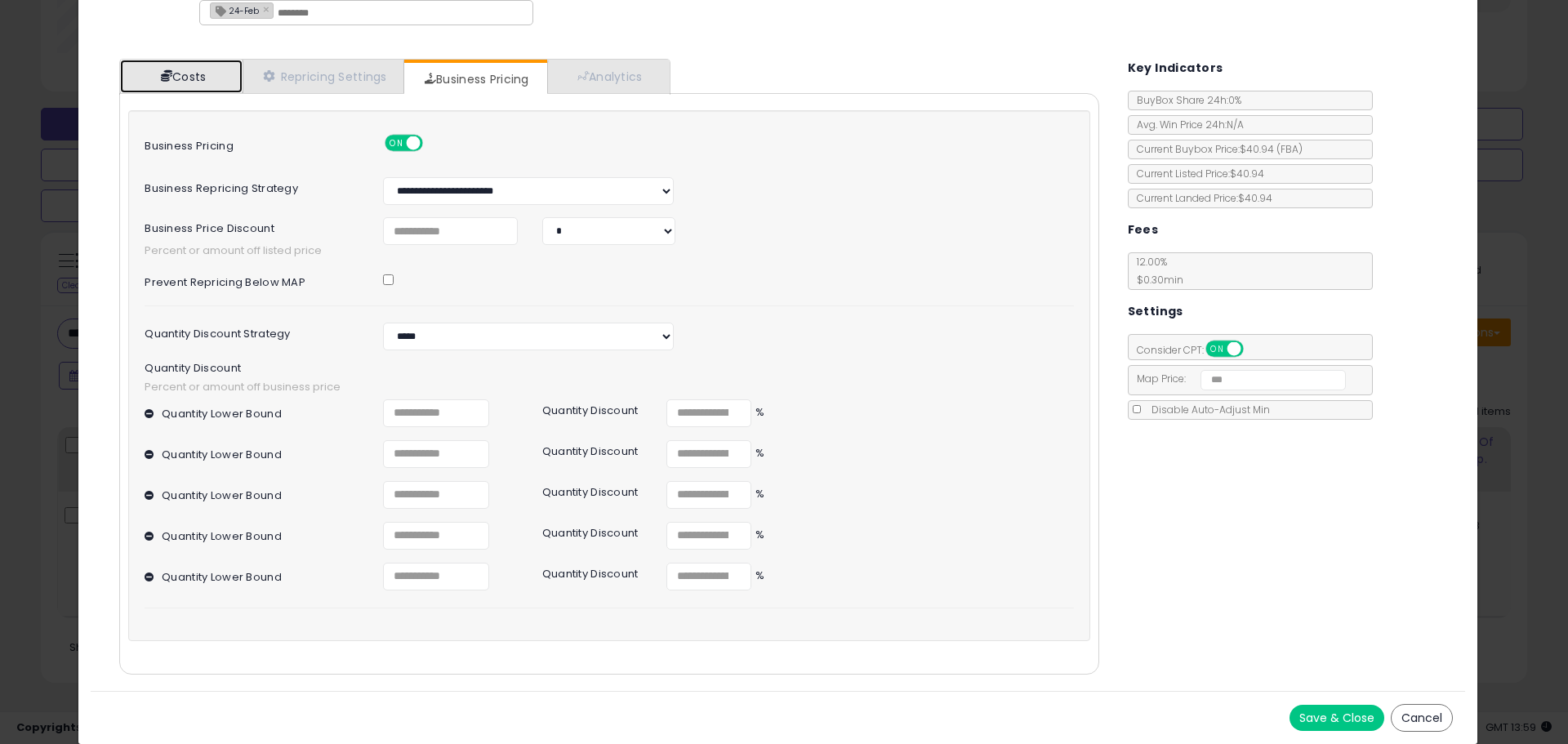click on "Costs" at bounding box center [181, 76] 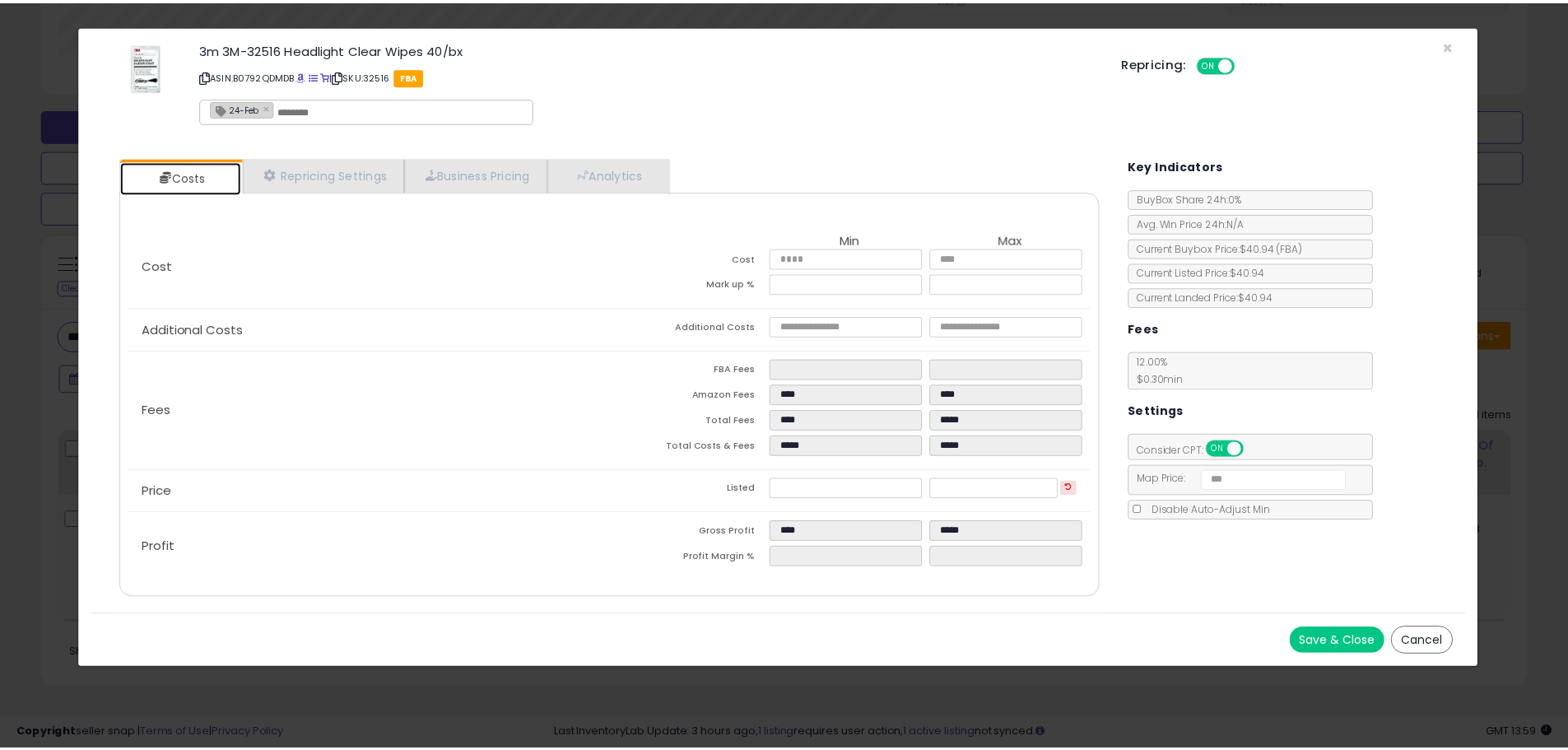scroll, scrollTop: 0, scrollLeft: 0, axis: both 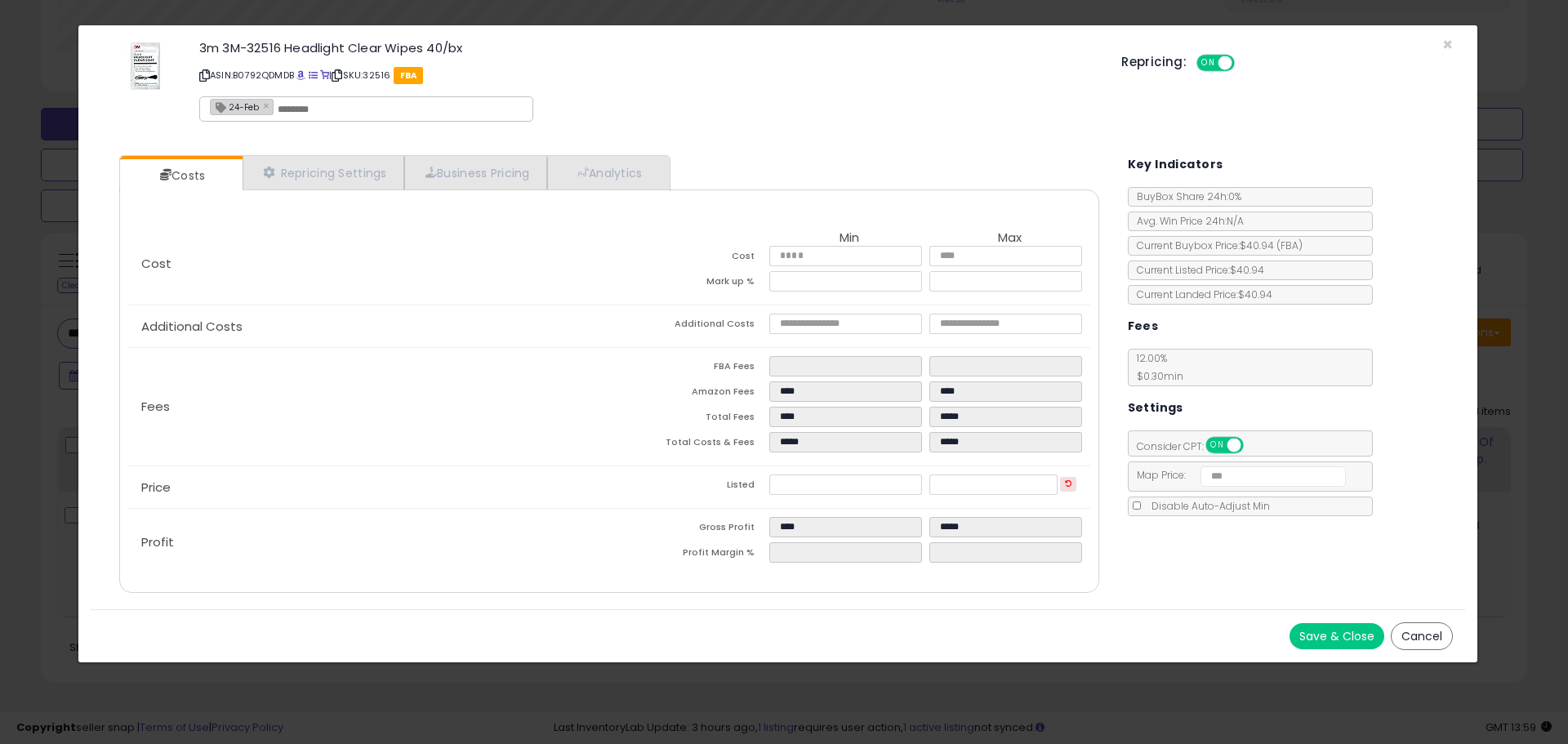 click on "Cost
Min
Max
Cost
*****
*****
Mark up %
*****
*****
Additional Costs
Additional Costs" at bounding box center (608, 391) 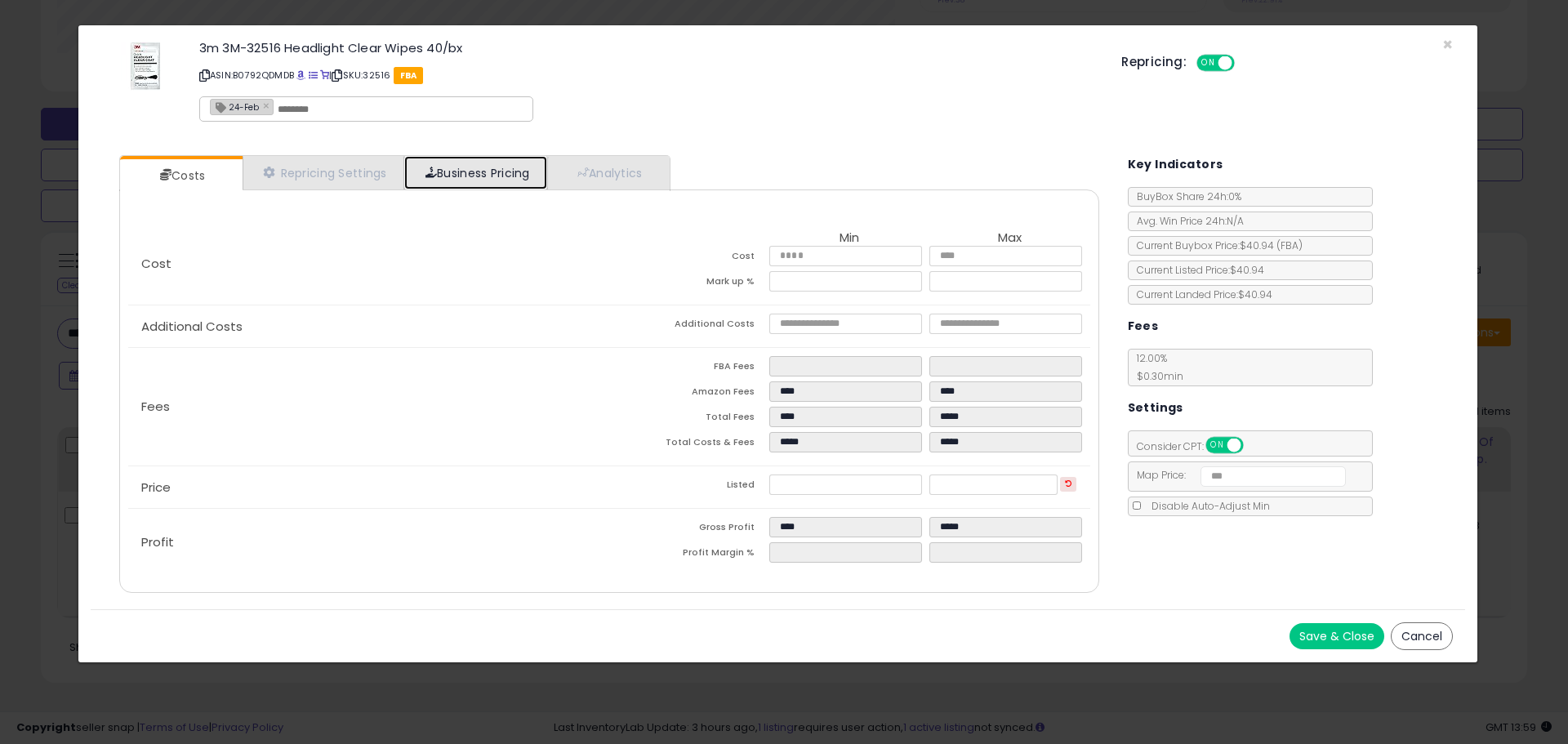 click on "Business Pricing" at bounding box center (475, 172) 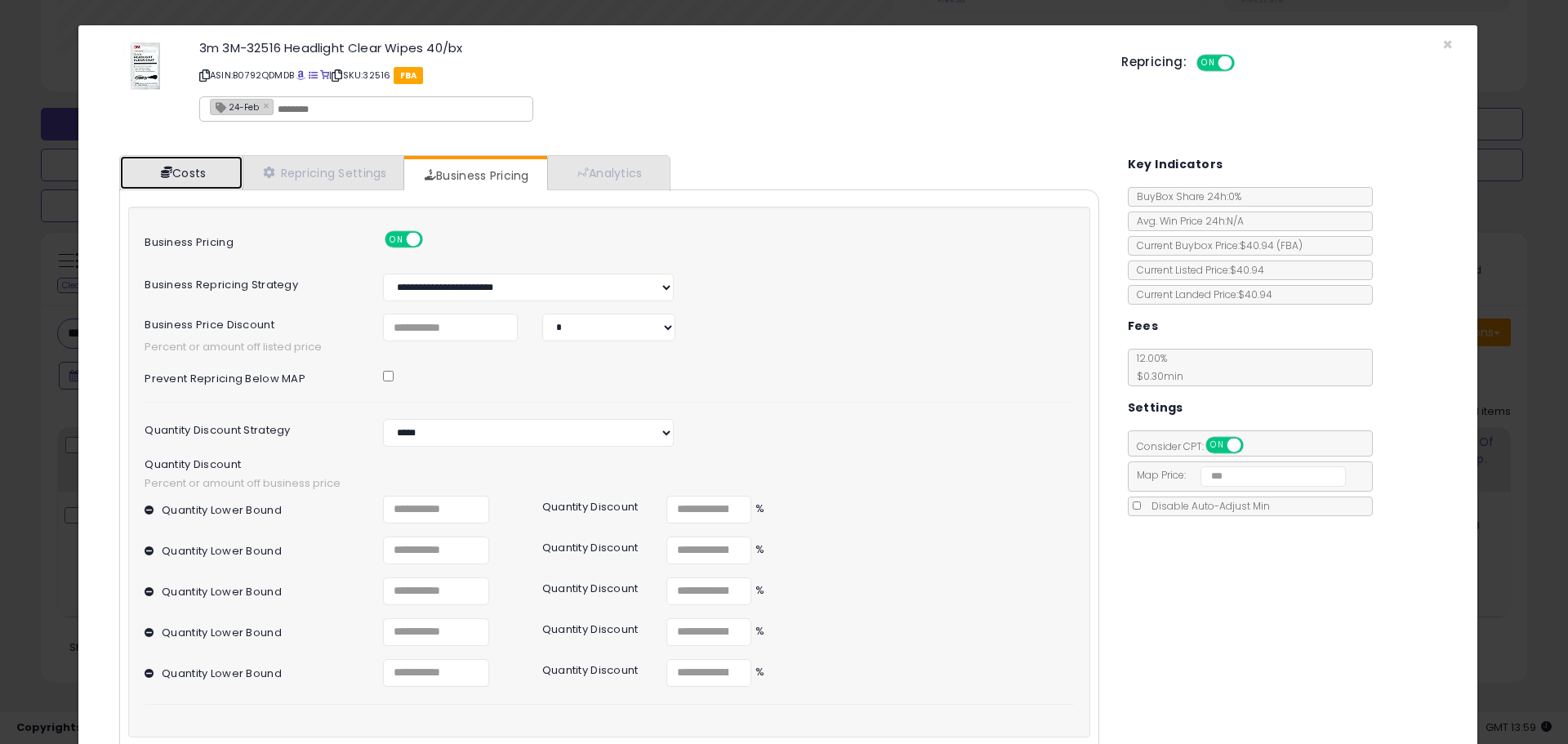 click on "Costs" at bounding box center [181, 172] 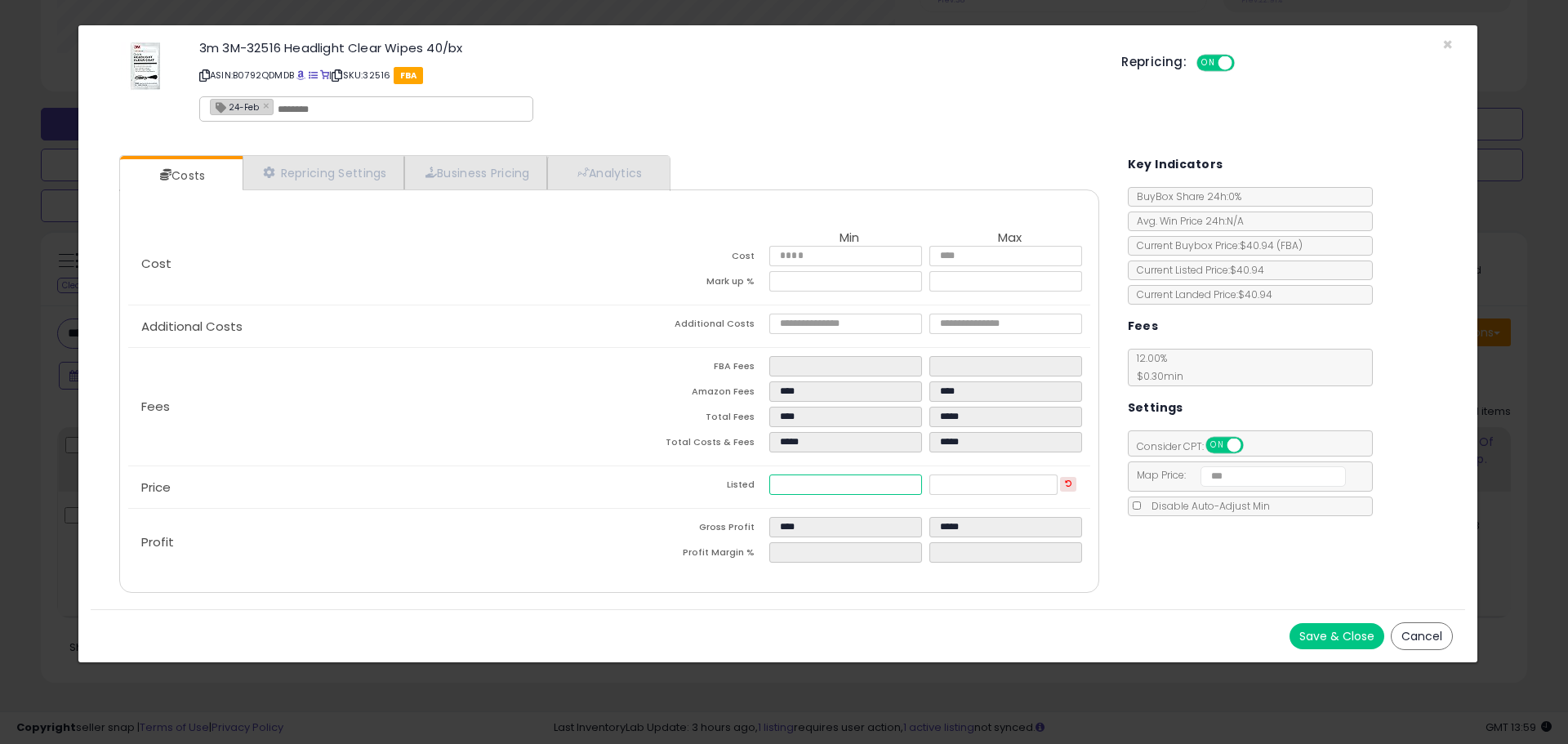 drag, startPoint x: 834, startPoint y: 480, endPoint x: 459, endPoint y: 450, distance: 376.19809 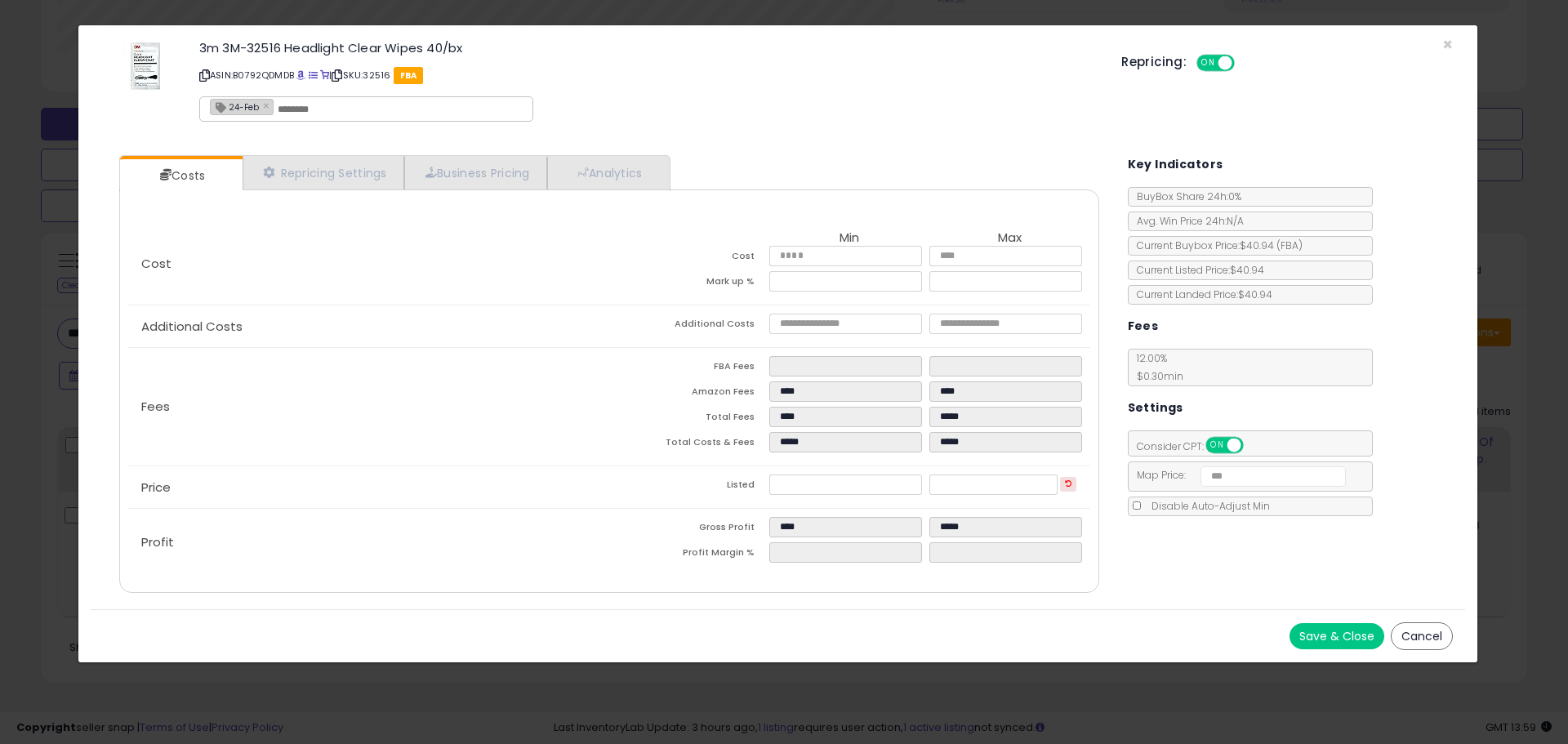 type on "*****" 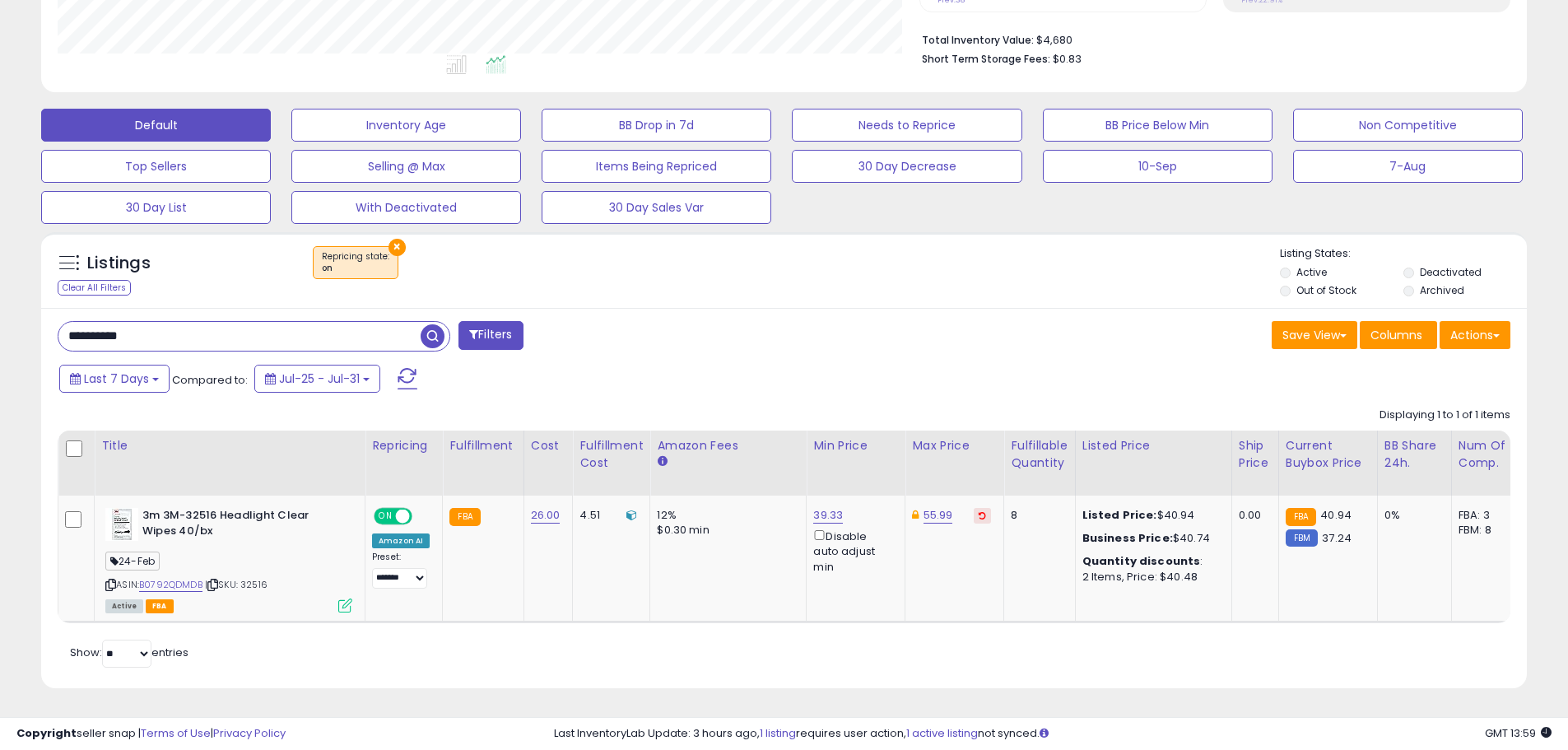 scroll, scrollTop: 338, scrollLeft: 862, axis: both 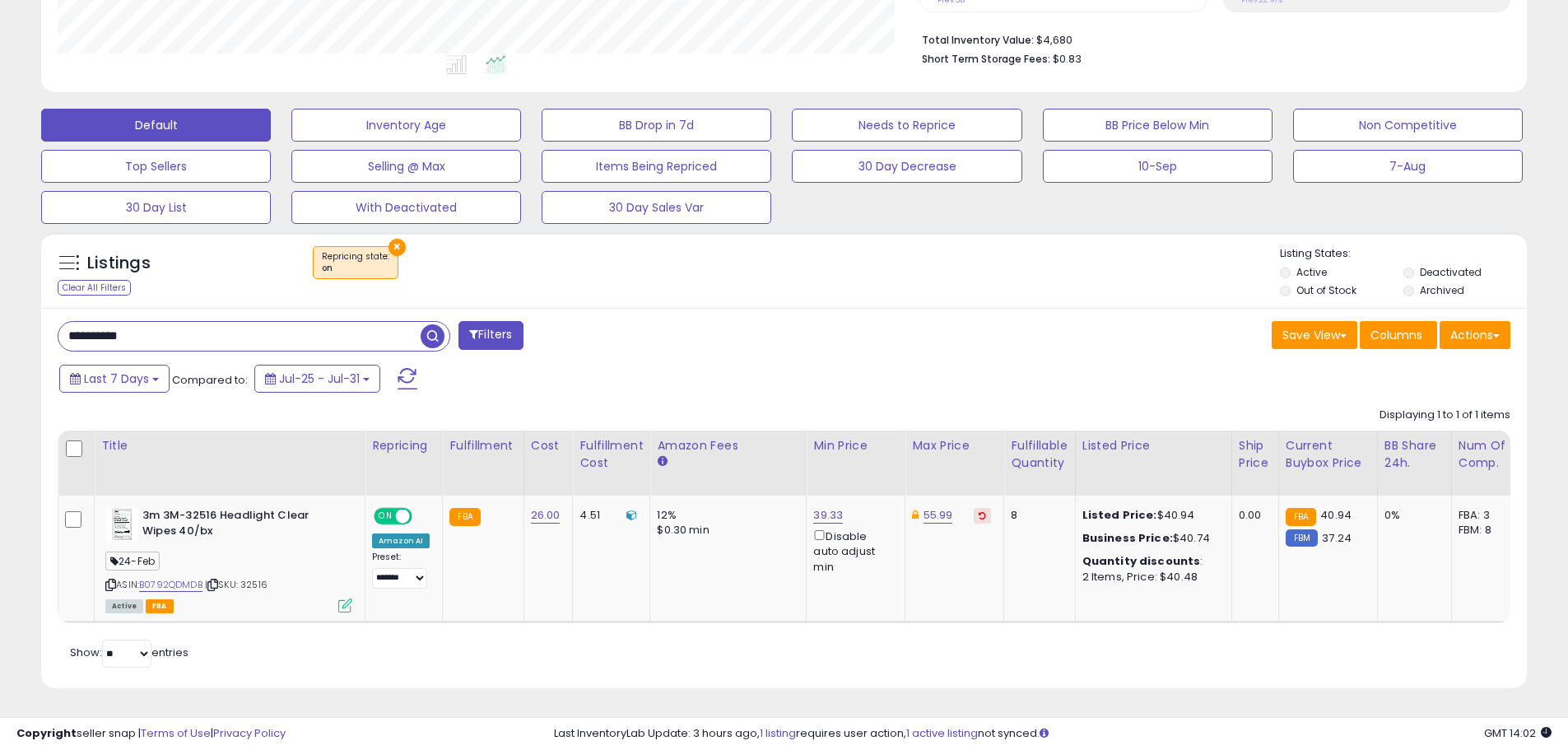 click on "**********" at bounding box center [240, 336] 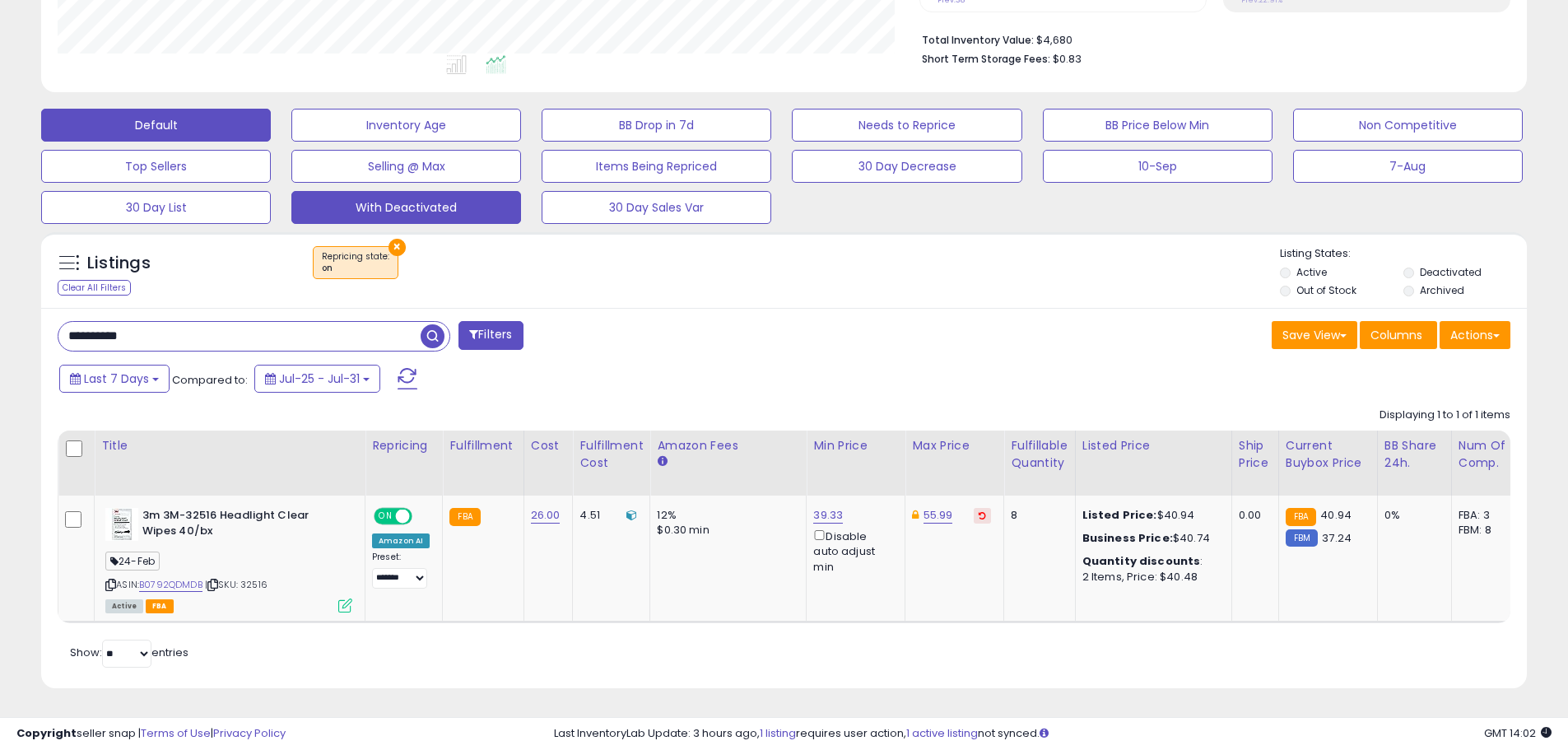 type on "**********" 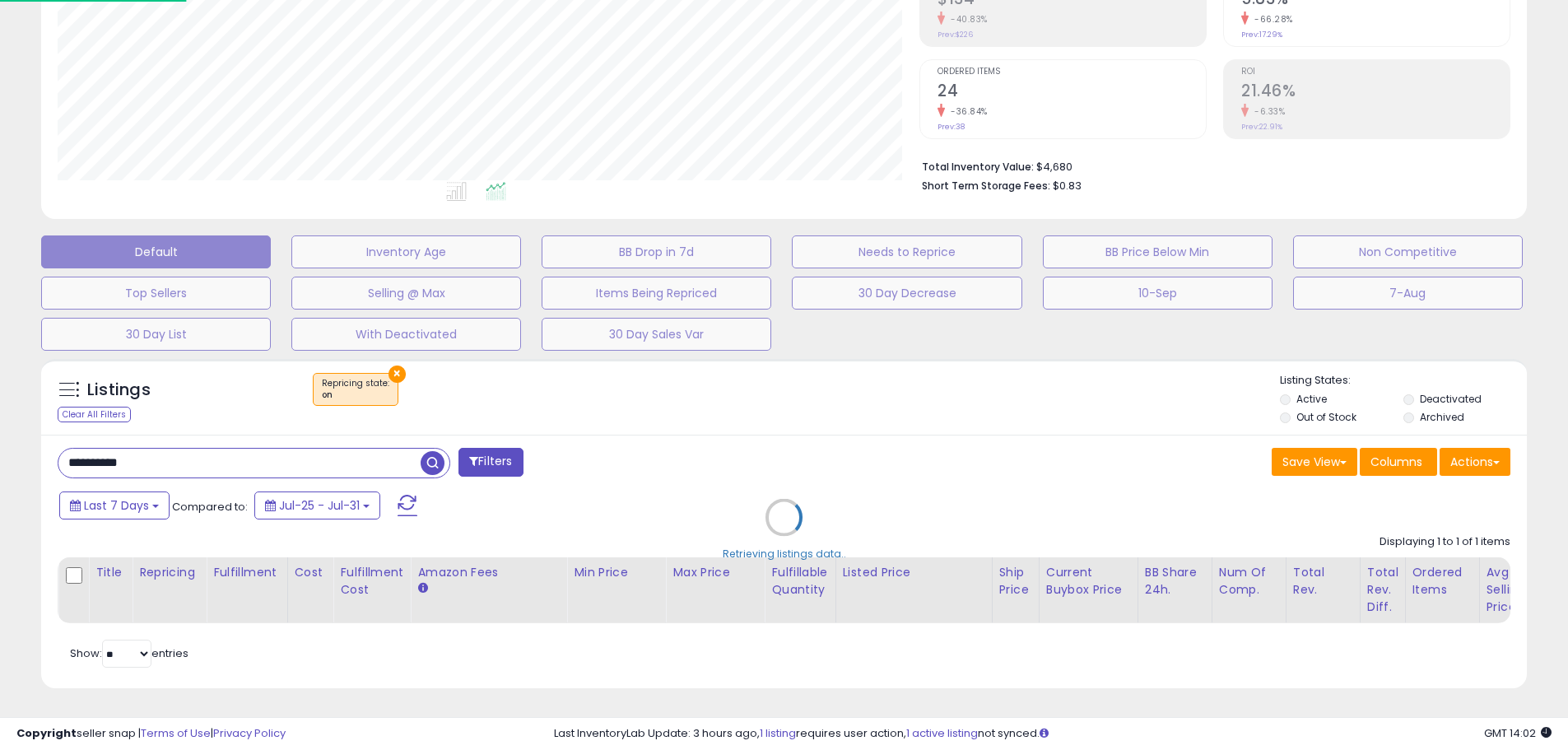 scroll, scrollTop: 822934, scrollLeft: 822228, axis: both 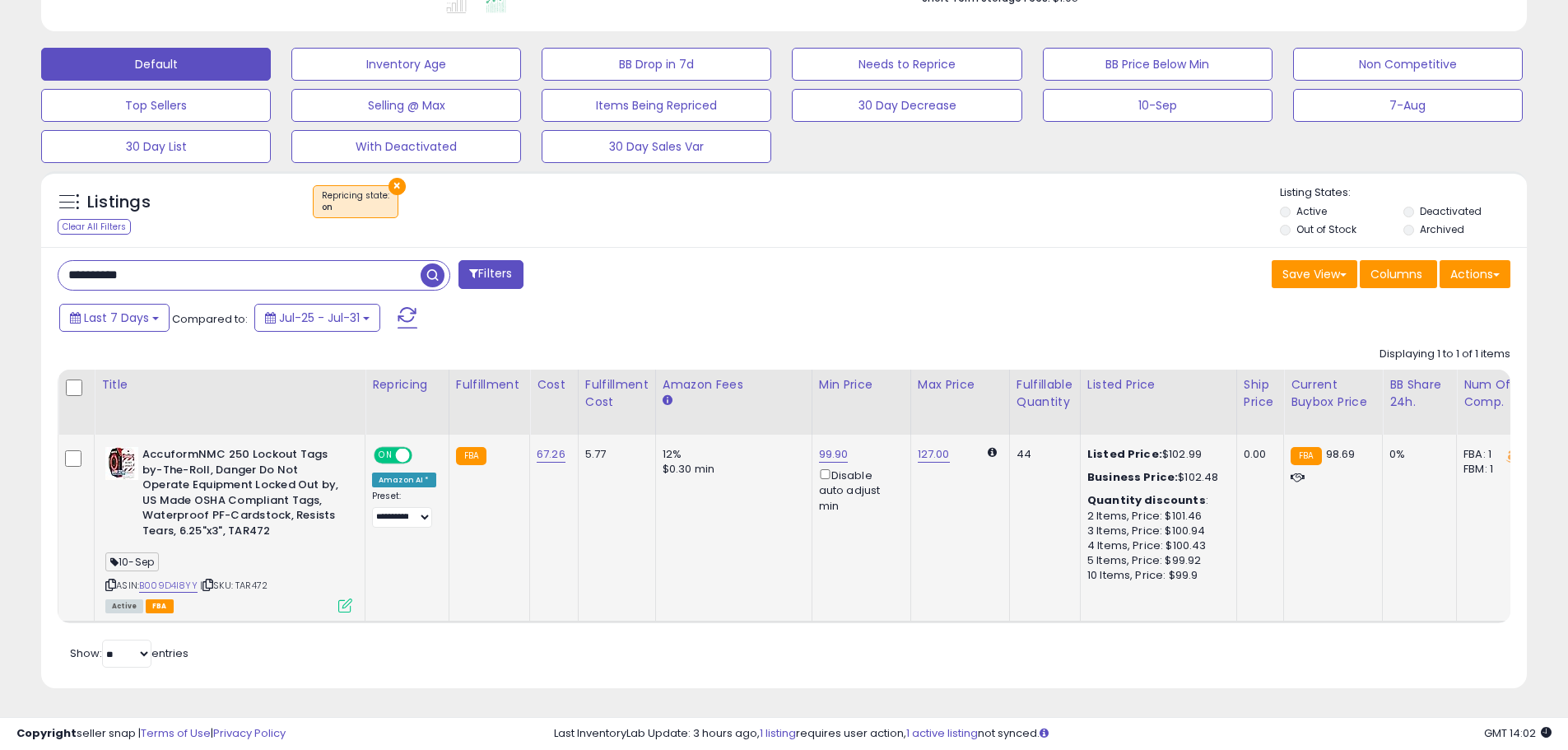 click at bounding box center (345, 605) 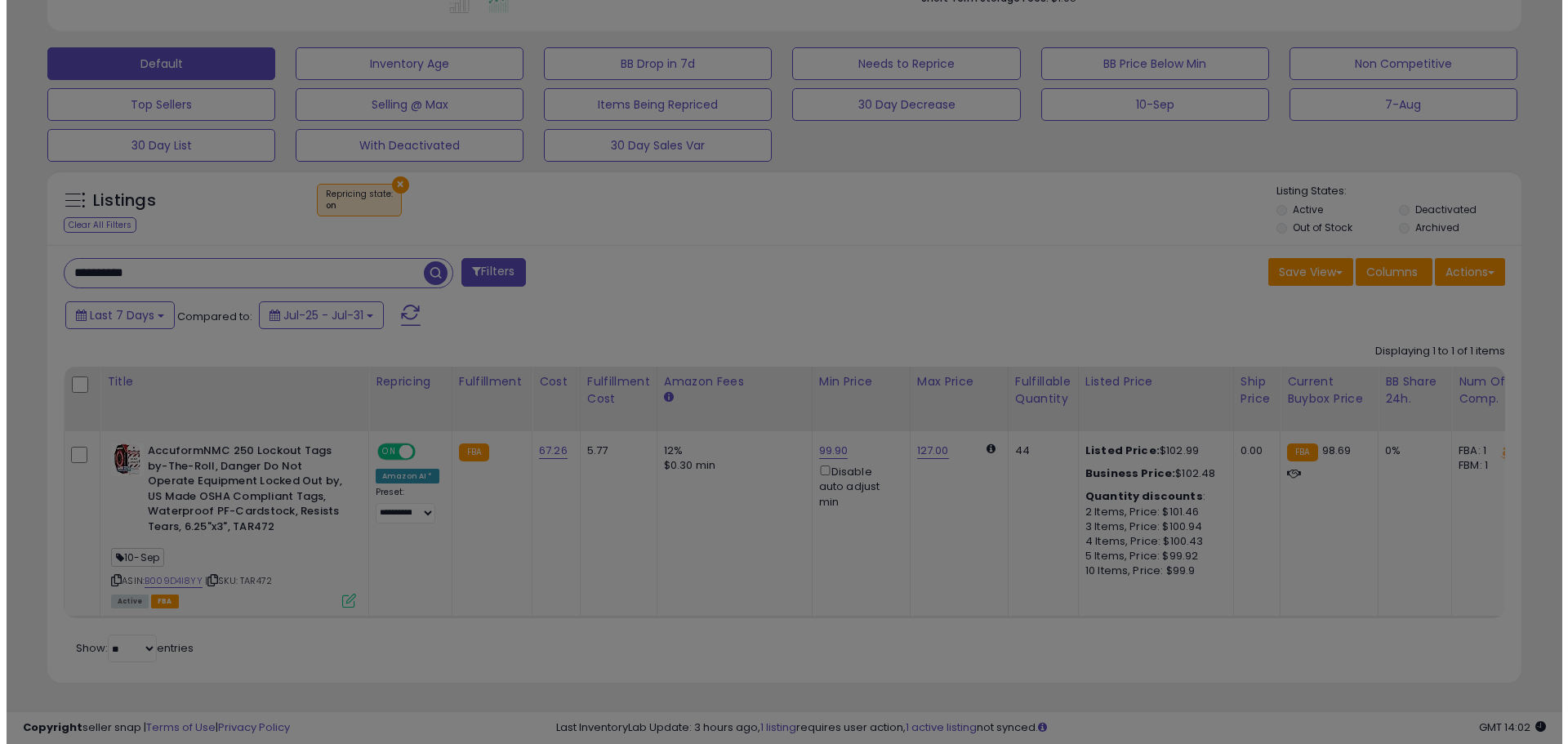 scroll, scrollTop: 816350, scrollLeft: 815804, axis: both 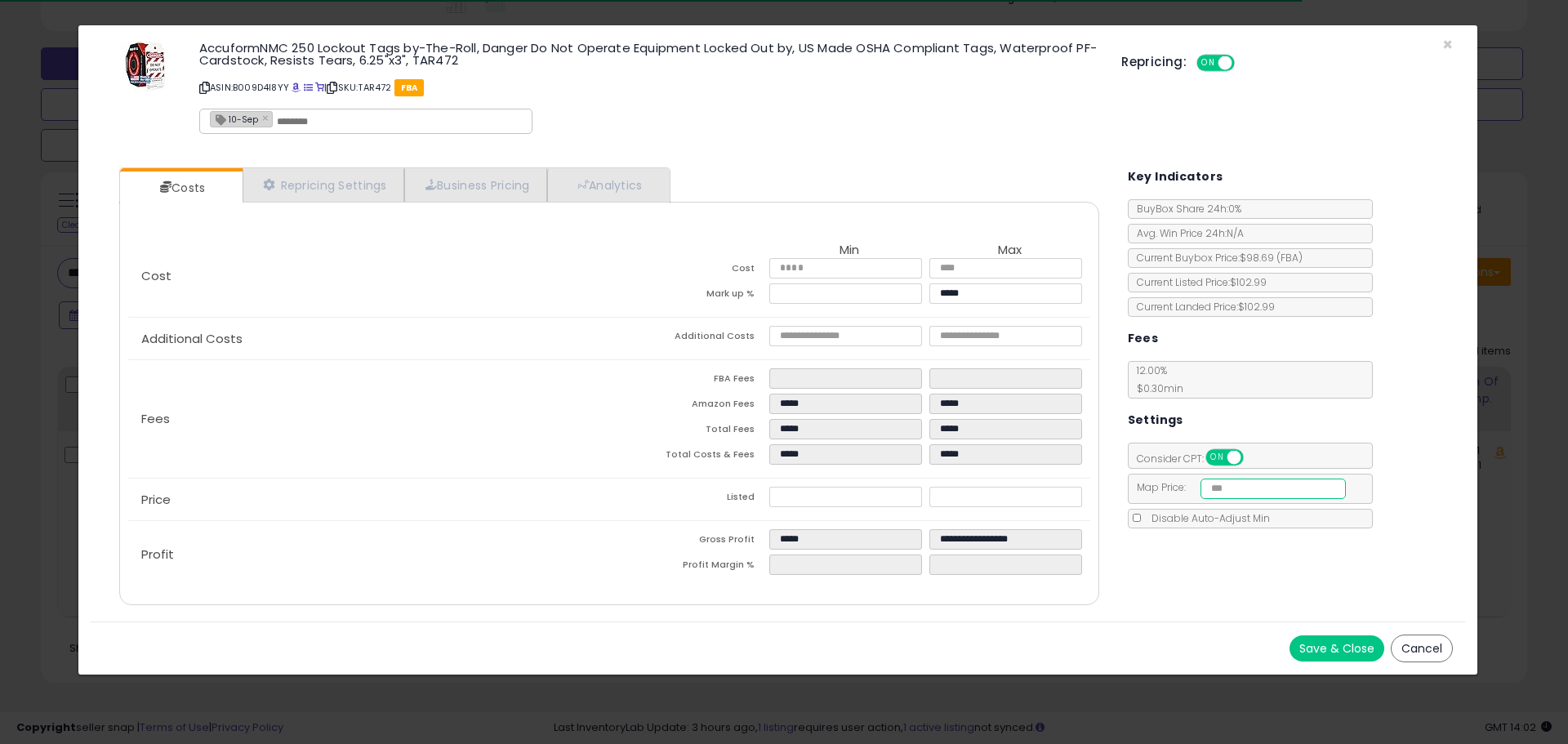drag, startPoint x: 1266, startPoint y: 484, endPoint x: 1087, endPoint y: 479, distance: 179.06982 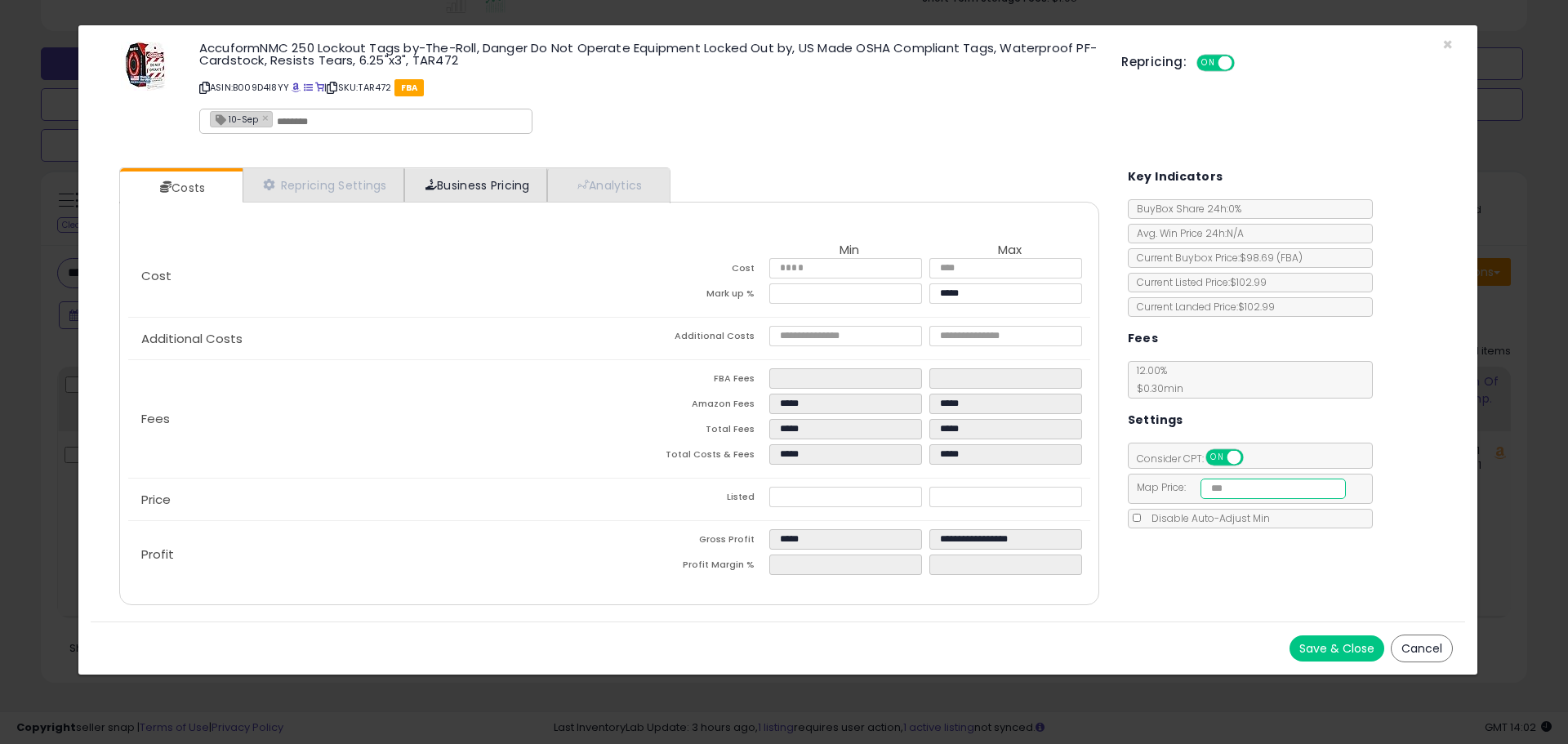 type on "*****" 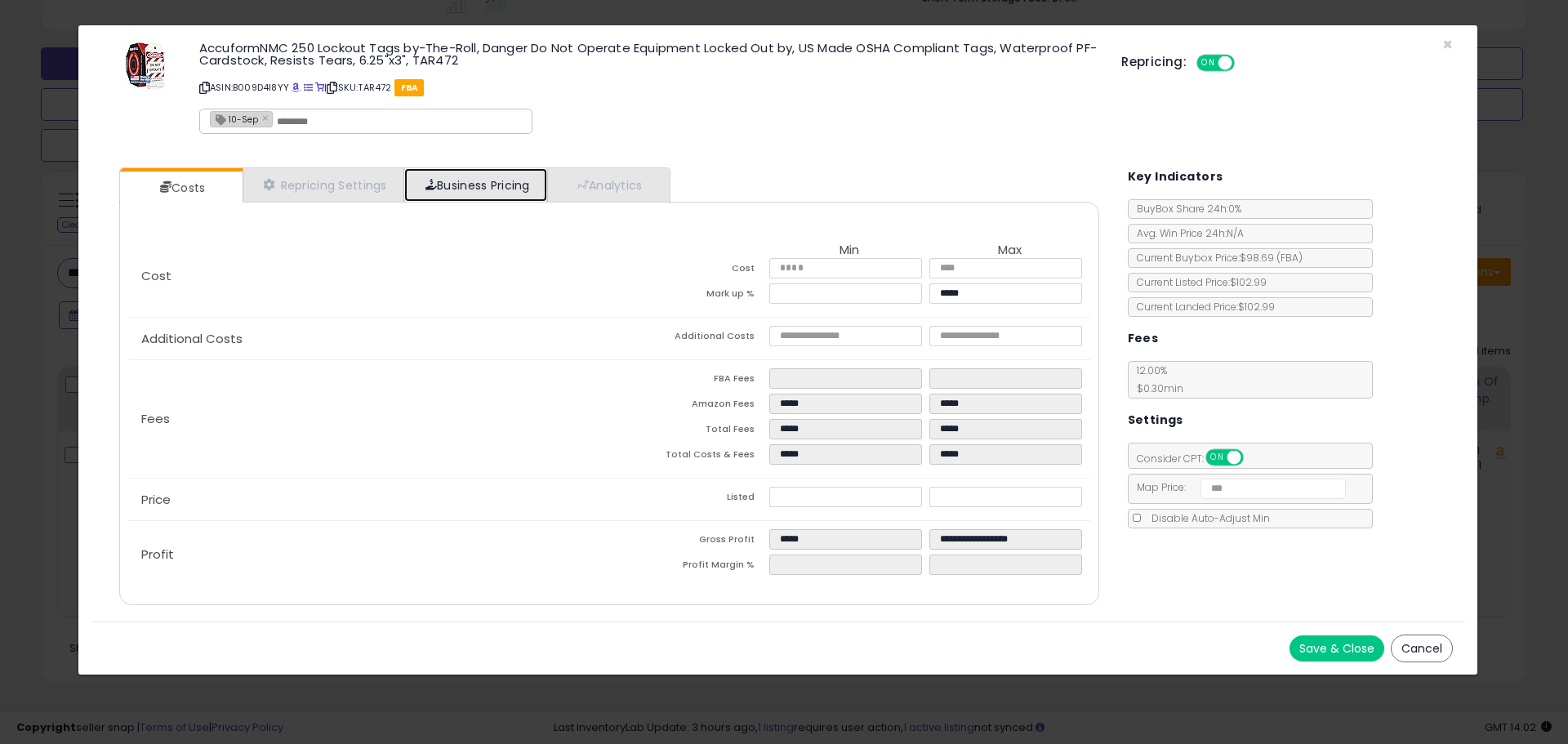 click on "Business Pricing" at bounding box center (475, 185) 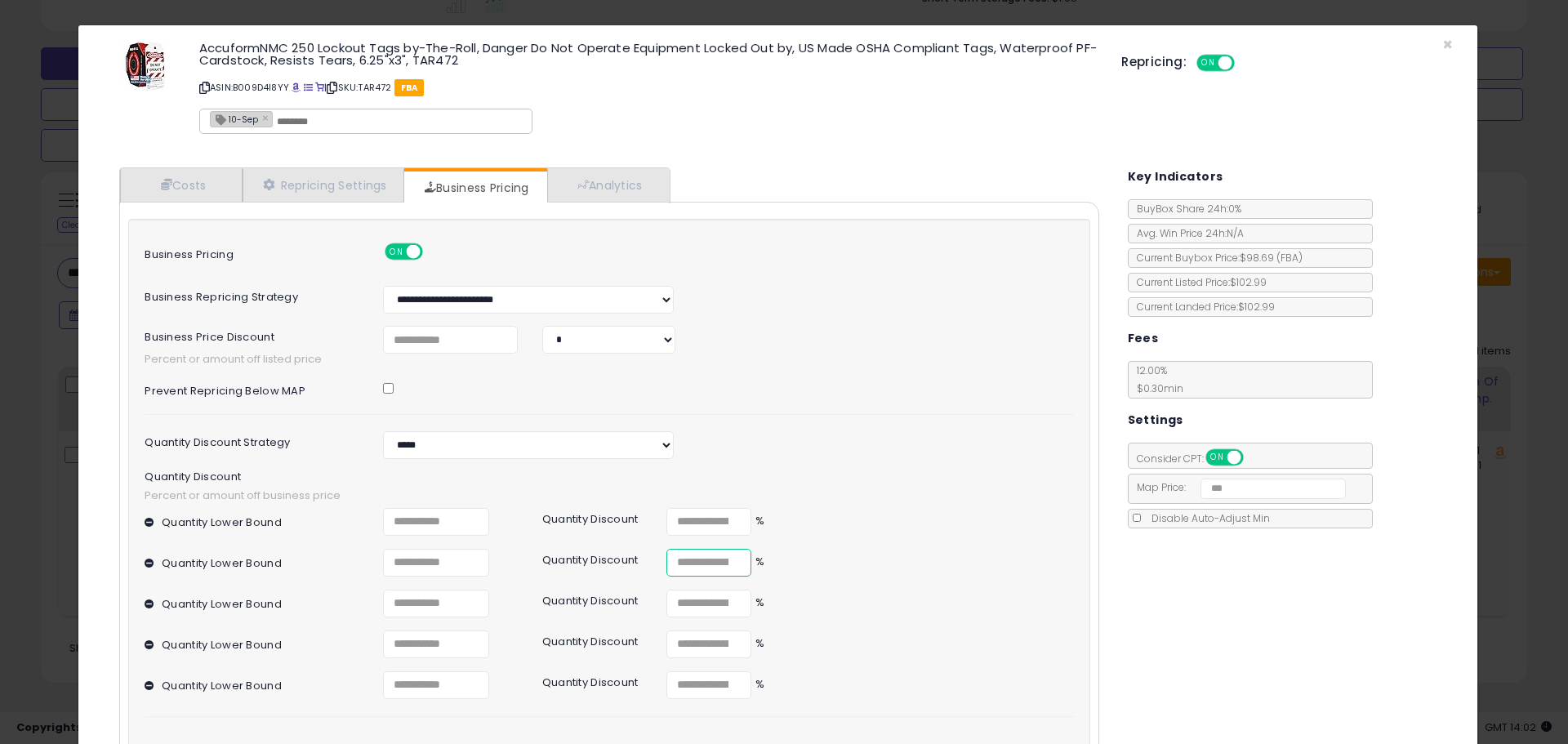 drag, startPoint x: 706, startPoint y: 559, endPoint x: 485, endPoint y: 553, distance: 221.0814 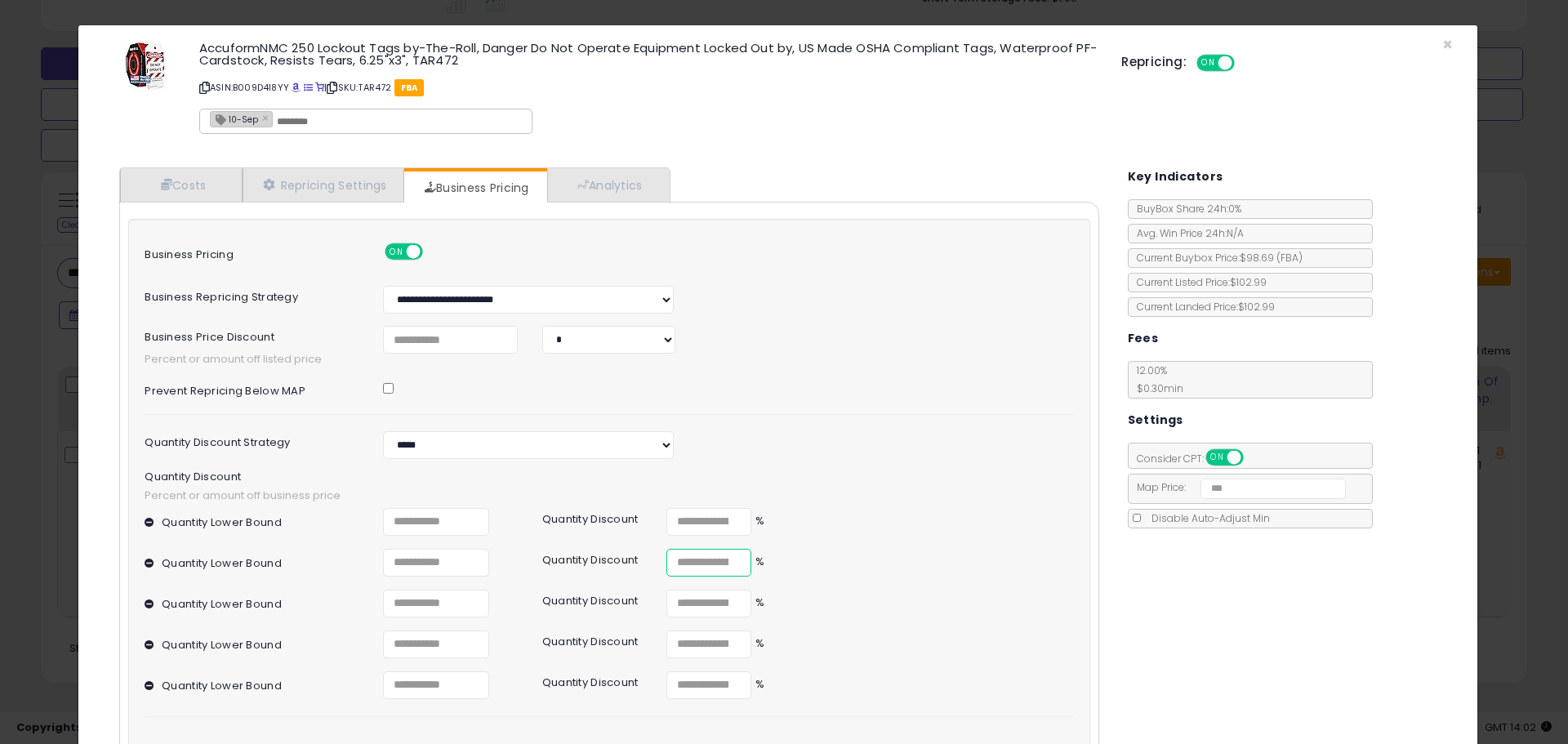 type on "***" 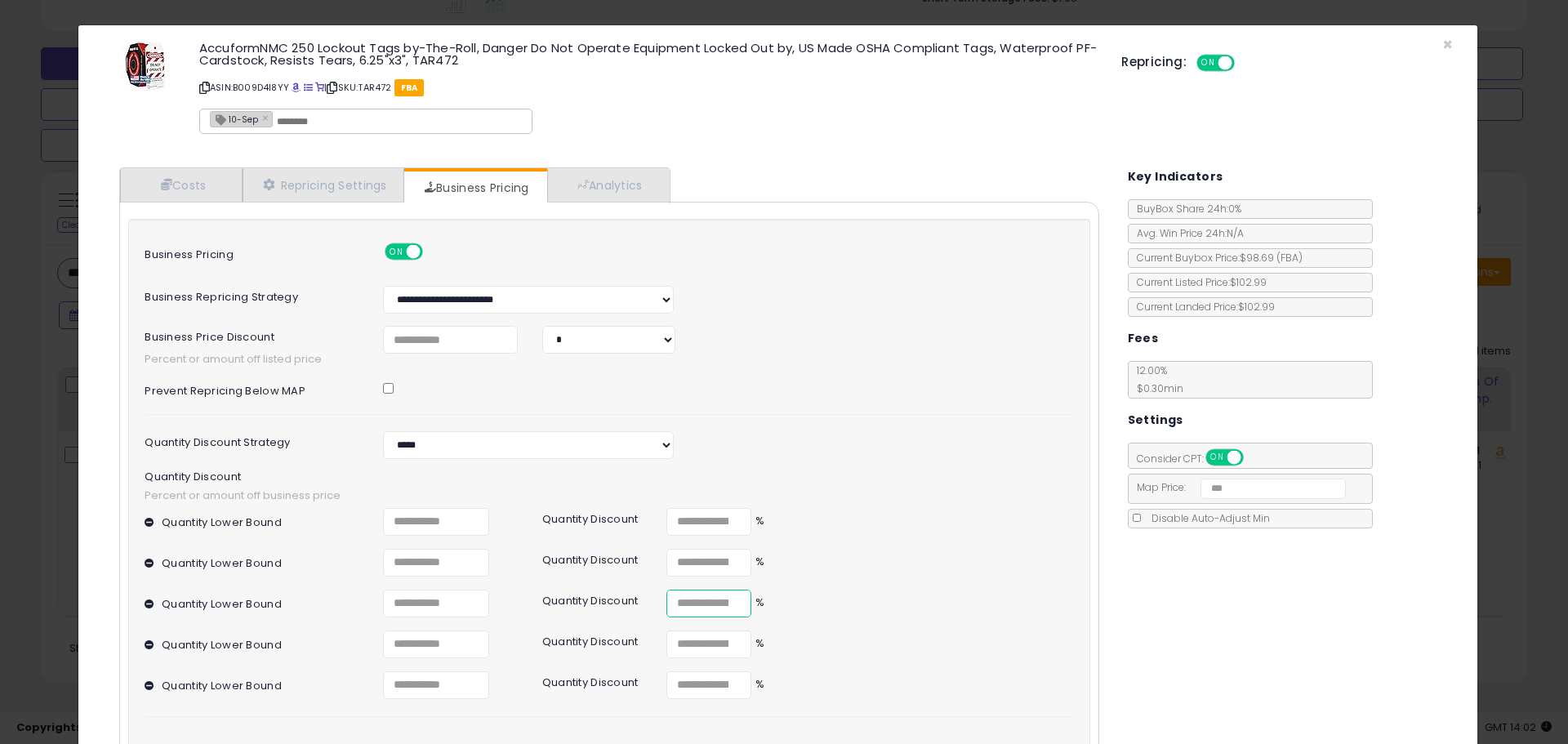 drag, startPoint x: 684, startPoint y: 608, endPoint x: 634, endPoint y: 606, distance: 50.039984 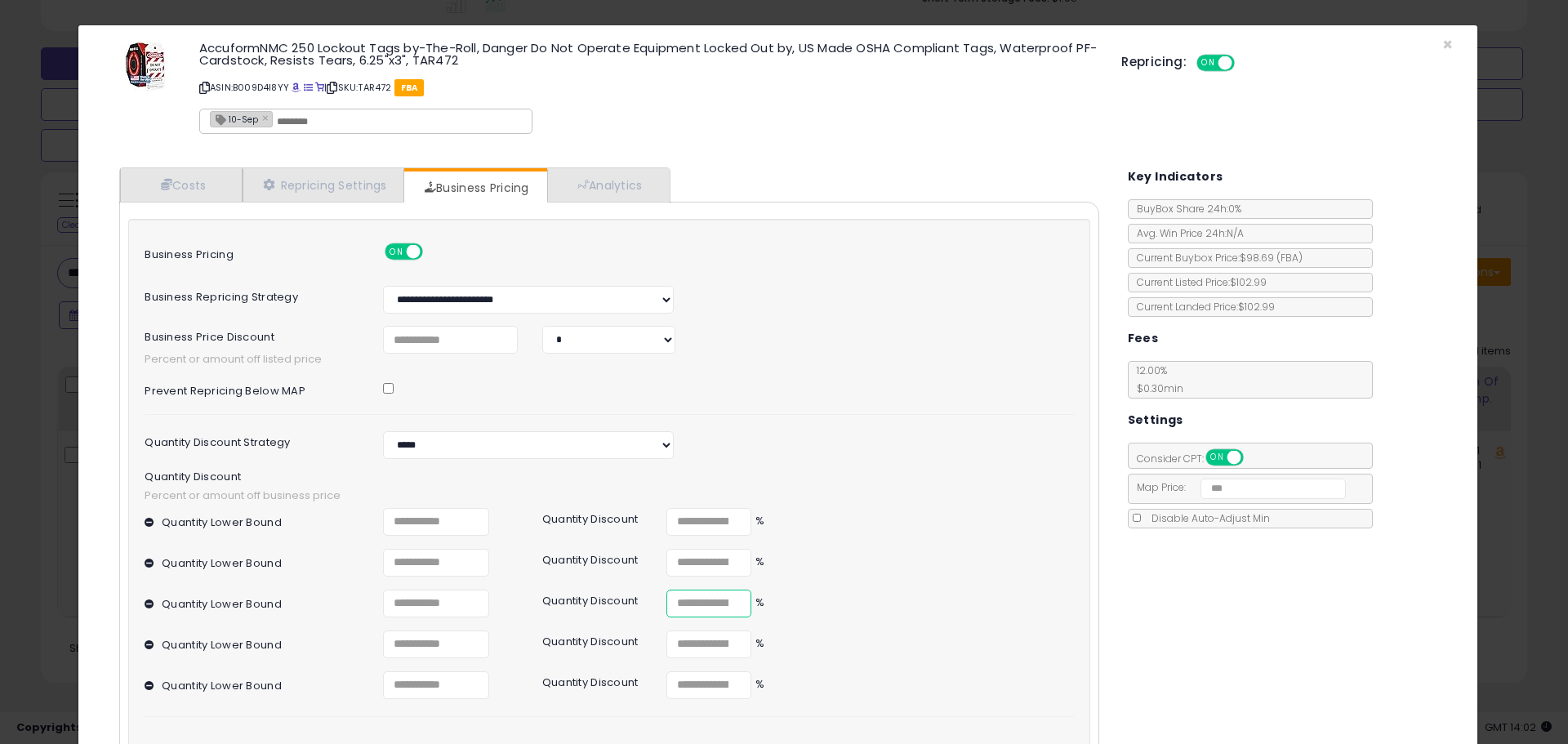 type on "***" 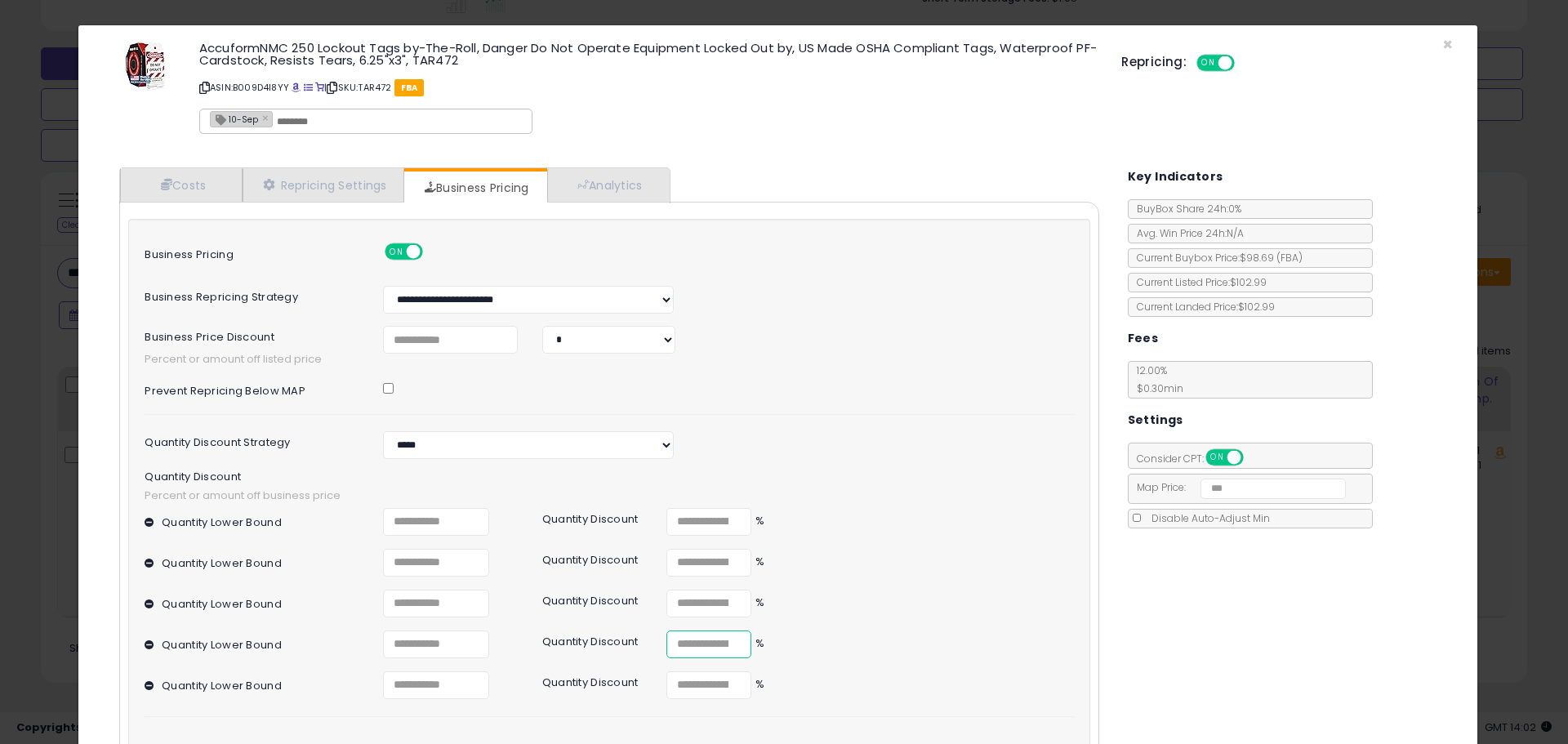 drag, startPoint x: 710, startPoint y: 650, endPoint x: 619, endPoint y: 648, distance: 91.02198 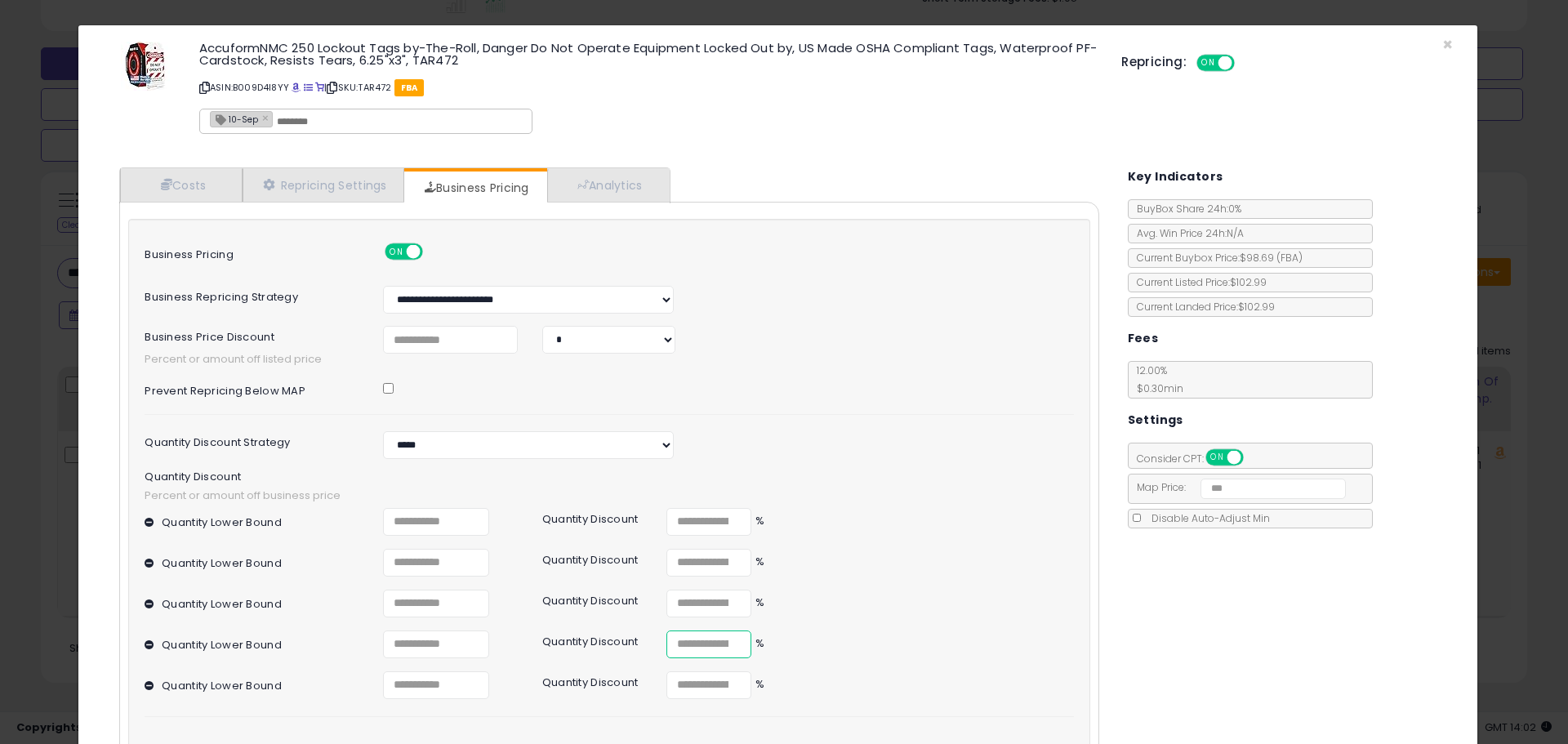 type on "****" 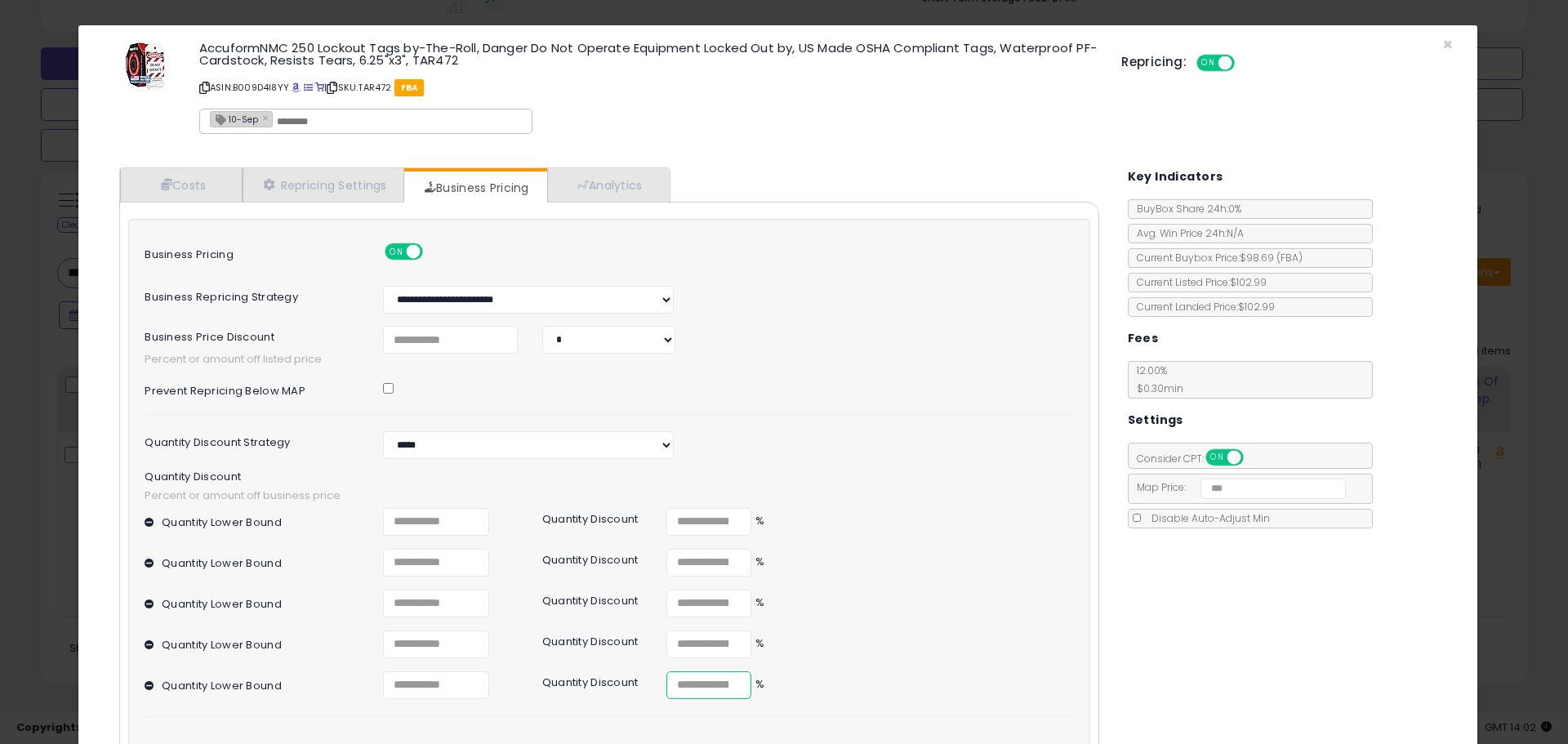 drag, startPoint x: 665, startPoint y: 693, endPoint x: 587, endPoint y: 696, distance: 78.057671 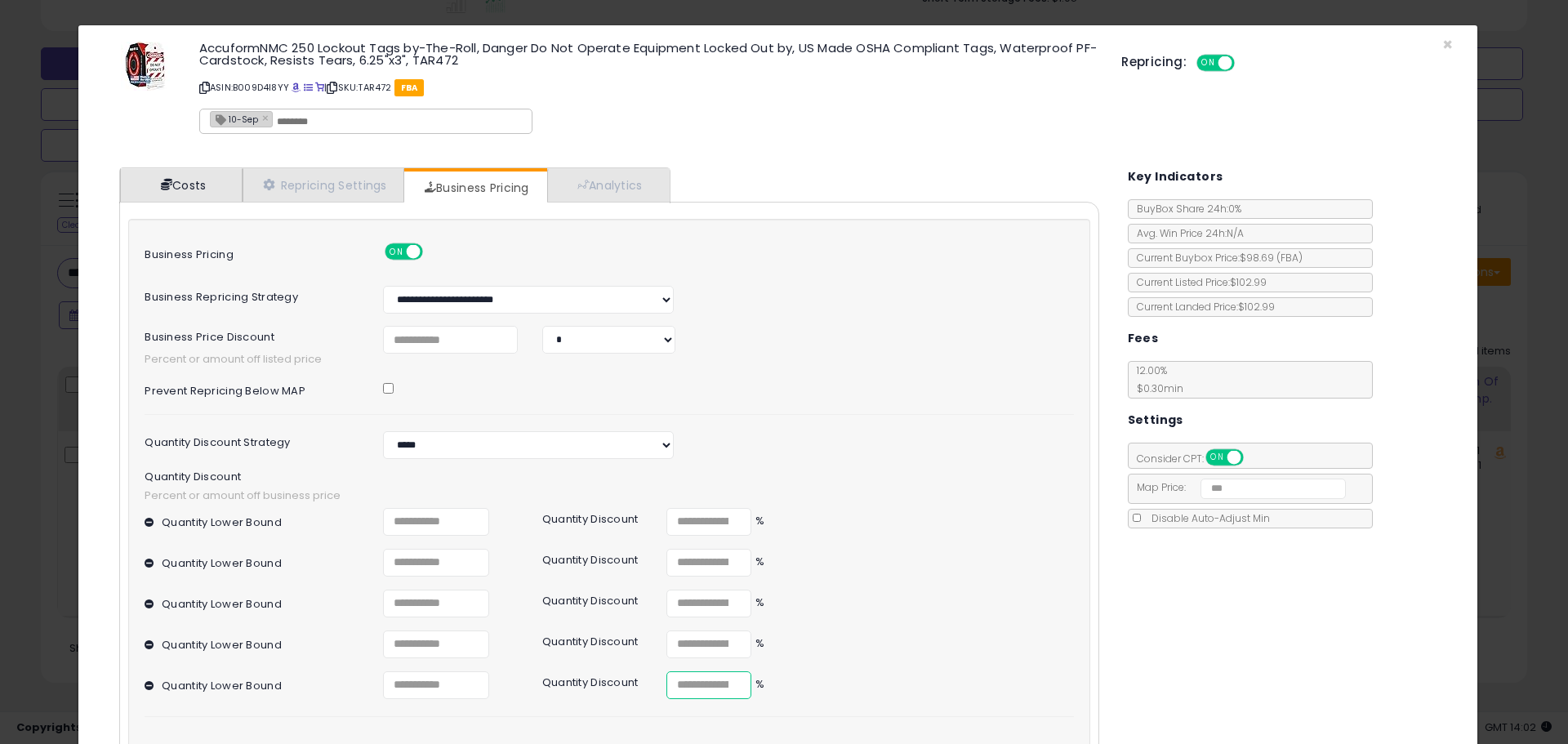 type on "*" 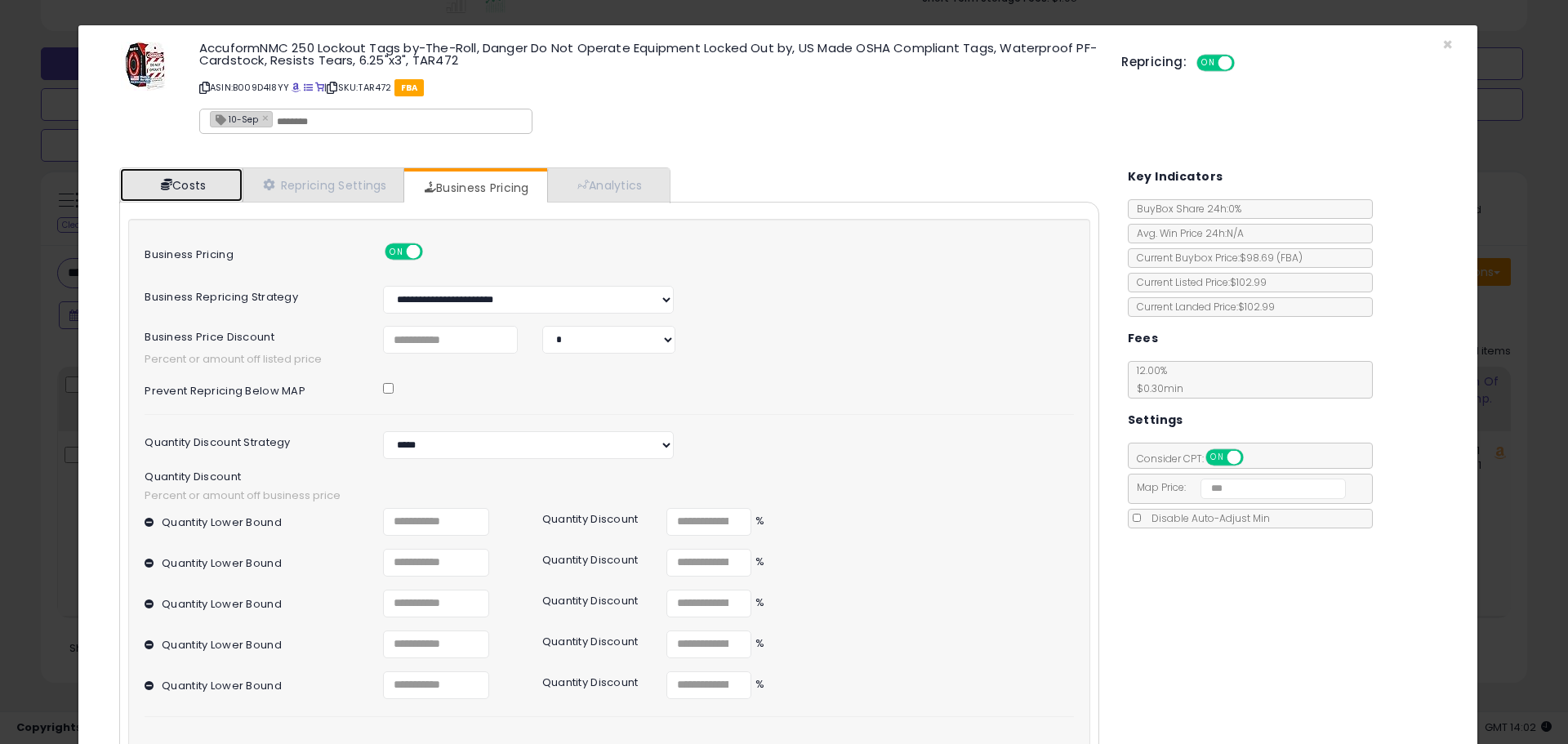 click on "Costs" at bounding box center (181, 185) 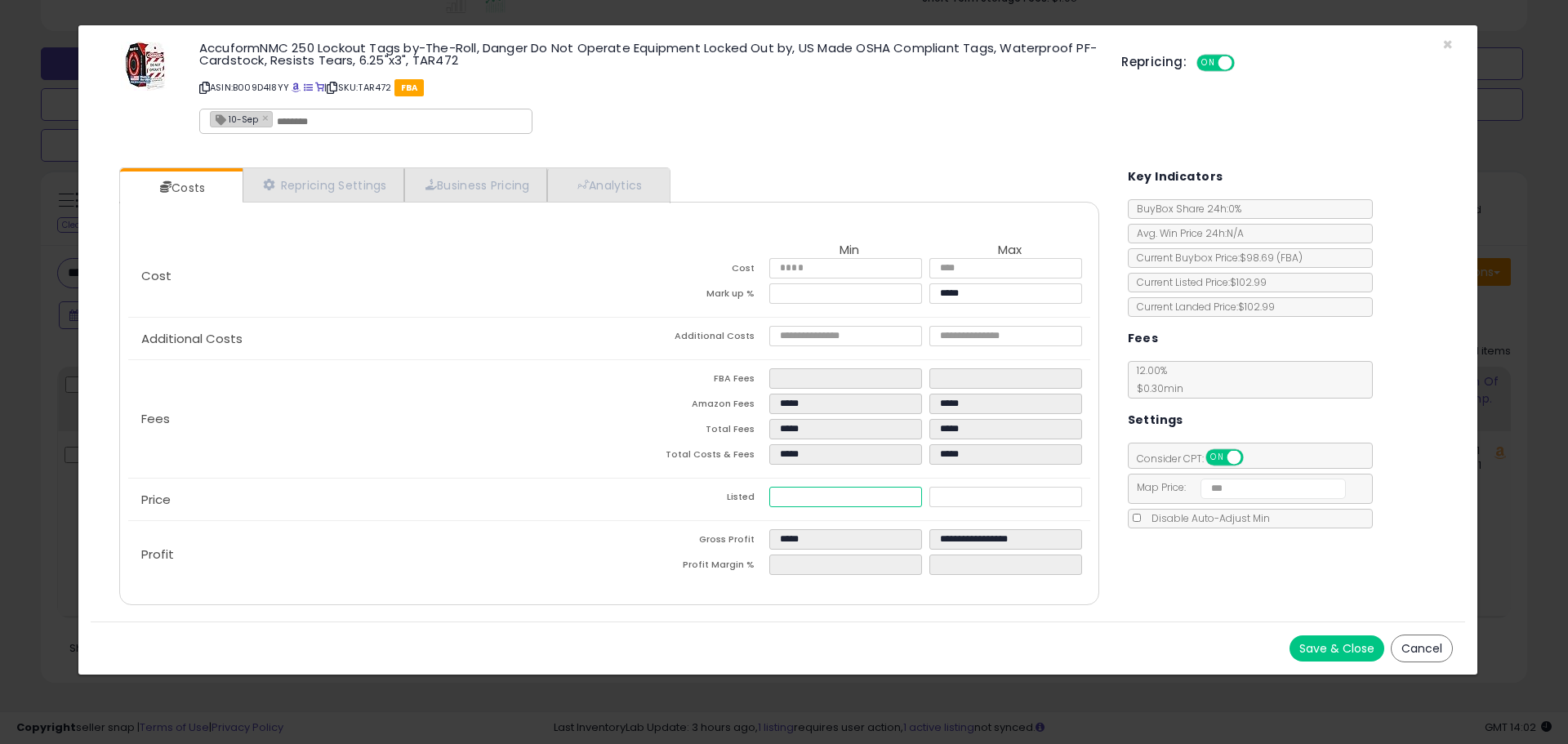 drag, startPoint x: 832, startPoint y: 486, endPoint x: 606, endPoint y: 541, distance: 232.59622 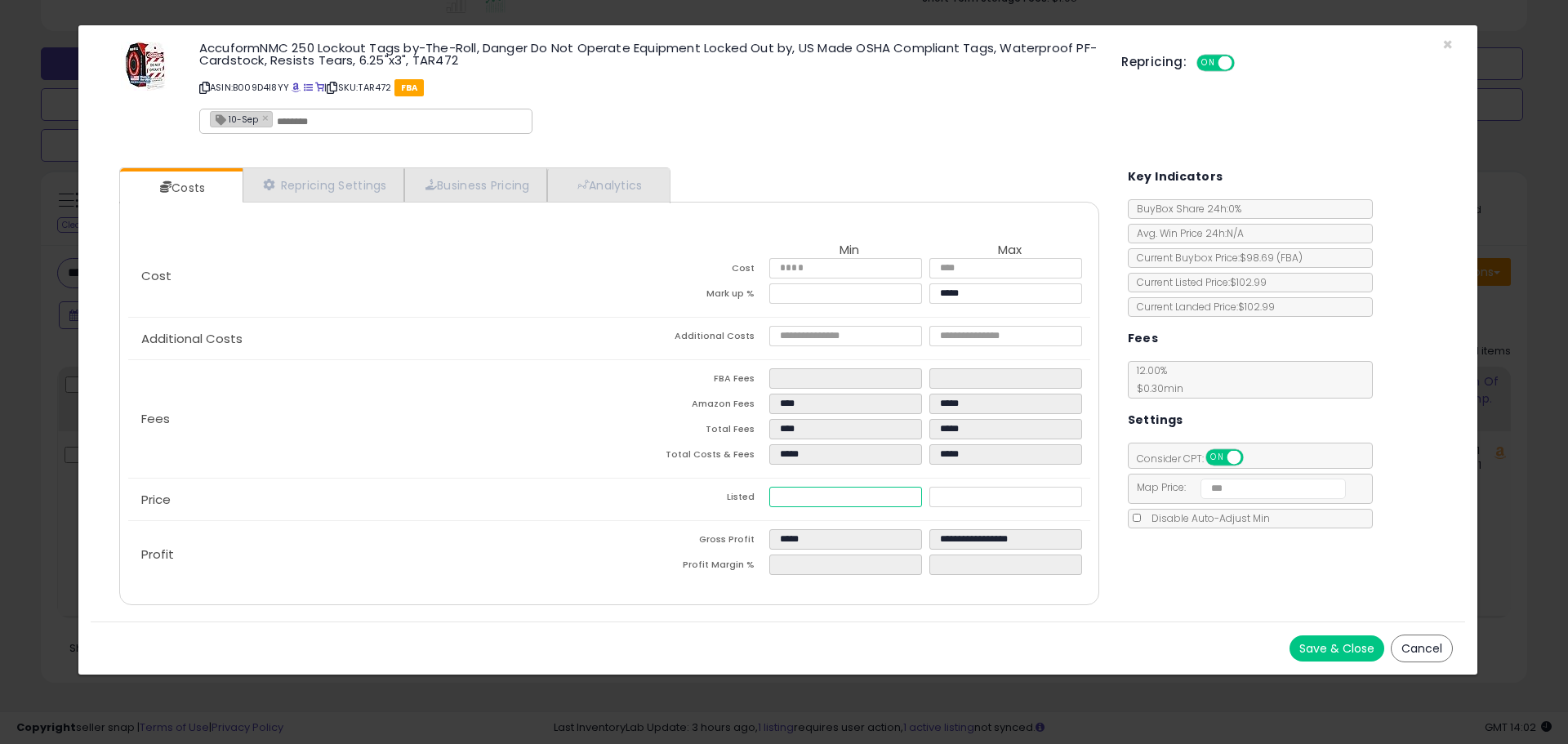 type on "*****" 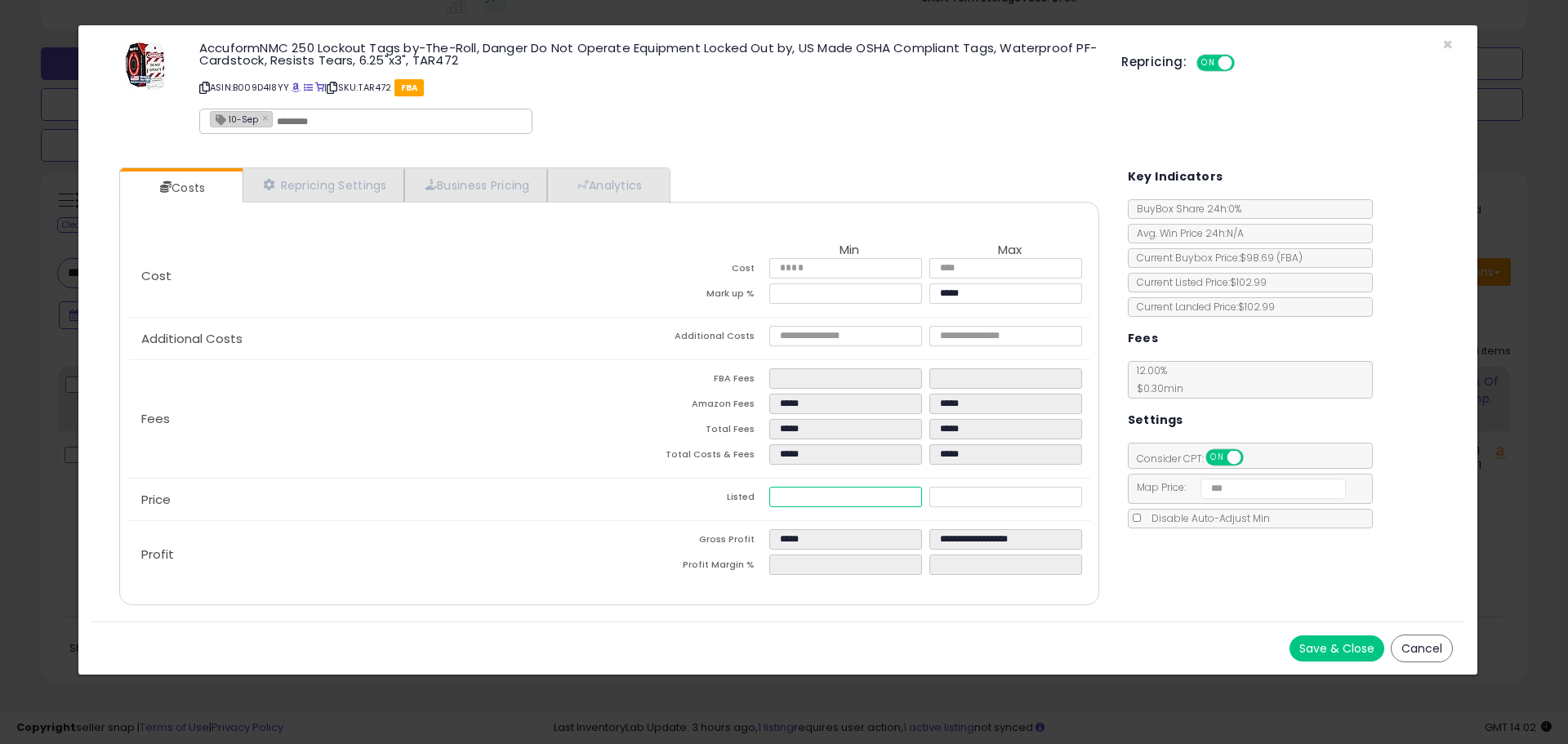 type on "*****" 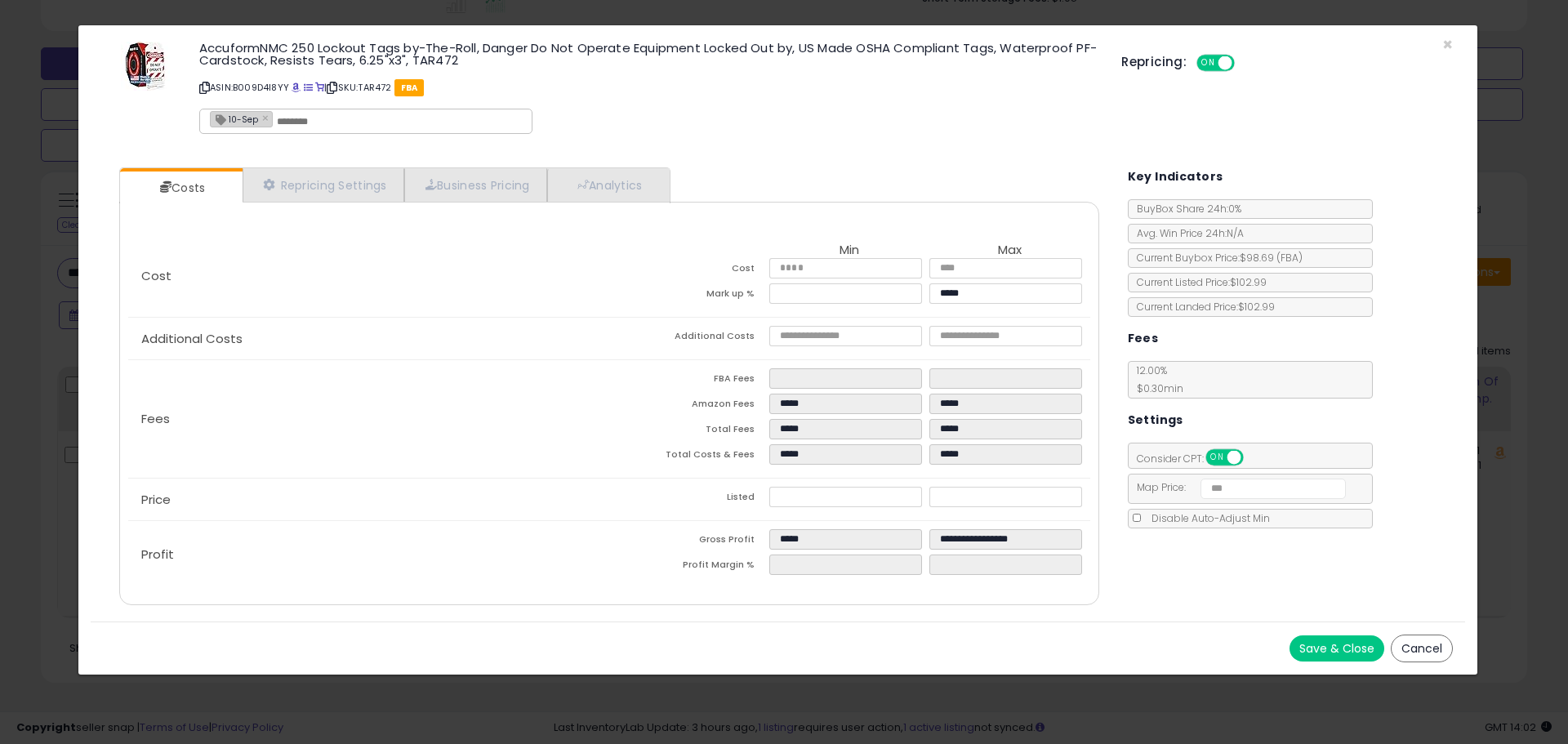 type on "*****" 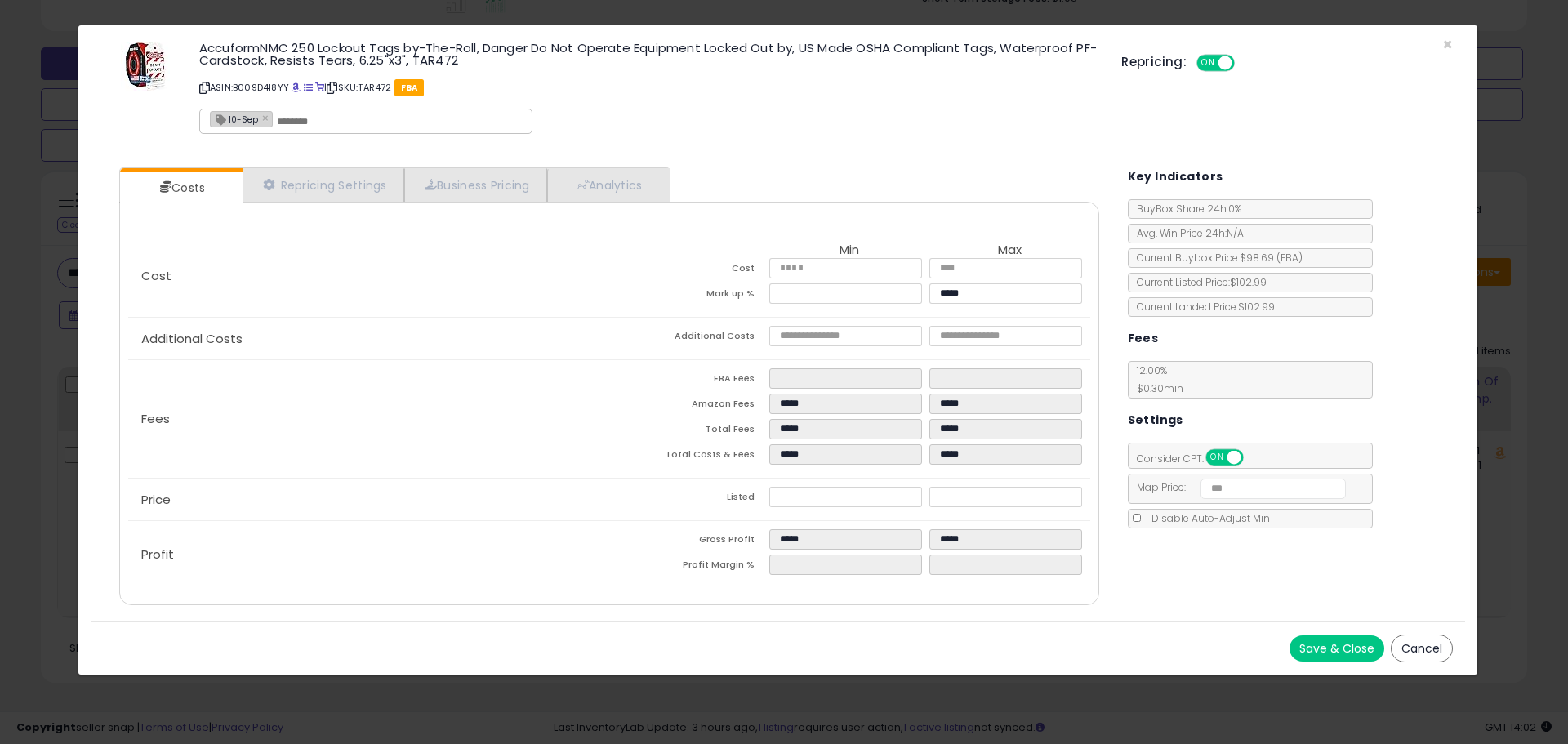 click on "Profit
Gross Profit
*****
*****
Profit Margin %
*****
*****" 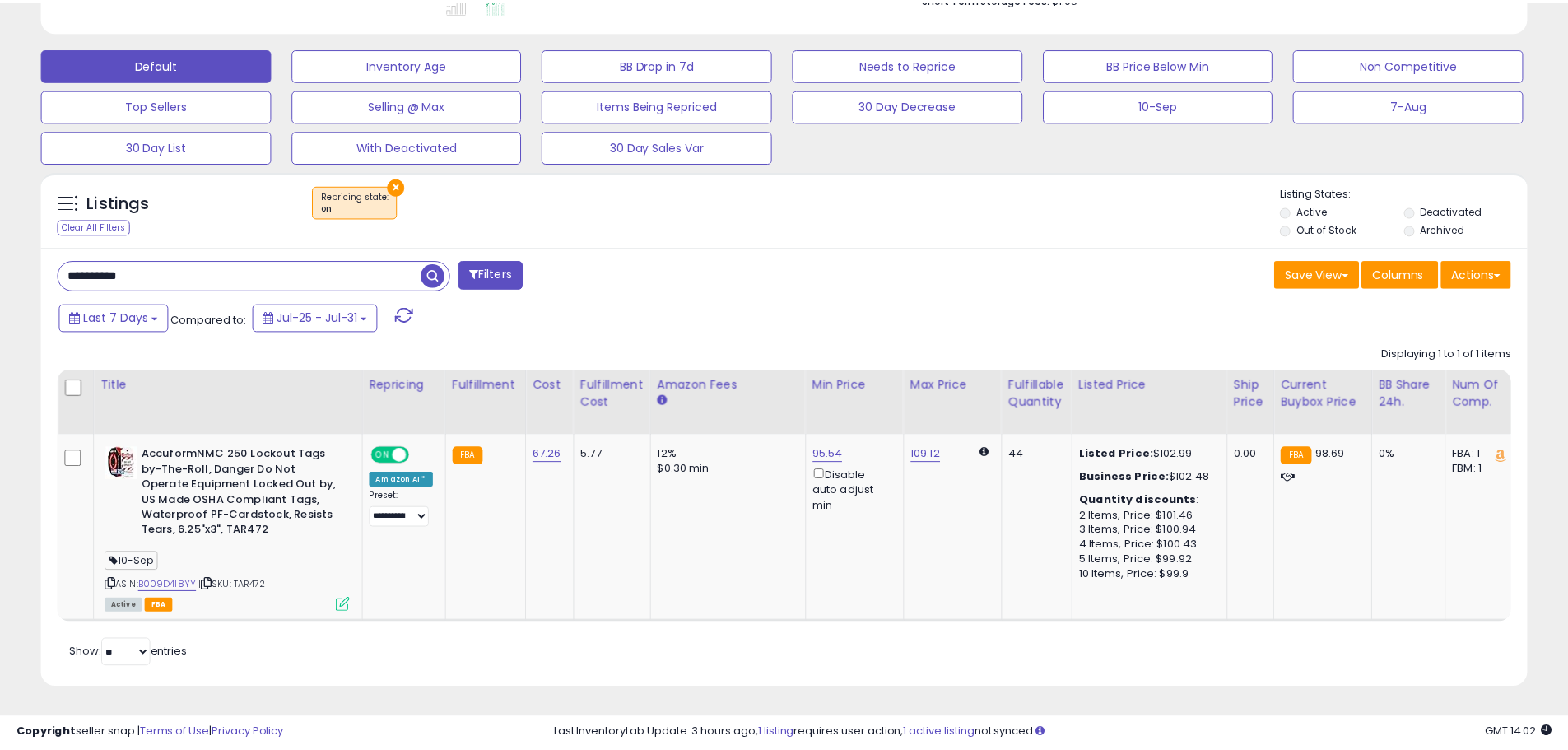 scroll, scrollTop: 338, scrollLeft: 862, axis: both 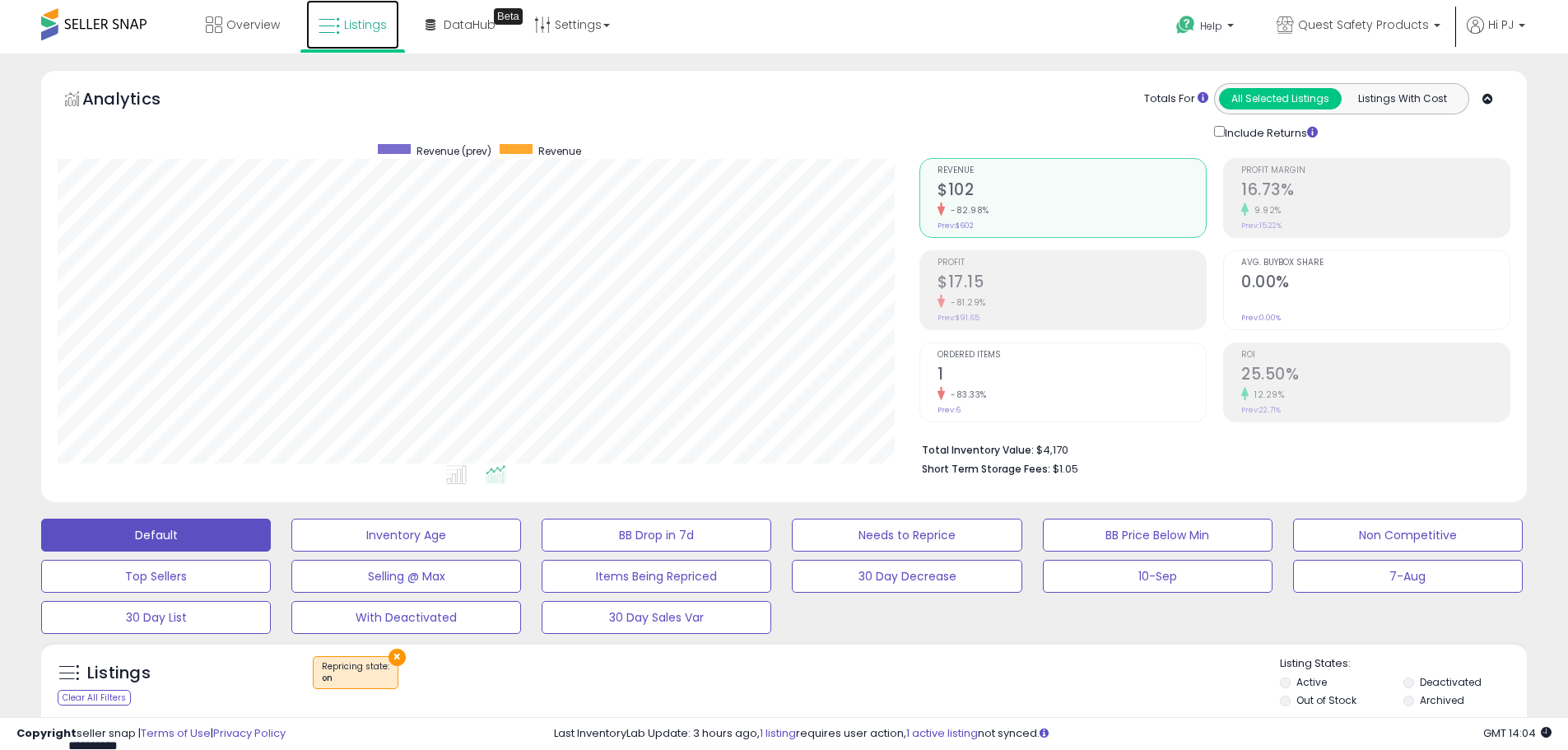 click on "Listings" at bounding box center [352, 25] 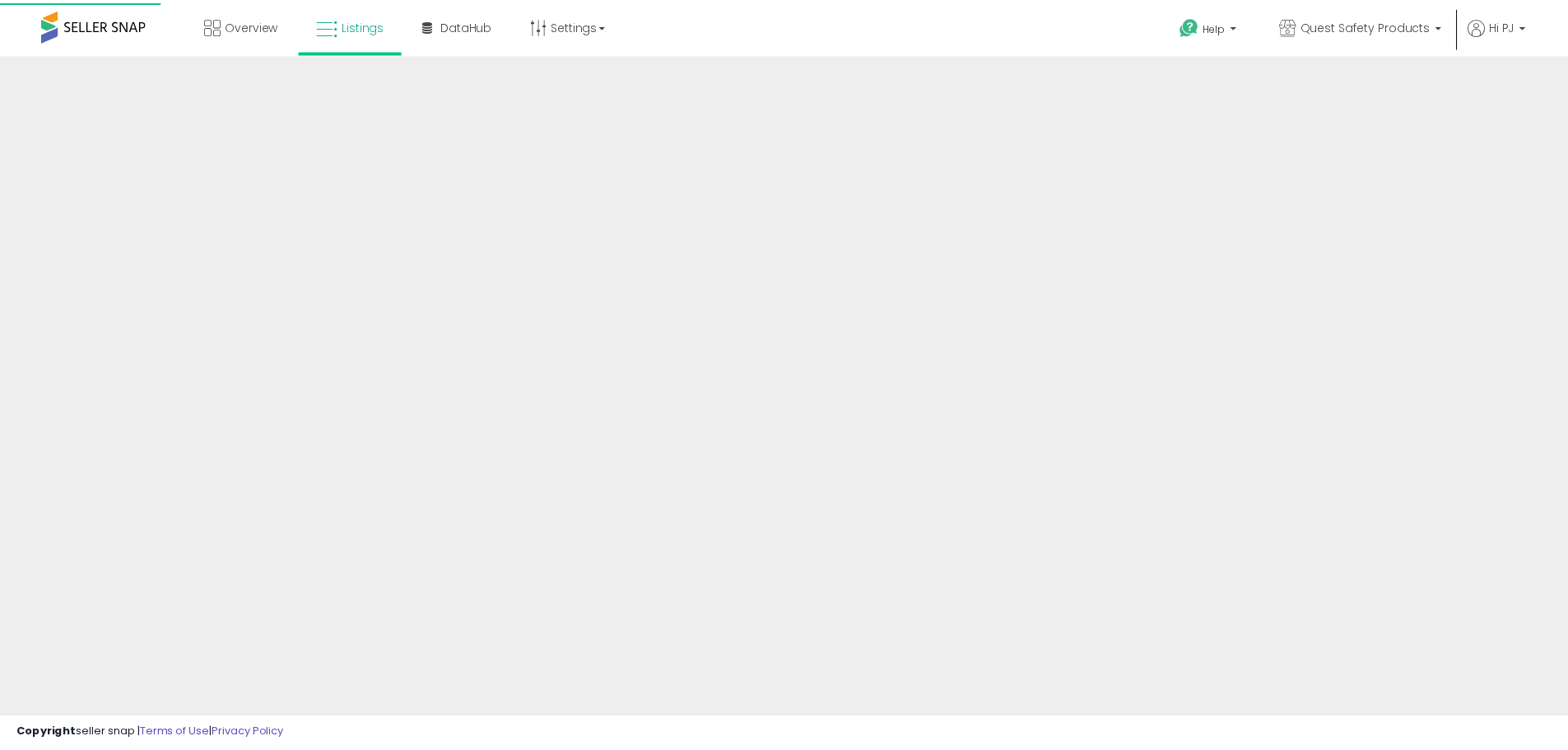 scroll, scrollTop: 0, scrollLeft: 0, axis: both 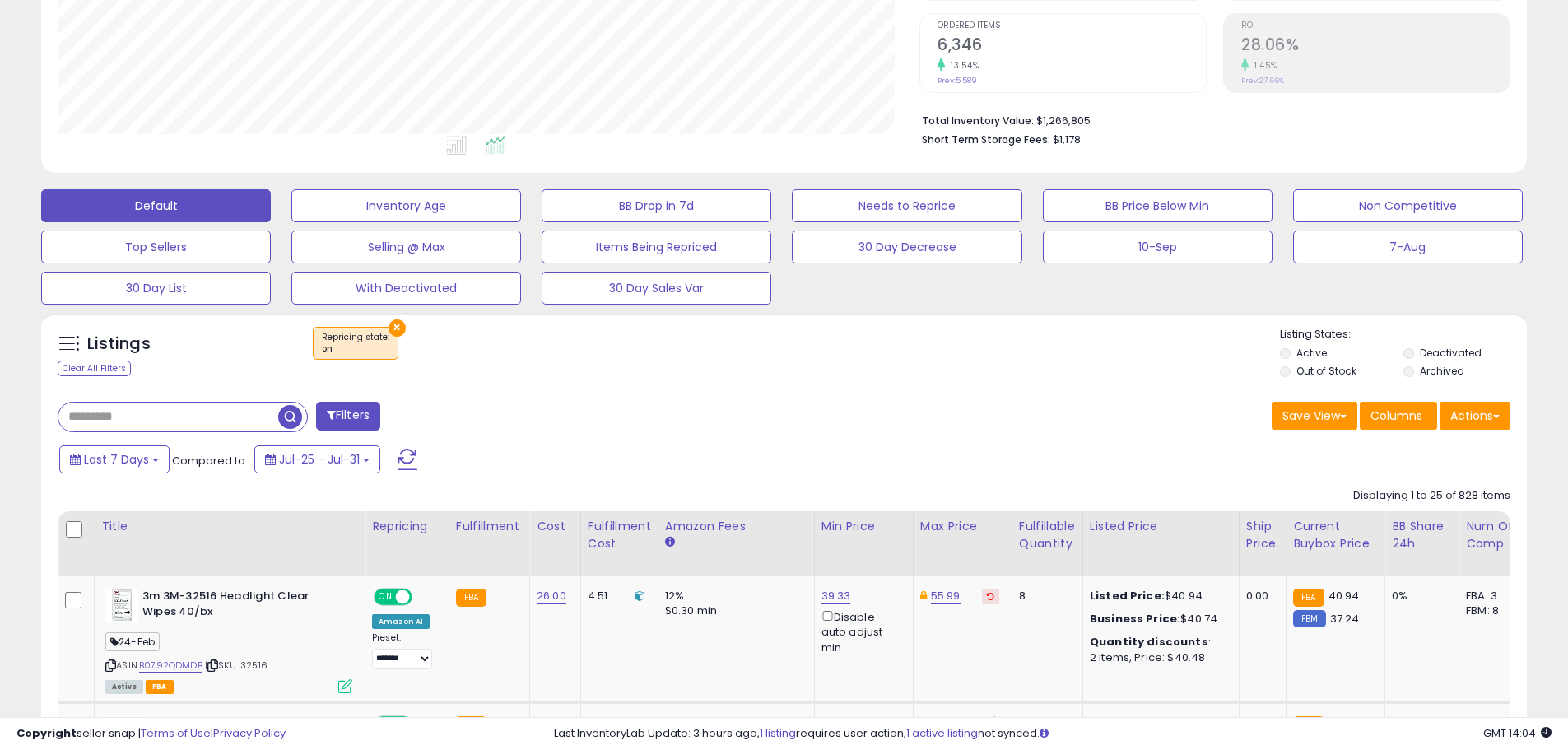 click at bounding box center [168, 417] 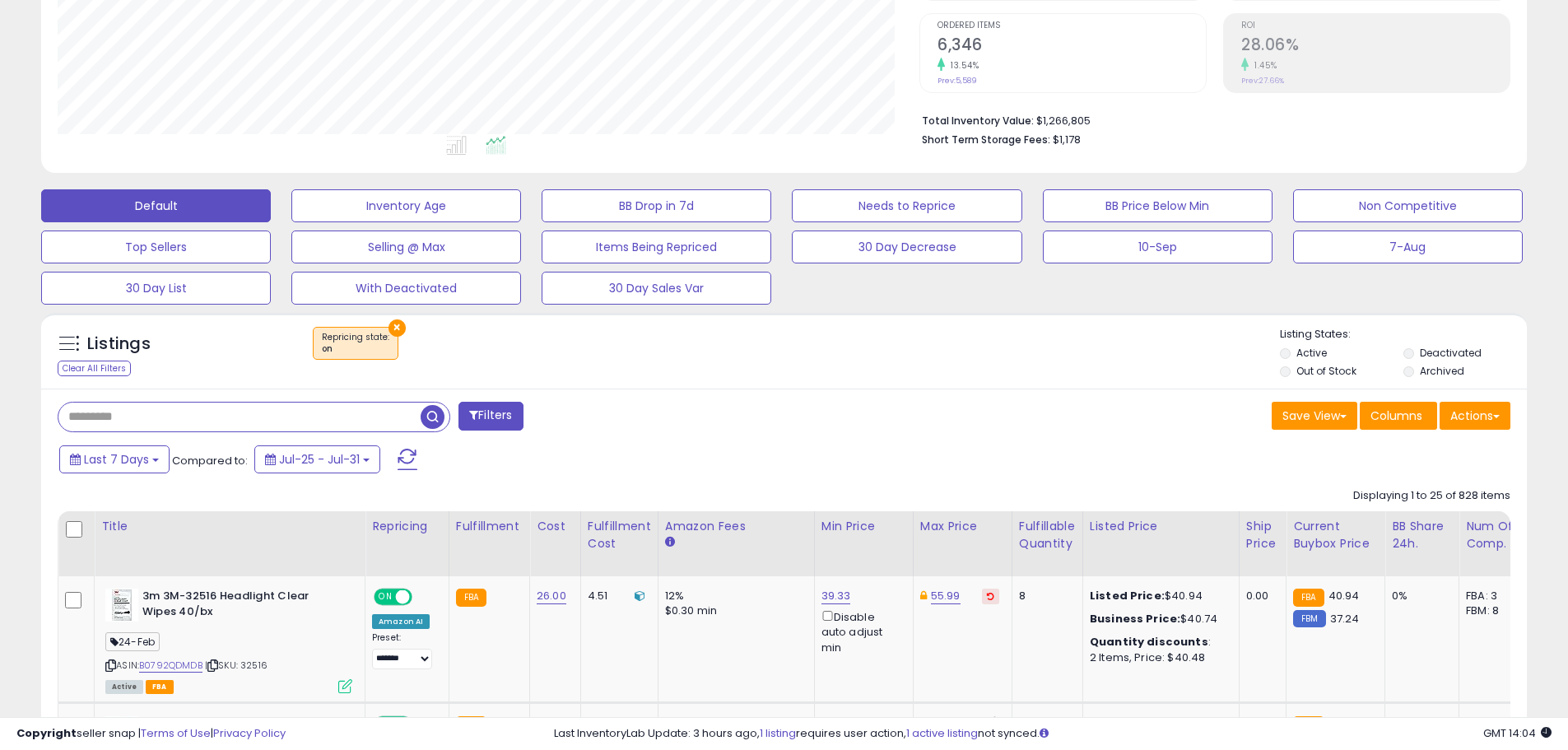 paste on "**********" 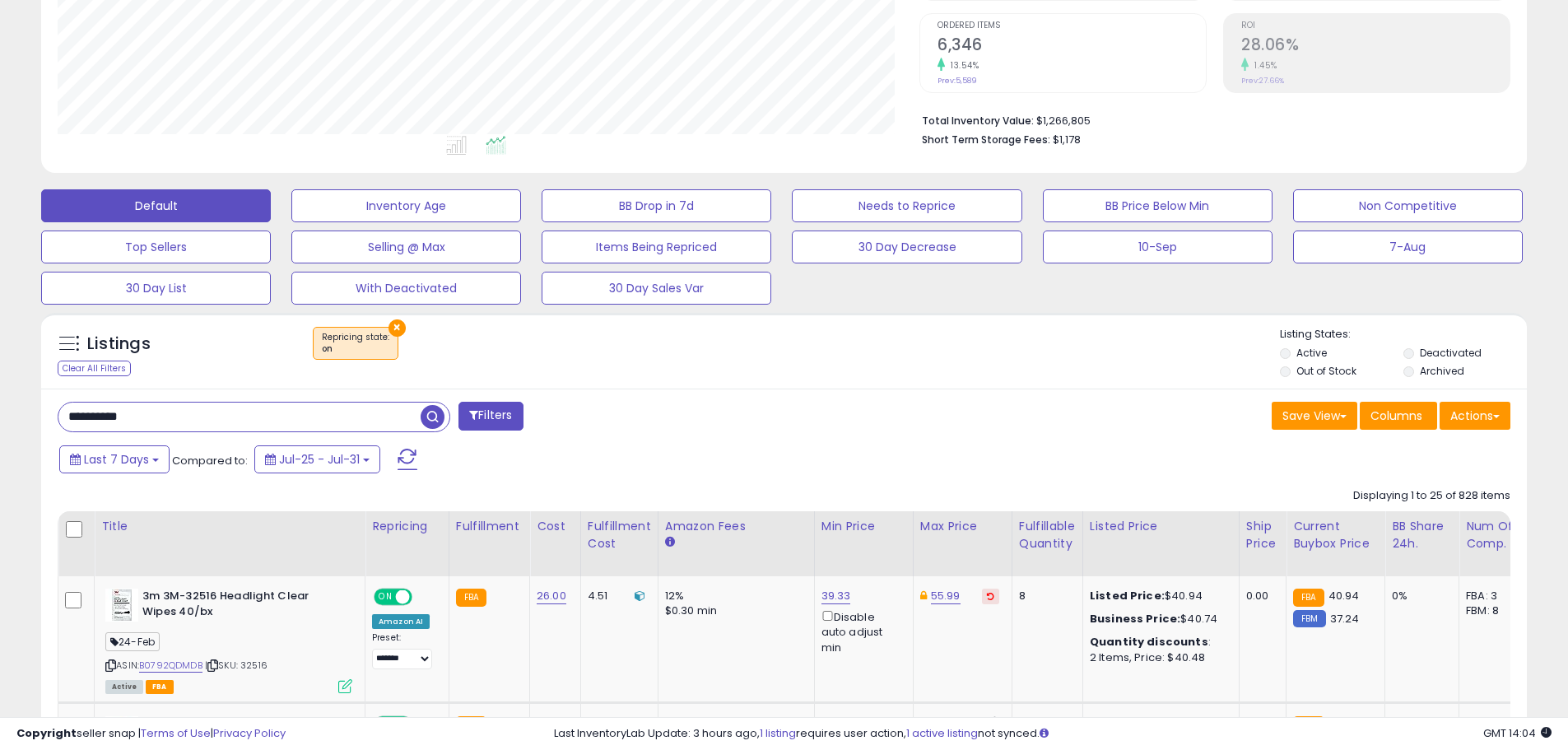click on "**********" at bounding box center (240, 417) 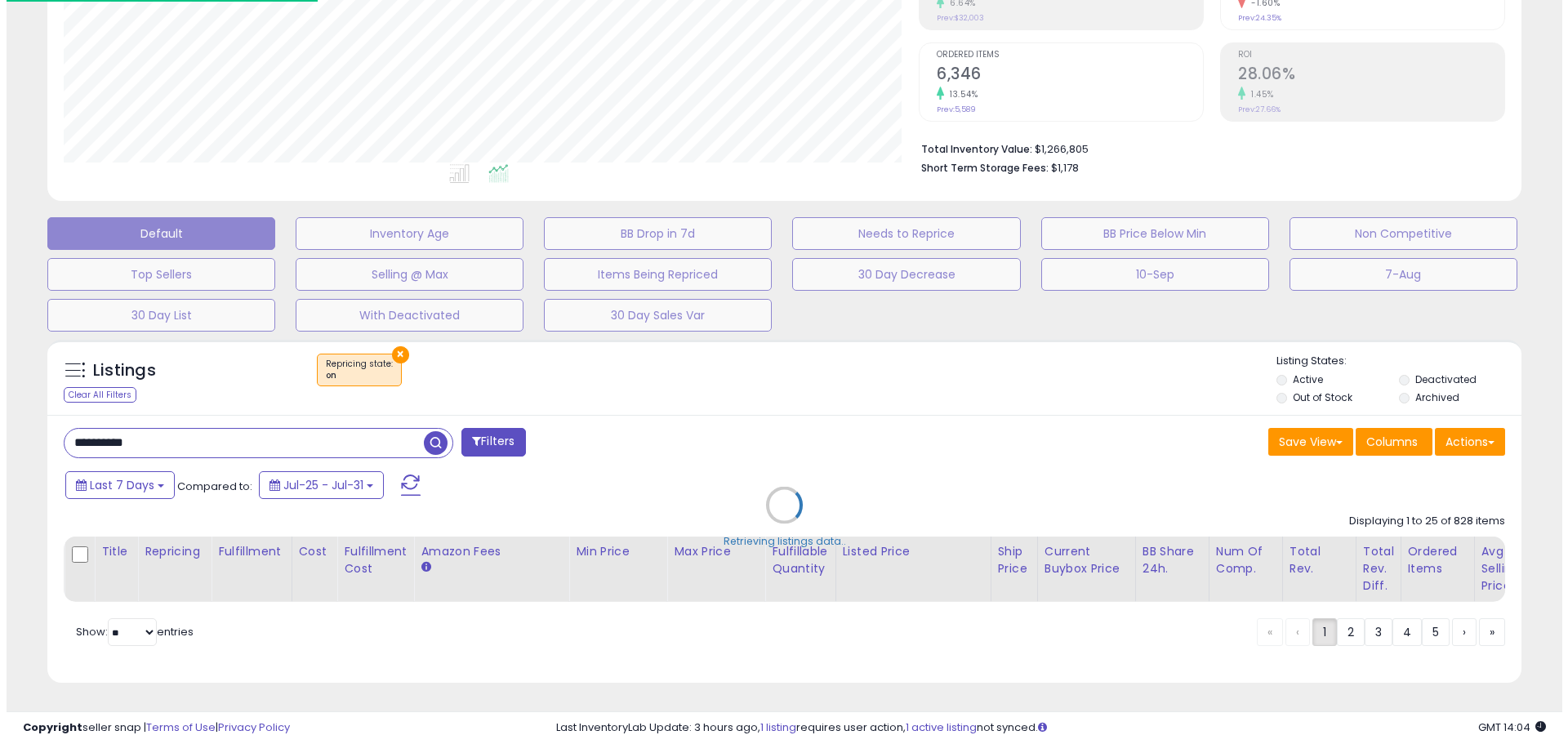 scroll, scrollTop: 310, scrollLeft: 0, axis: vertical 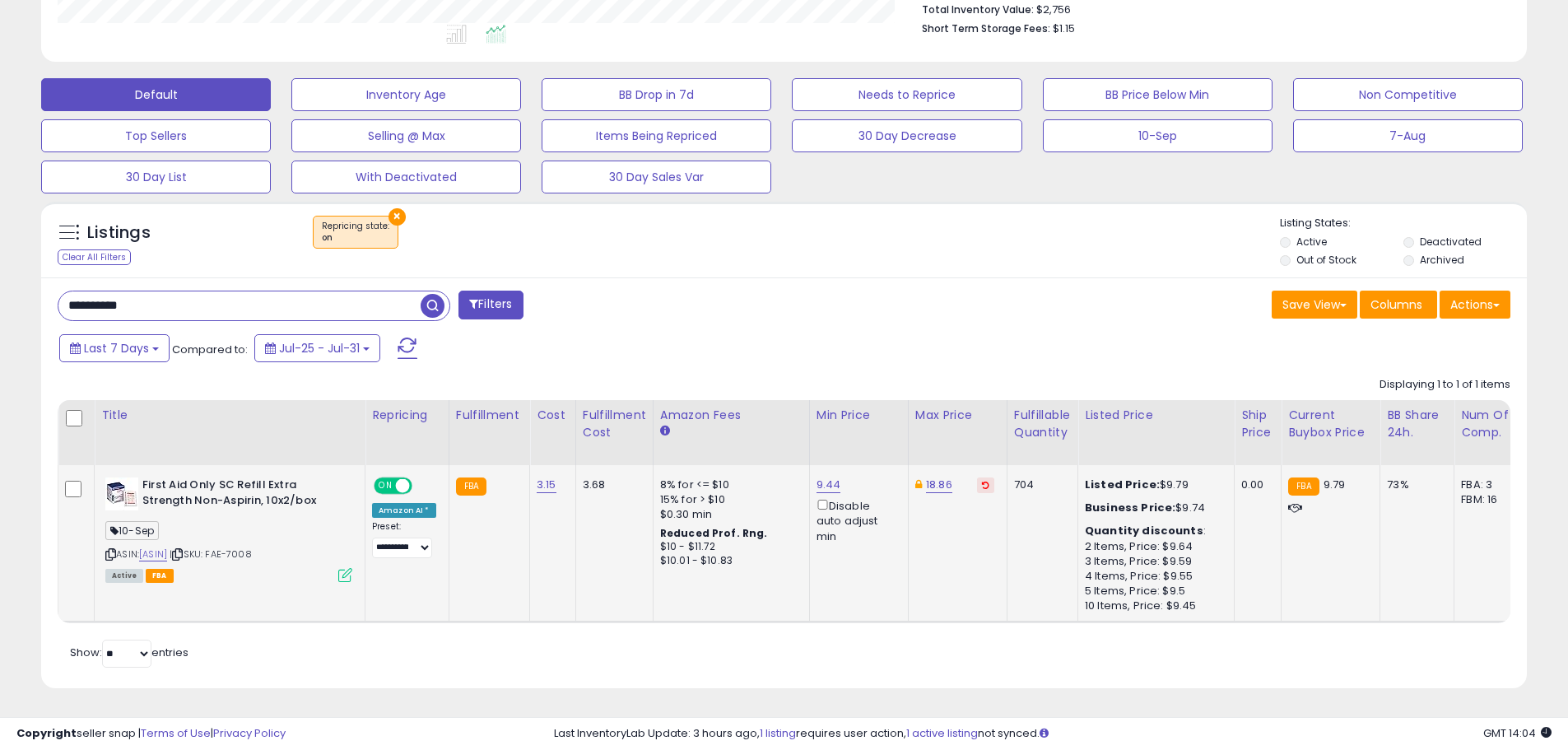 click at bounding box center [345, 575] 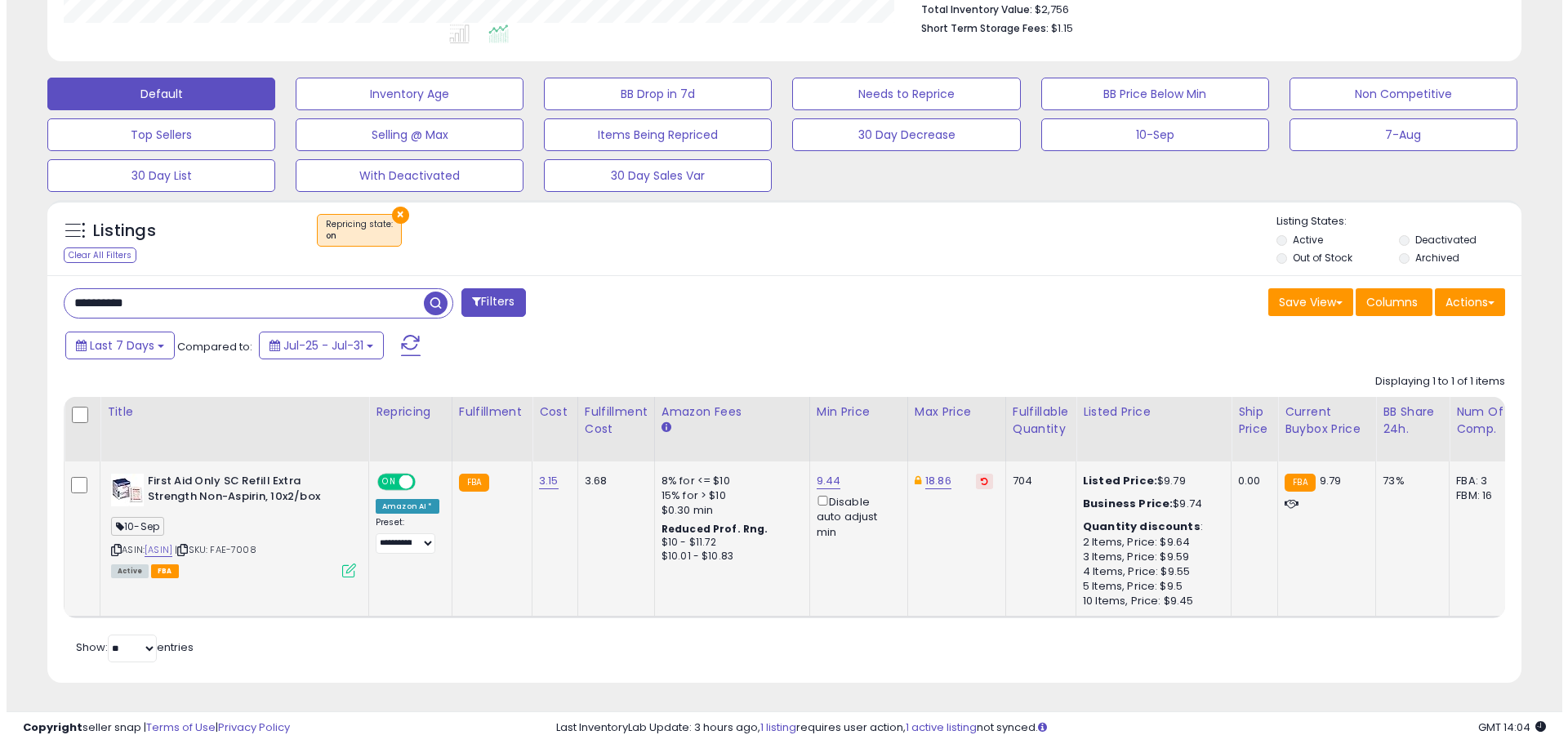 scroll, scrollTop: 816350, scrollLeft: 815804, axis: both 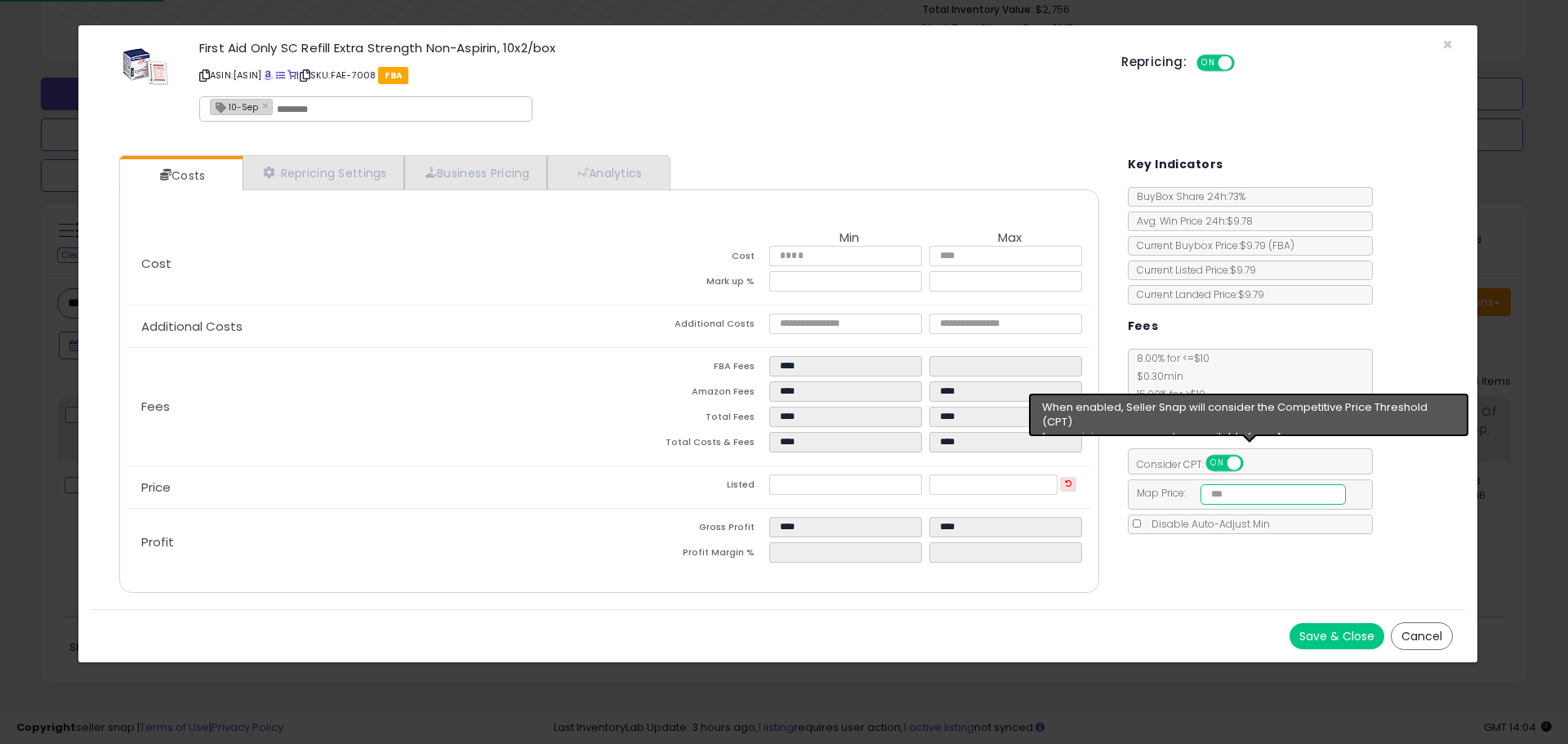 drag, startPoint x: 1267, startPoint y: 495, endPoint x: 1076, endPoint y: 497, distance: 191.01047 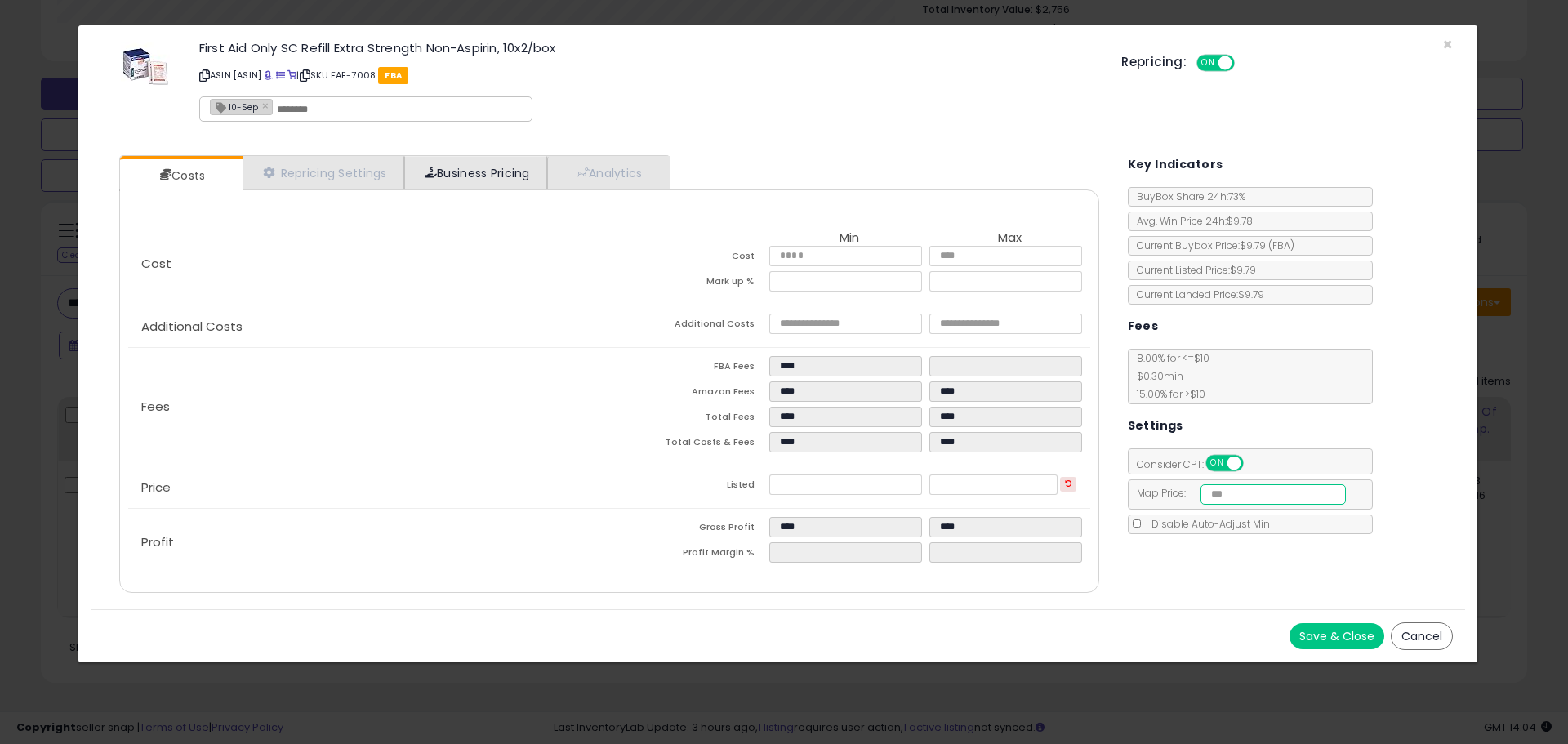 type on "****" 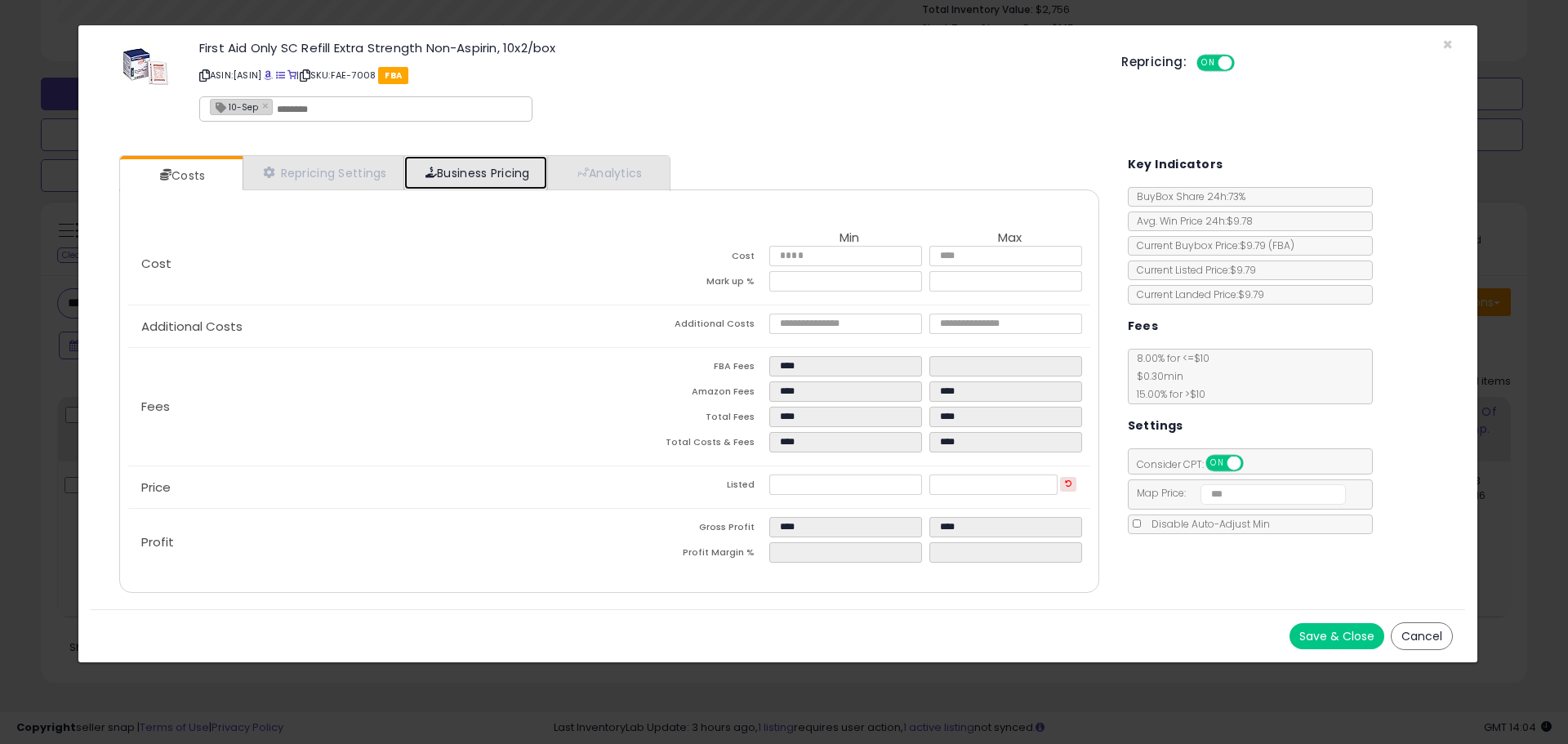 click on "Business Pricing" at bounding box center (475, 172) 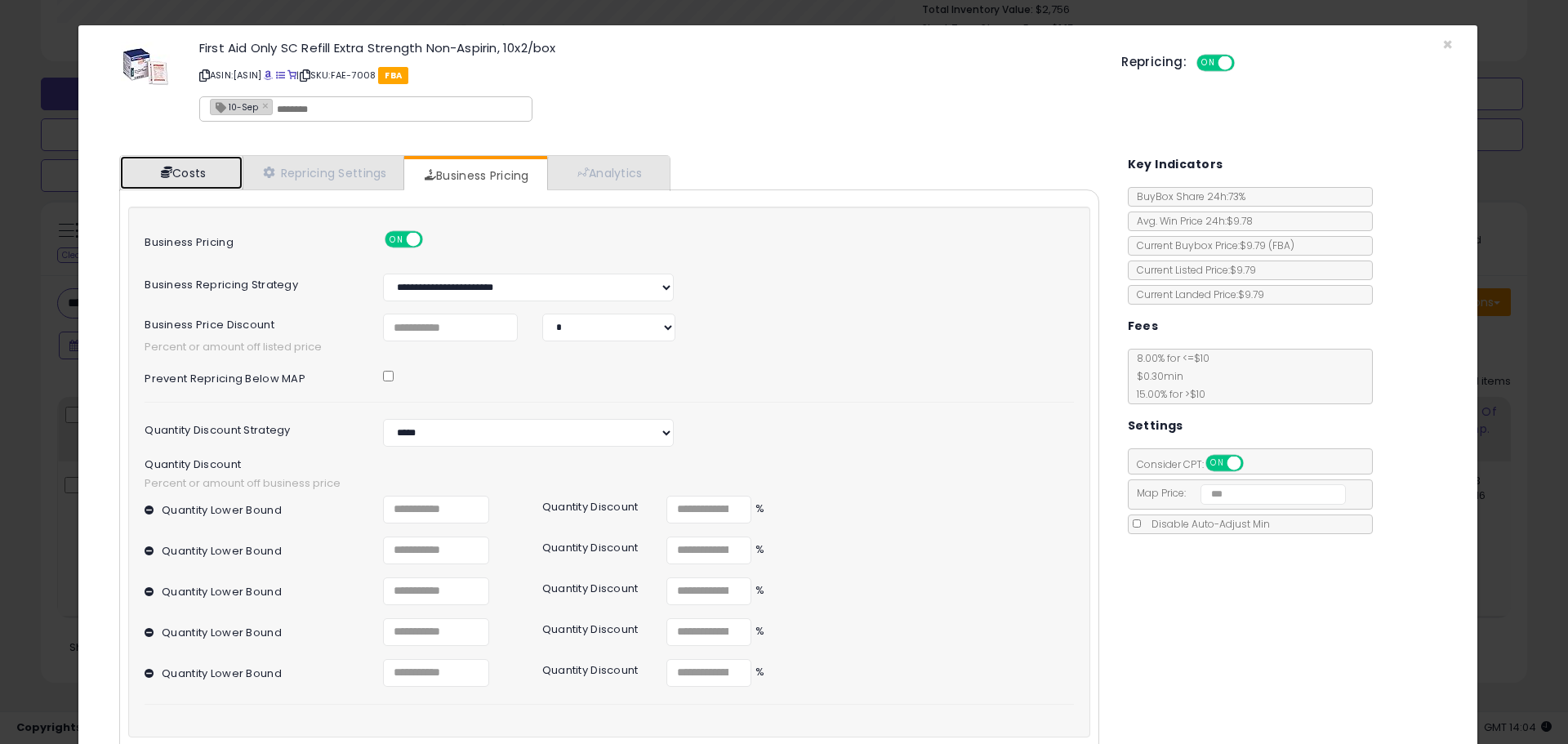 click on "Costs" at bounding box center [181, 172] 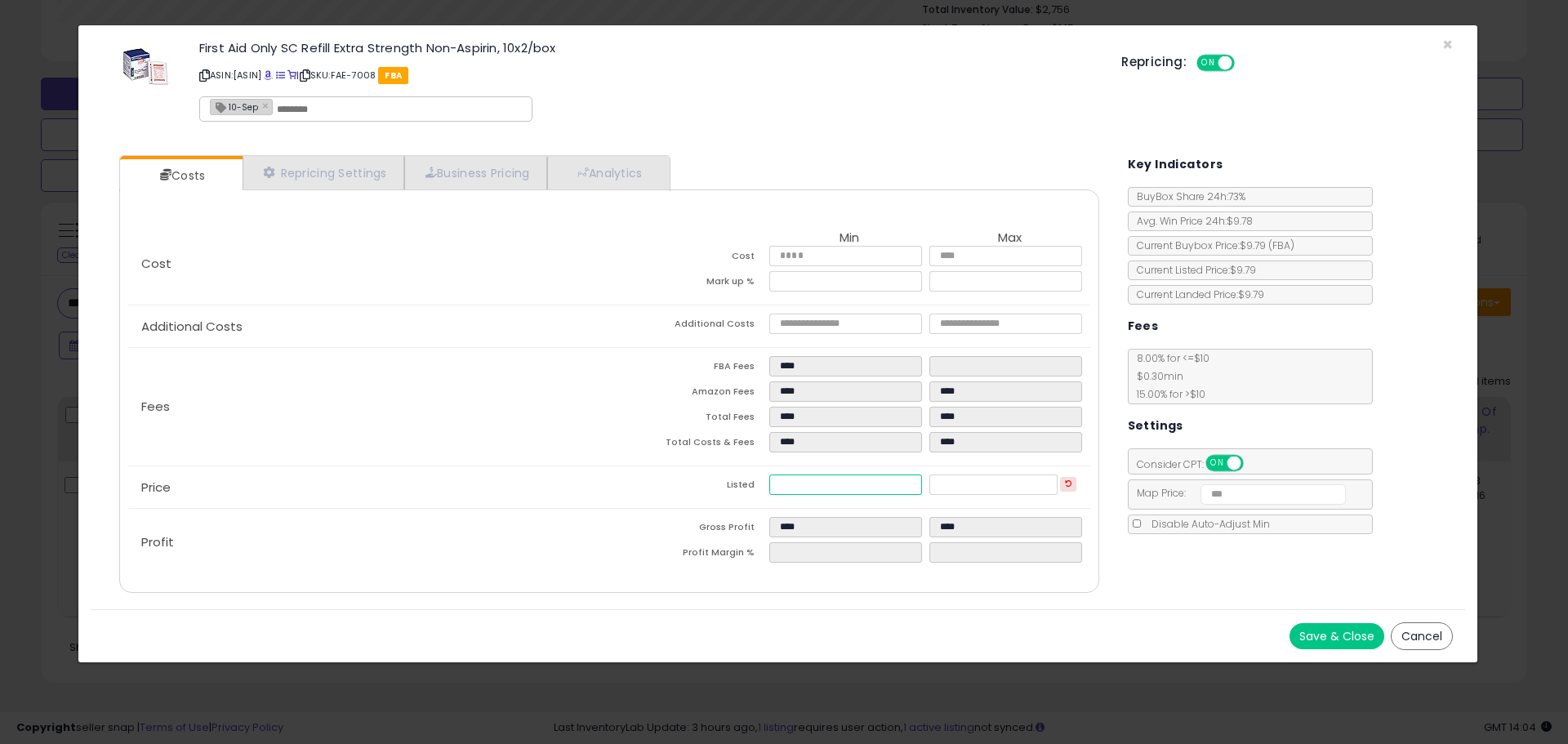 drag, startPoint x: 831, startPoint y: 486, endPoint x: 675, endPoint y: 477, distance: 156.2594 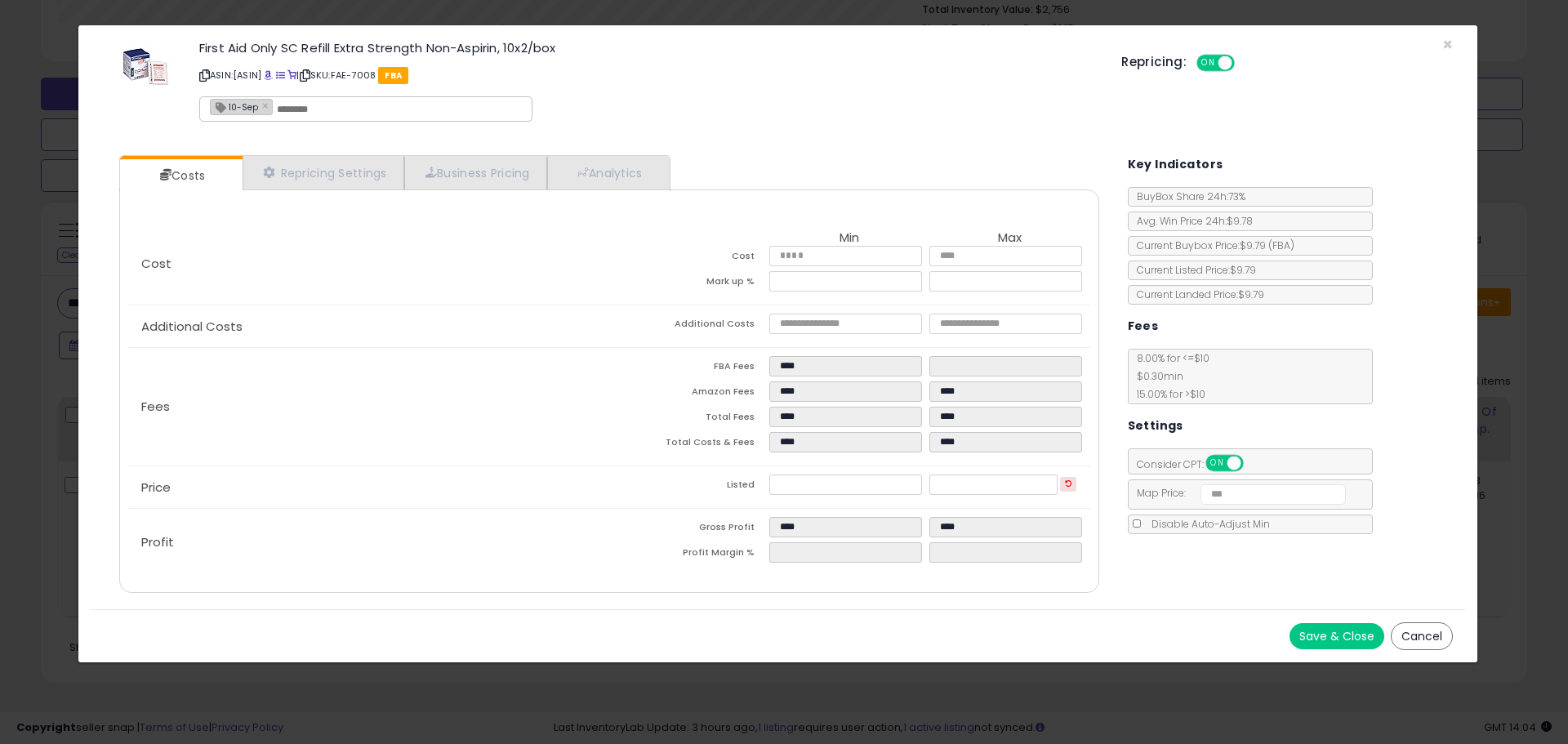 type on "*****" 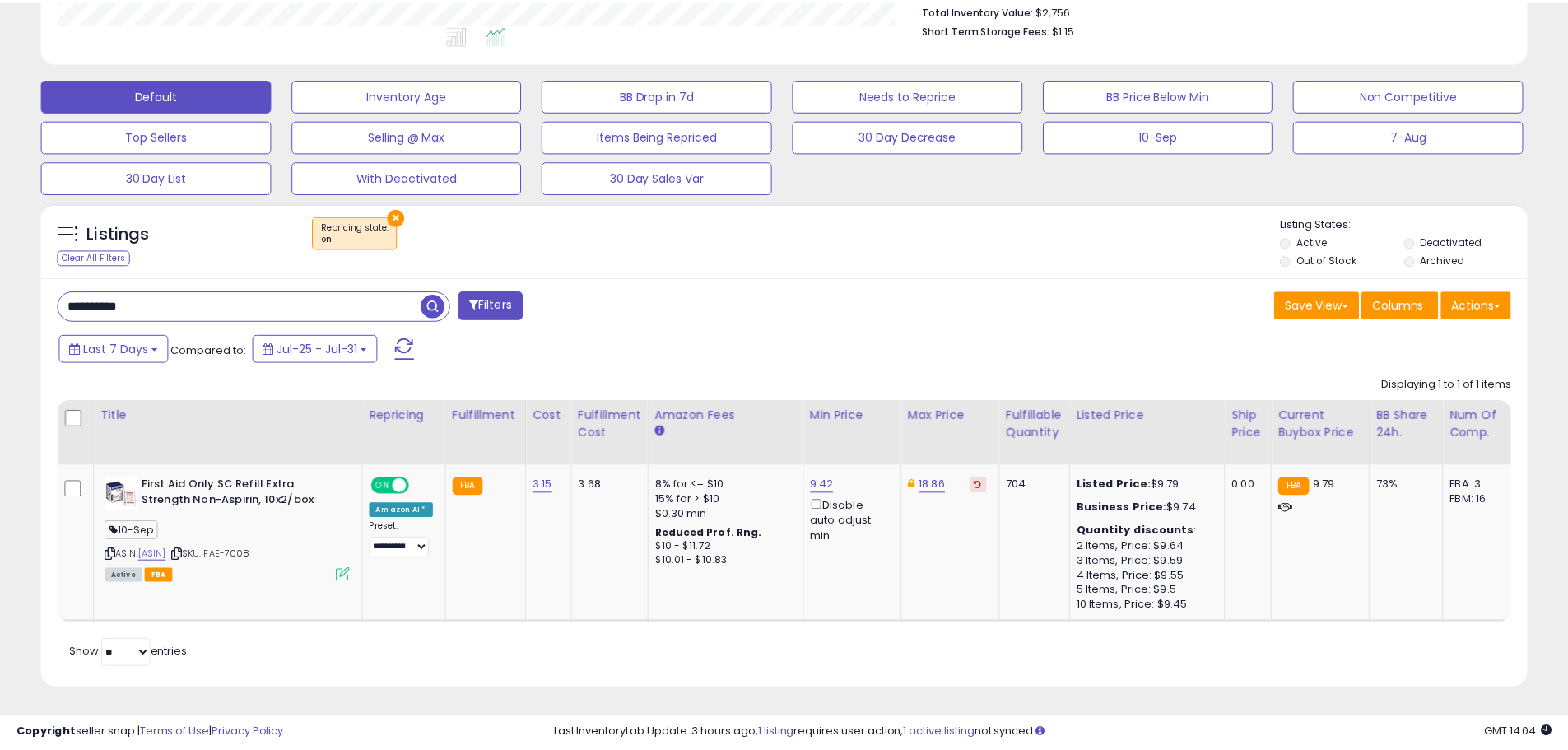 scroll, scrollTop: 338, scrollLeft: 862, axis: both 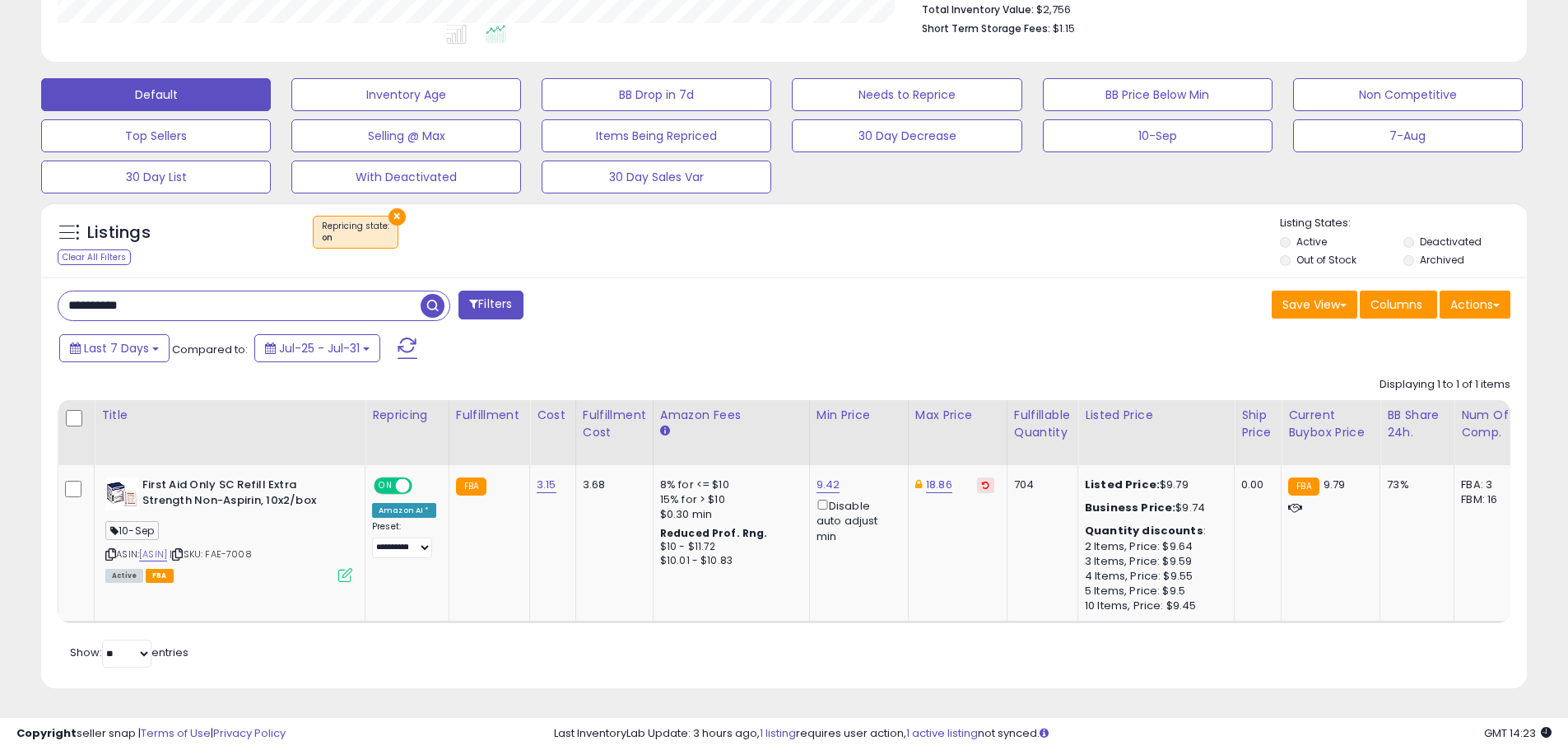 click on "**********" at bounding box center [240, 305] 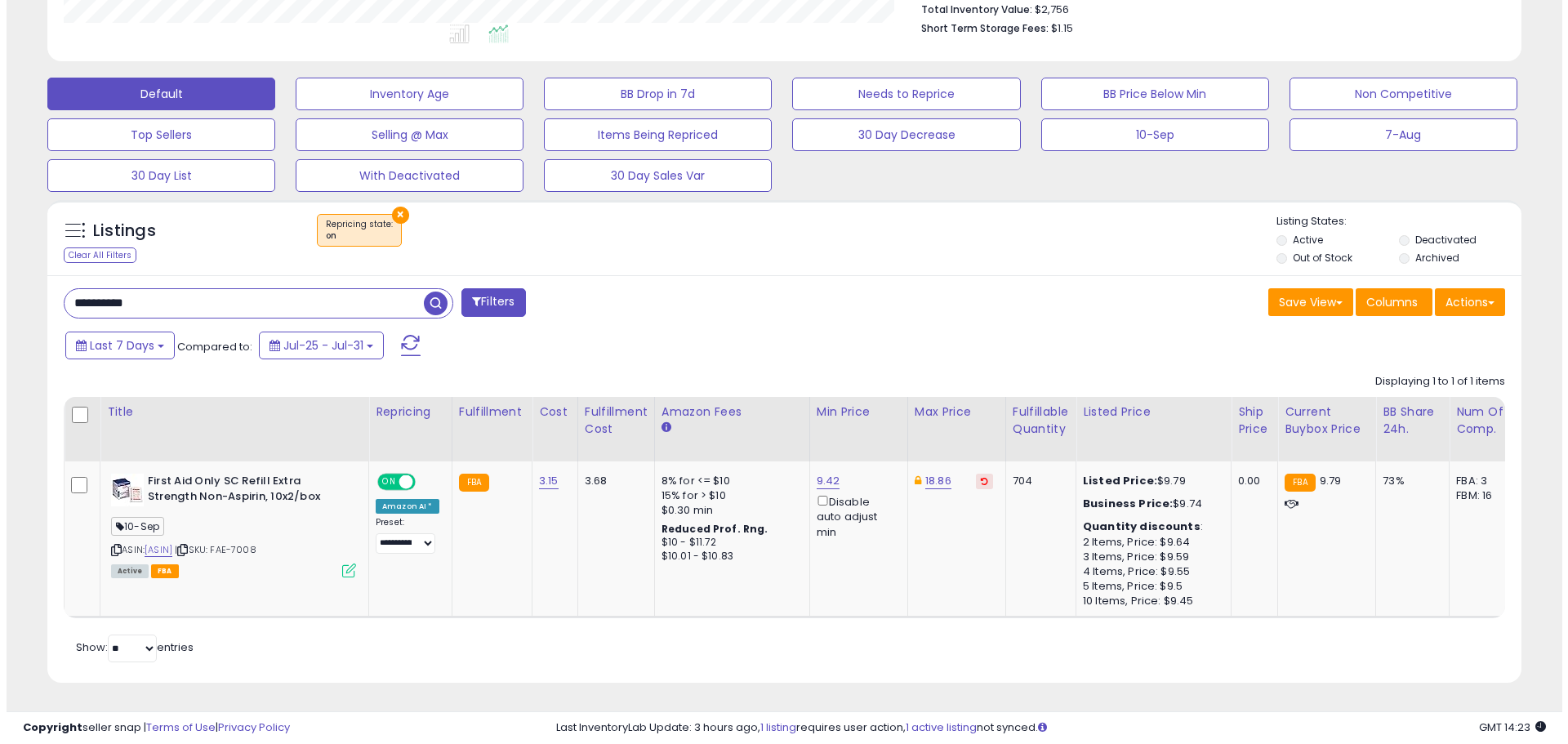 scroll, scrollTop: 293, scrollLeft: 0, axis: vertical 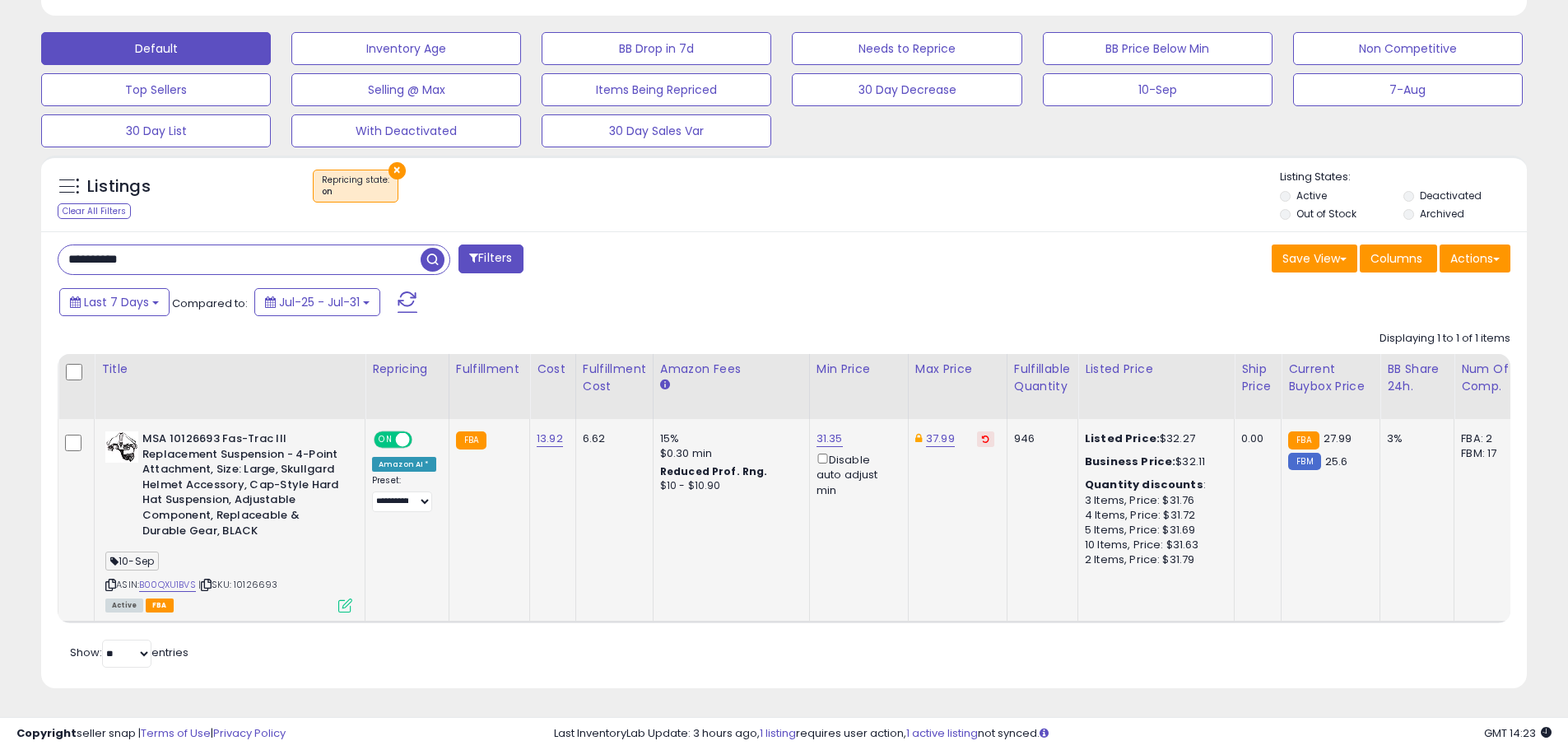 click on "ASIN:  B00QXU1BVS    |   SKU: 10126693 Active FBA" at bounding box center (229, 521) 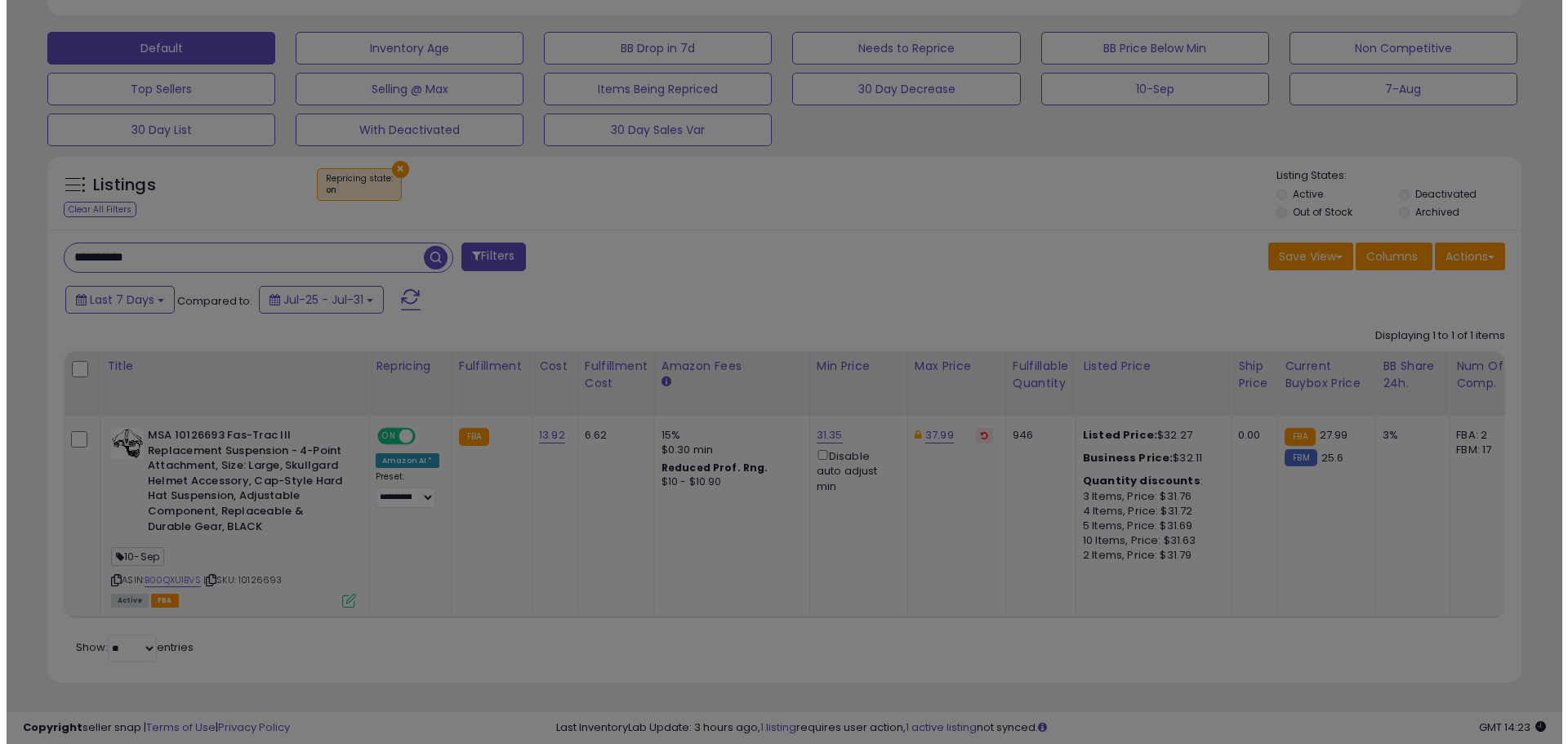 scroll, scrollTop: 816350, scrollLeft: 815804, axis: both 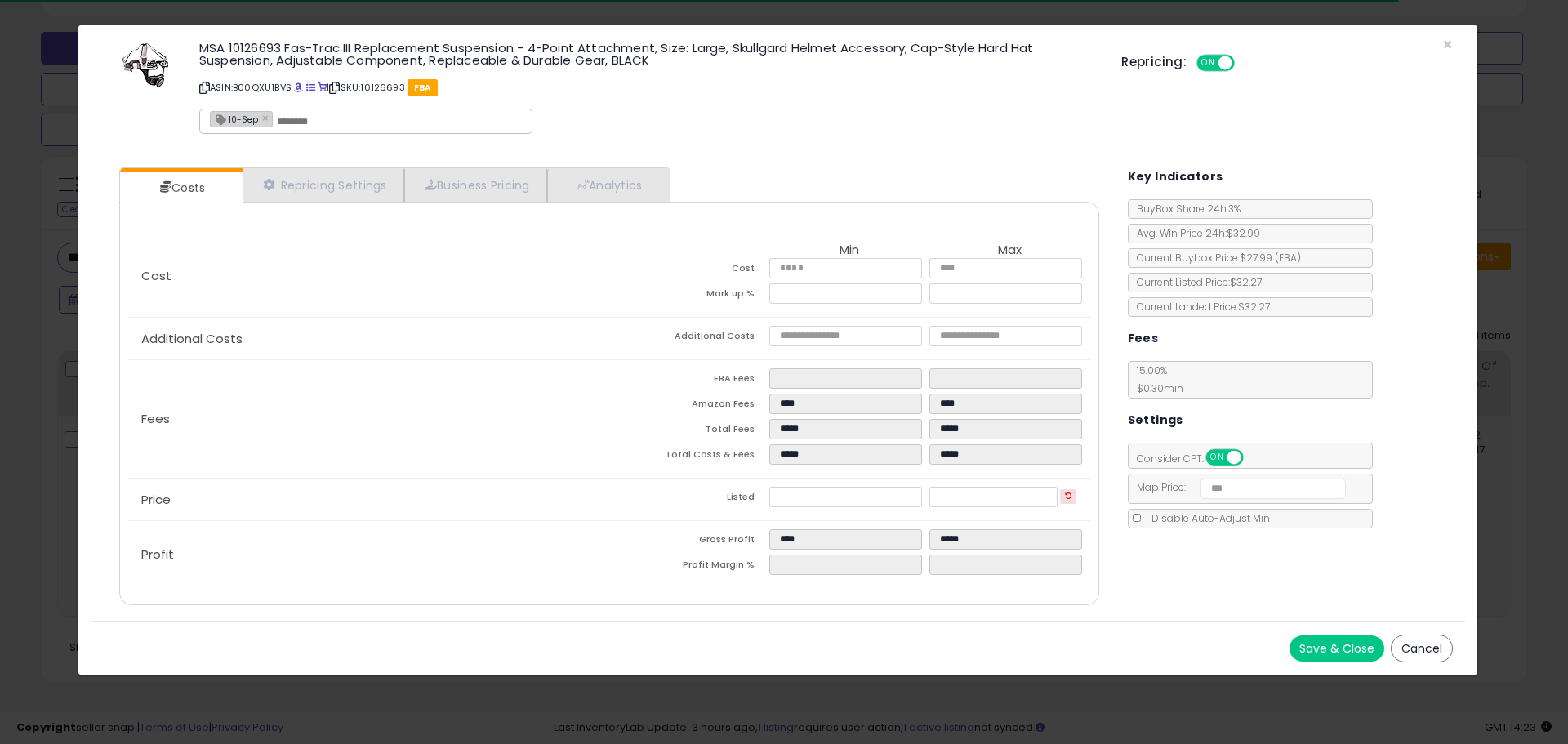 click on "MSA 10126693 Fas-Trac III Replacement Suspension - 4-Point Attachment, Size: Large, Skullgard Helmet Accessory, Cap-Style Hard Hat Suspension, Adjustable Component, Replaceable & Durable Gear, BLACK
ASIN:  [ASIN]
|
SKU:  [SKU]
FBA
10-Sep ×
Repricing:
ON   OFF" at bounding box center [777, 90] 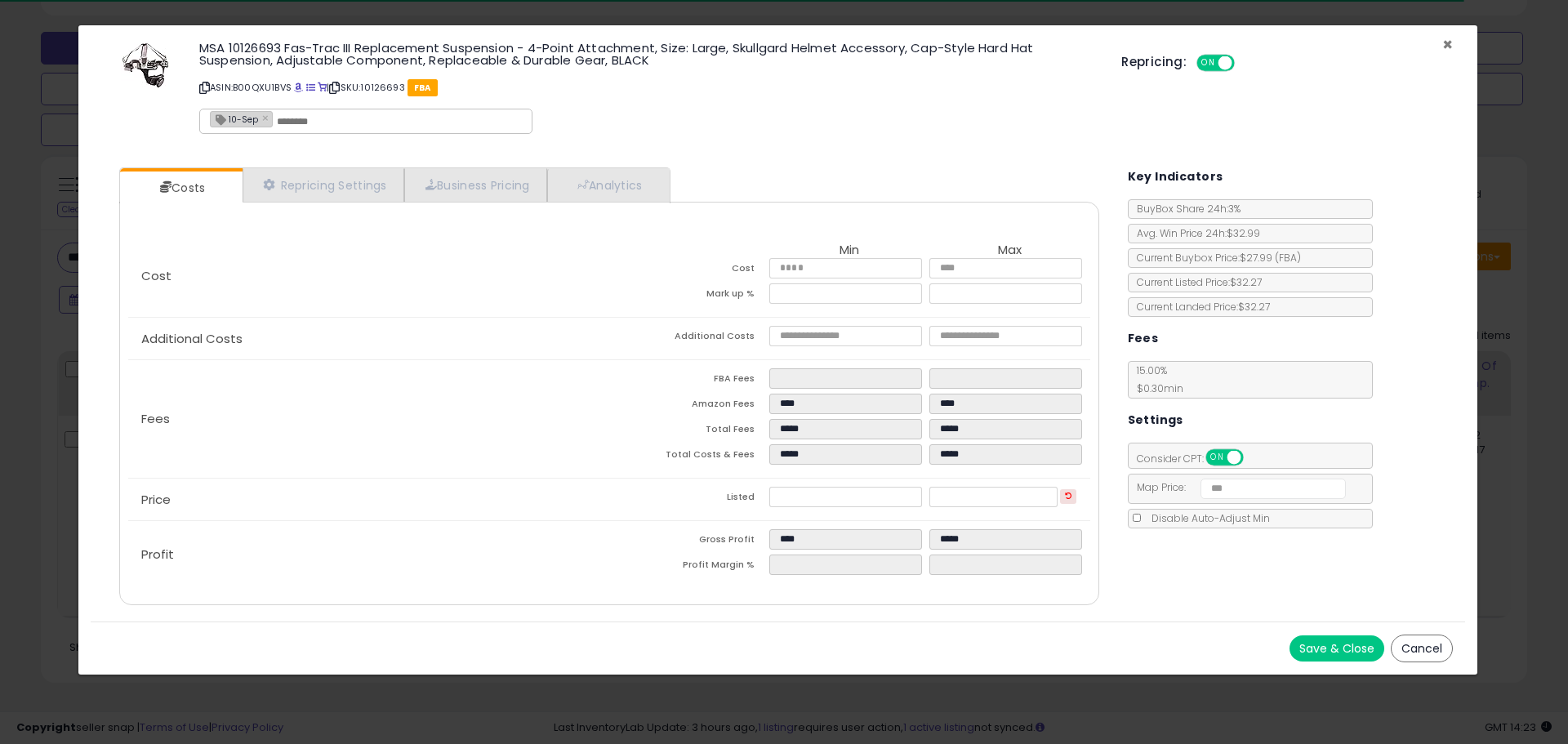 click on "×" at bounding box center (1447, 44) 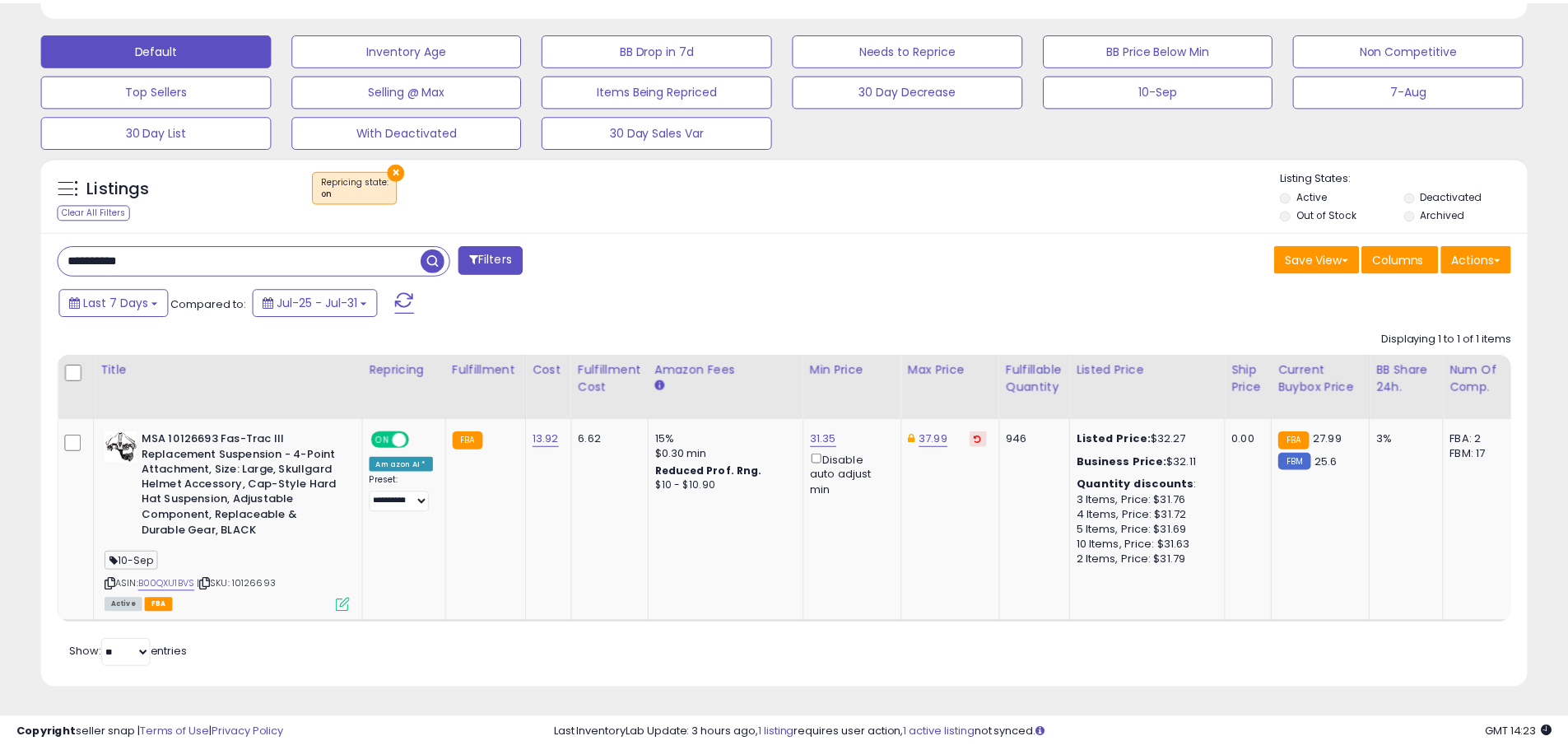 scroll, scrollTop: 338, scrollLeft: 862, axis: both 